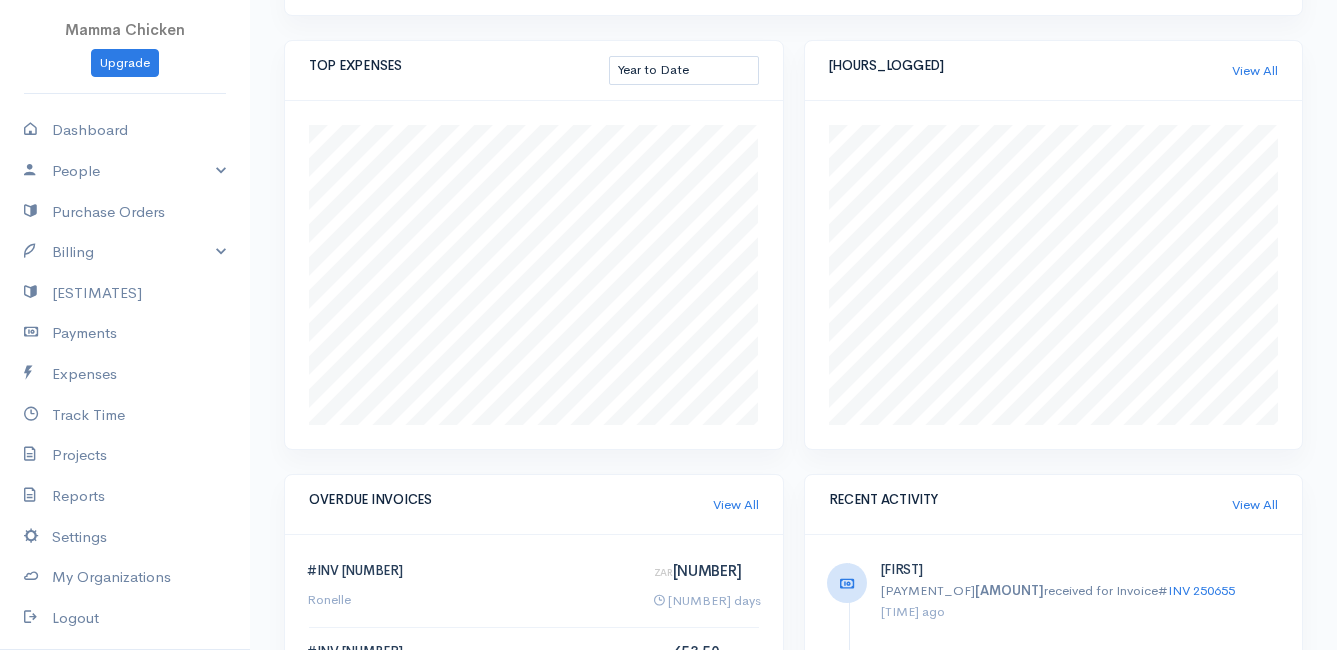 scroll, scrollTop: 0, scrollLeft: 0, axis: both 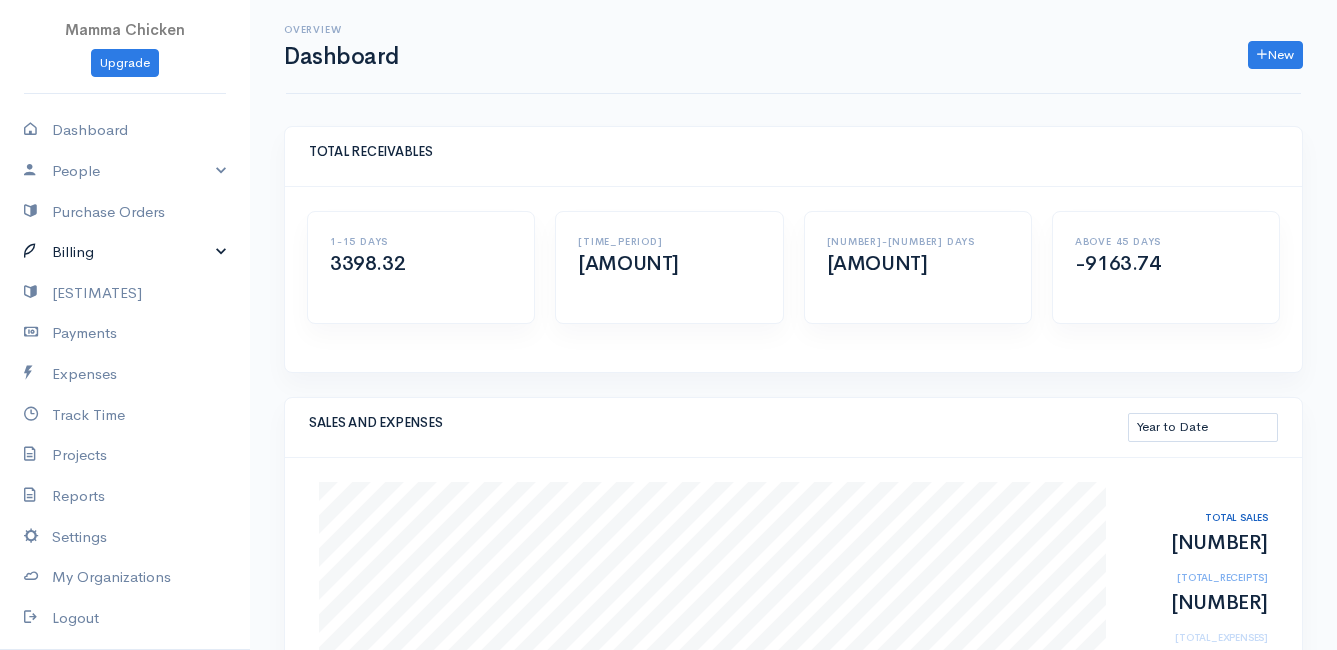 click on "Billing" at bounding box center (125, 252) 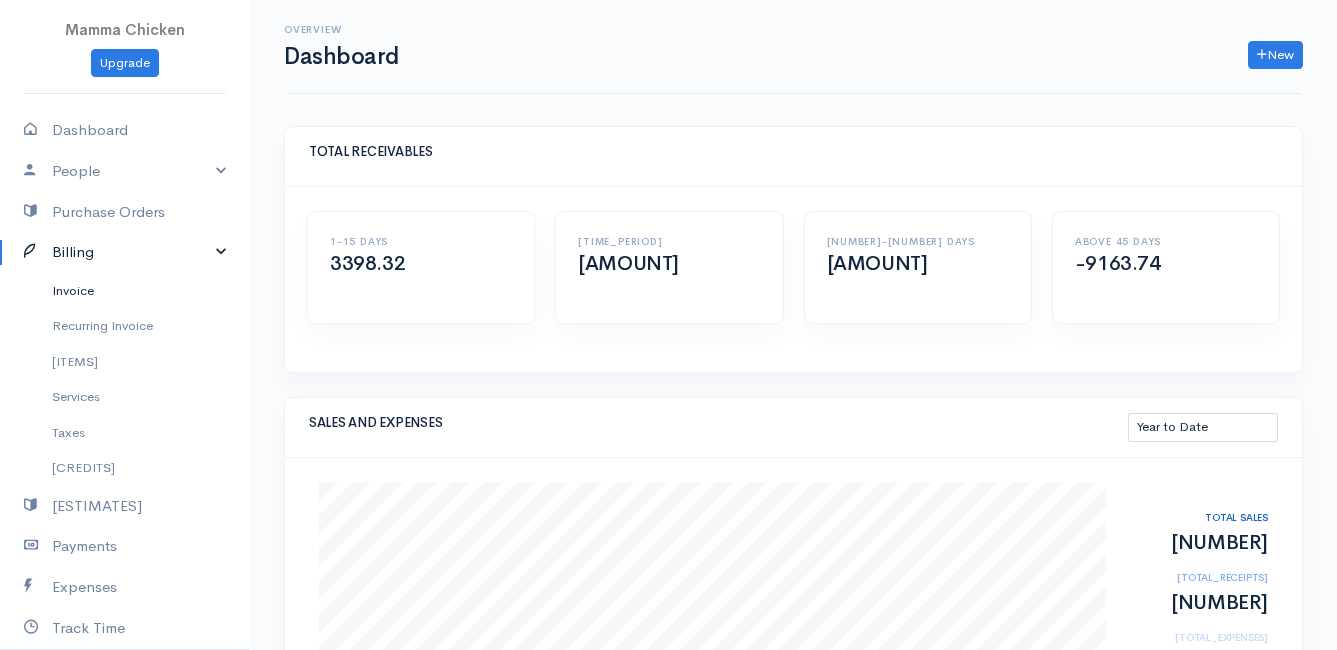 click on "Invoice" at bounding box center (125, 291) 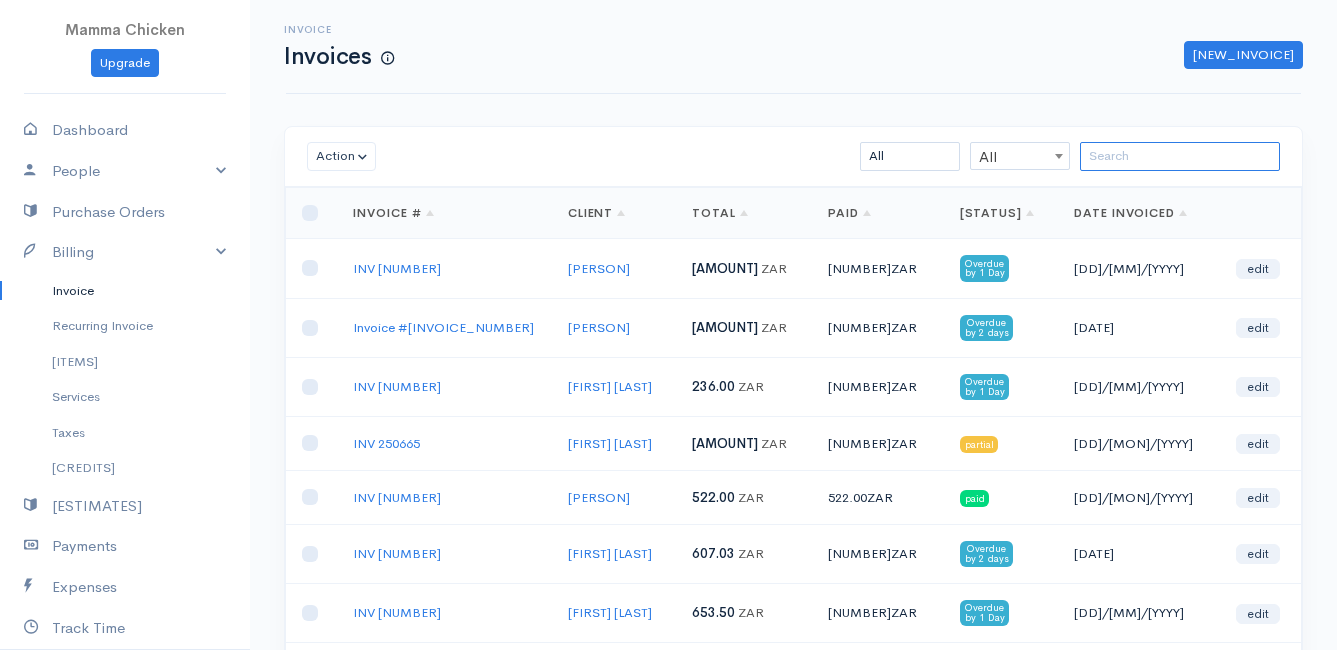 click at bounding box center [1180, 156] 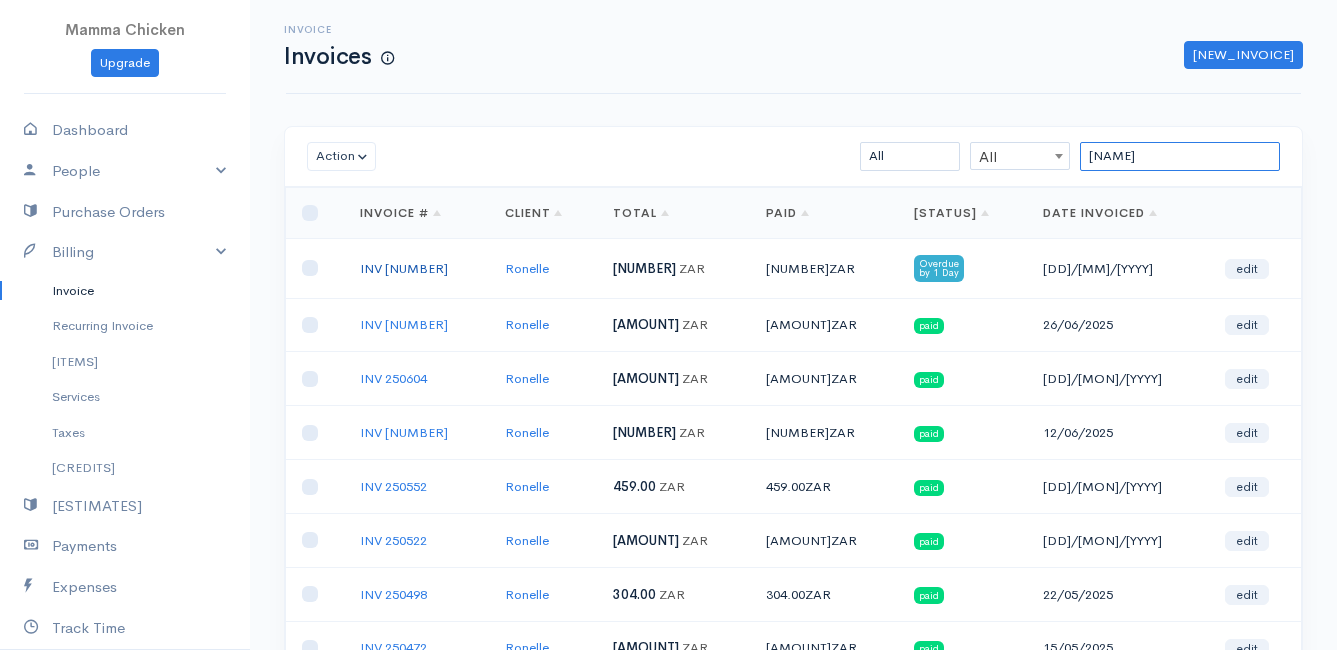 type on "[NAME]" 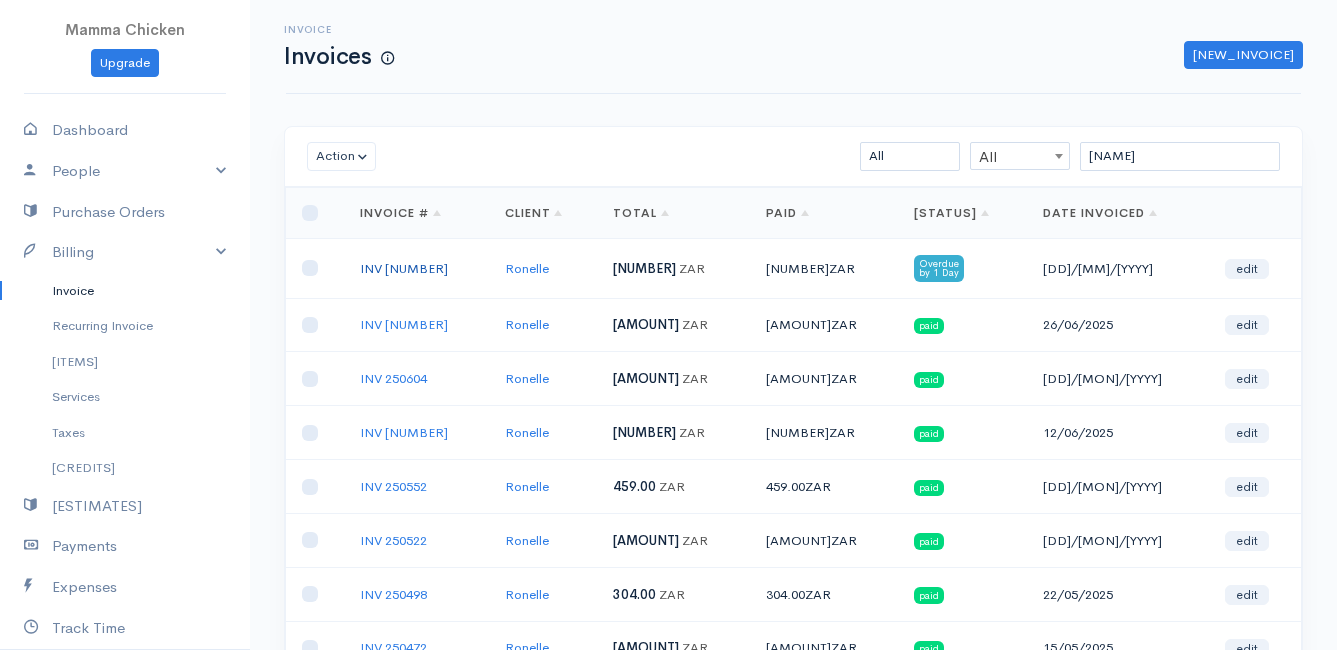 click on "INV [NUMBER]" at bounding box center (404, 268) 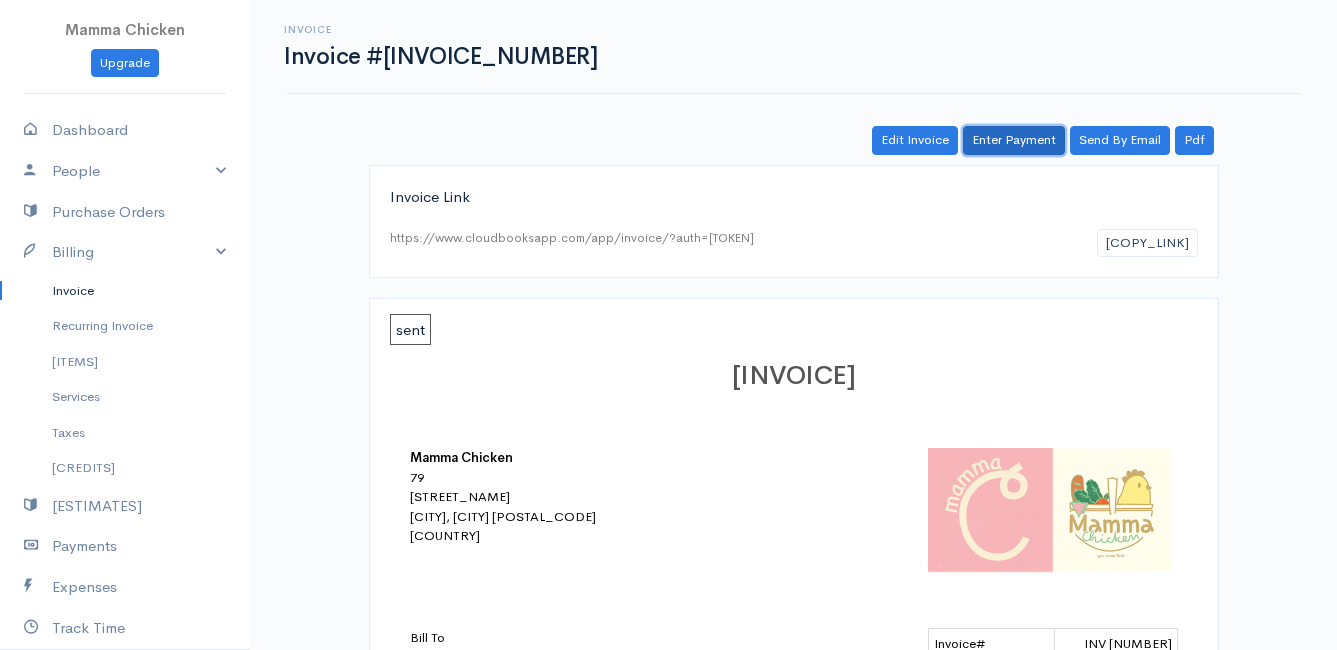 click on "Enter Payment" at bounding box center (1014, 140) 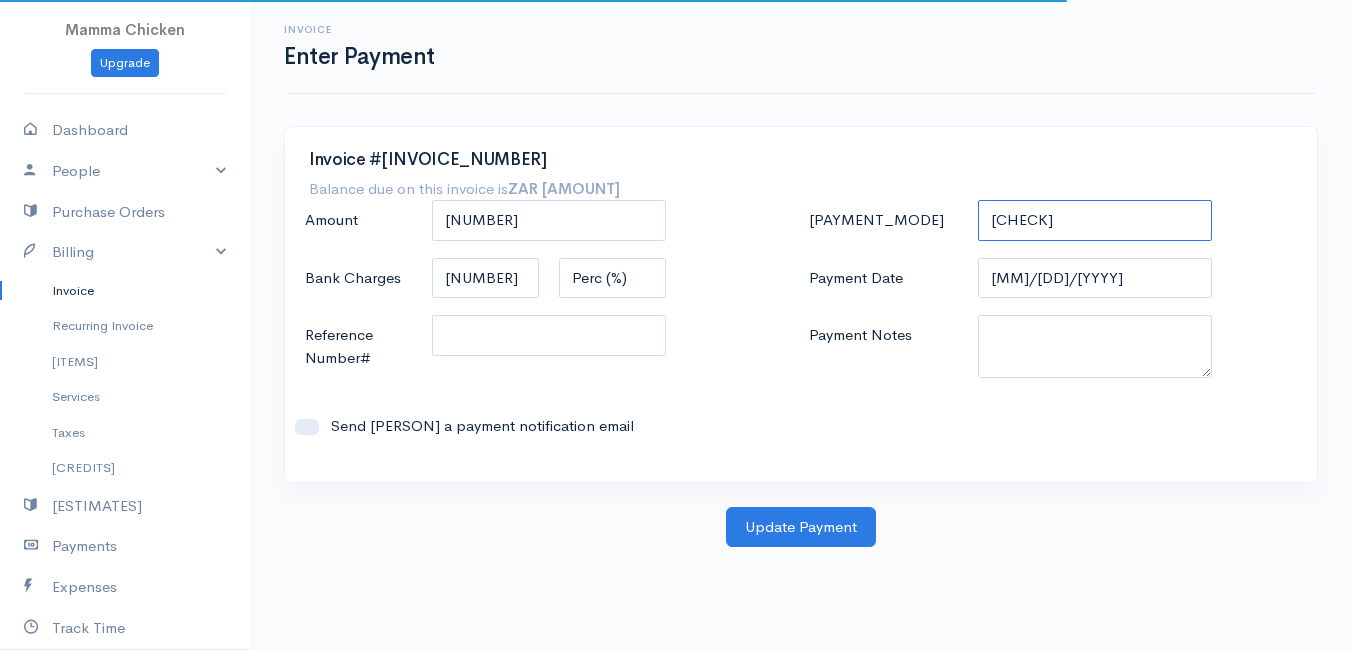 click on "[PAYMENT_METHODS]" at bounding box center (1095, 220) 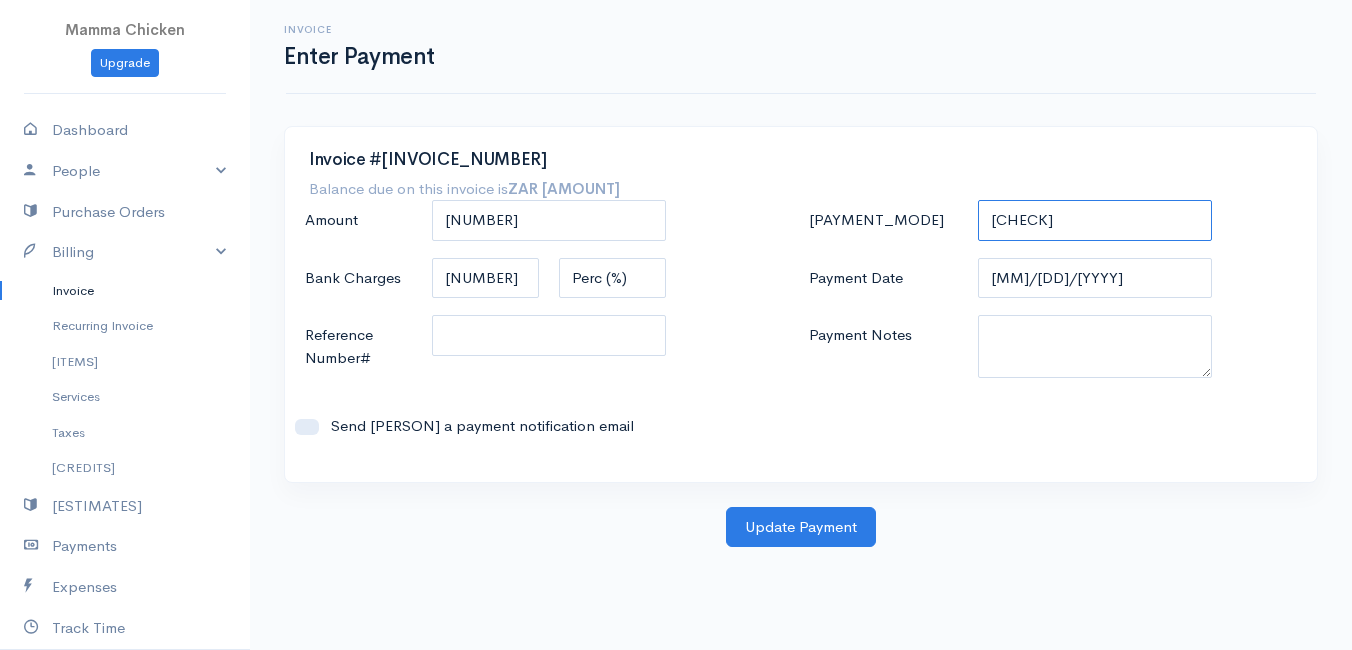 select on "Bank Transfer" 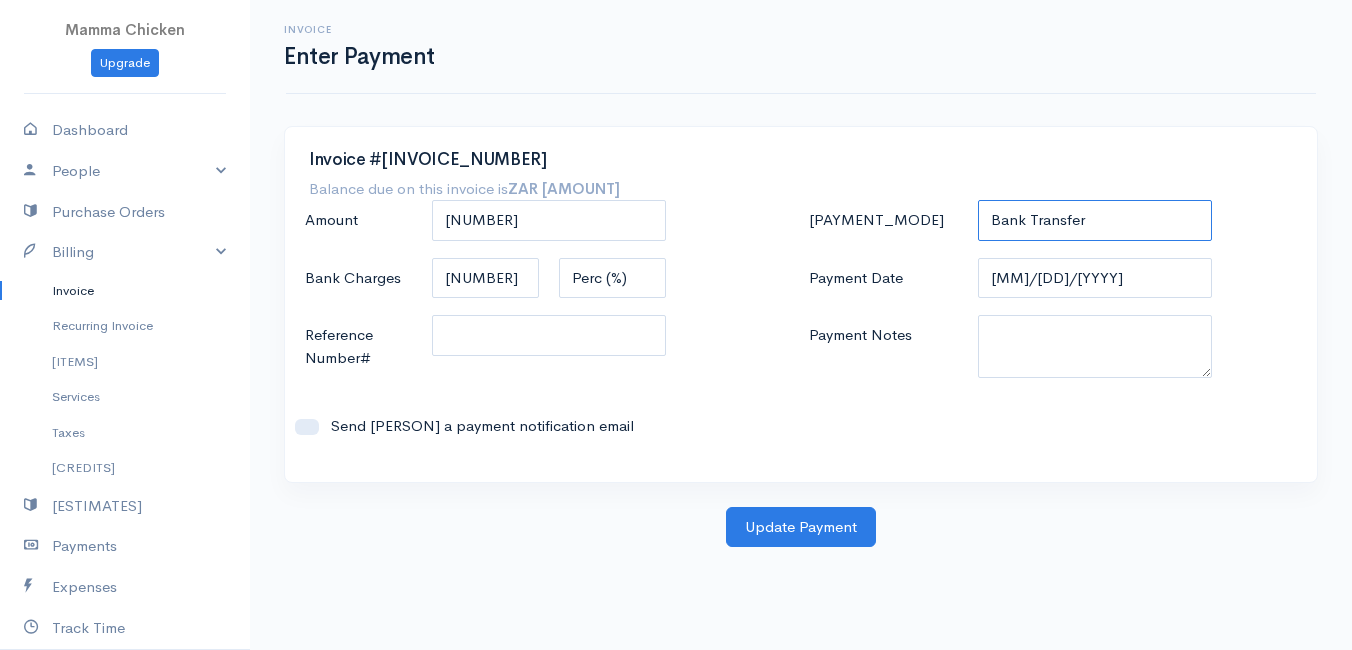 click on "[PAYMENT_METHODS]" at bounding box center [1095, 220] 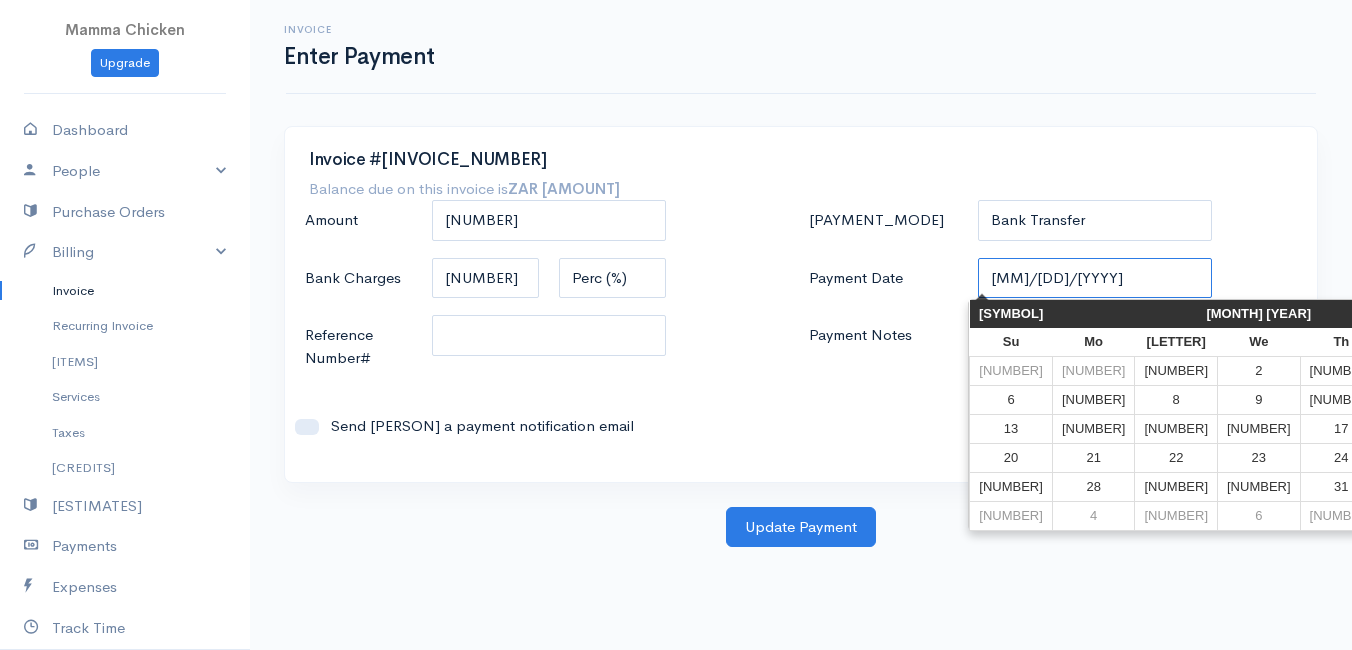 click on "[MM]/[DD]/[YYYY]" at bounding box center [1095, 278] 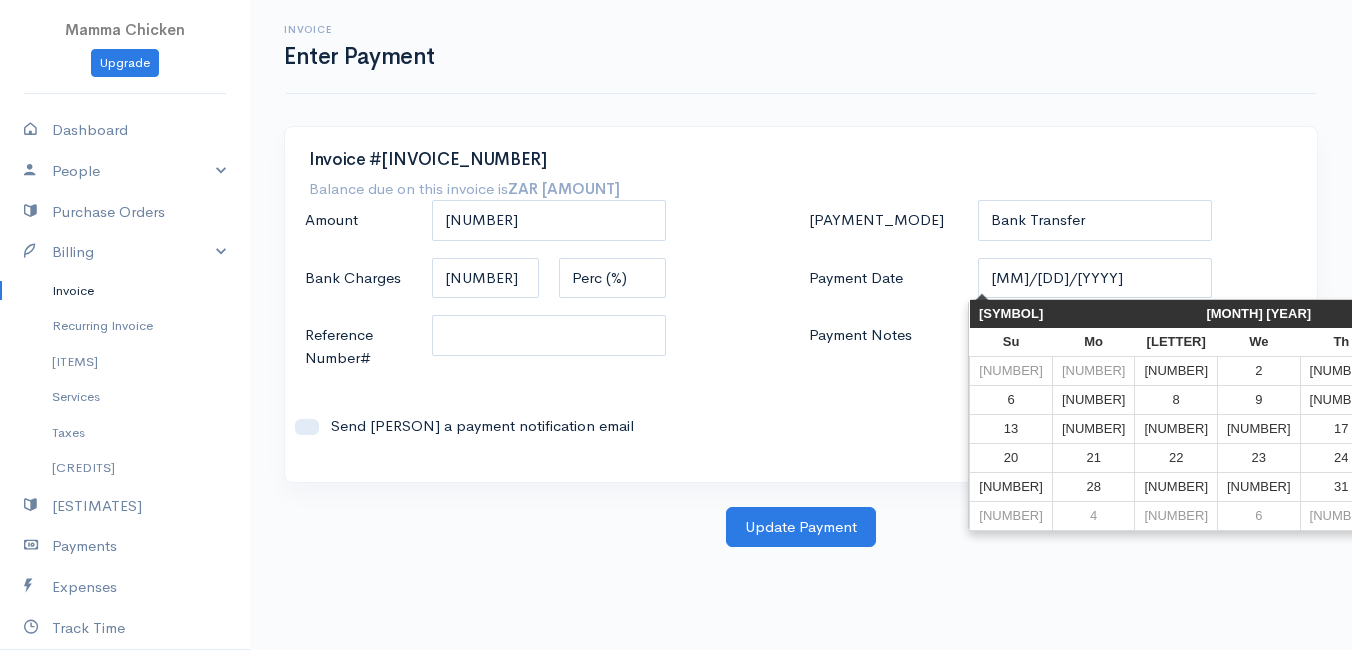 click on "4" at bounding box center [1424, 370] 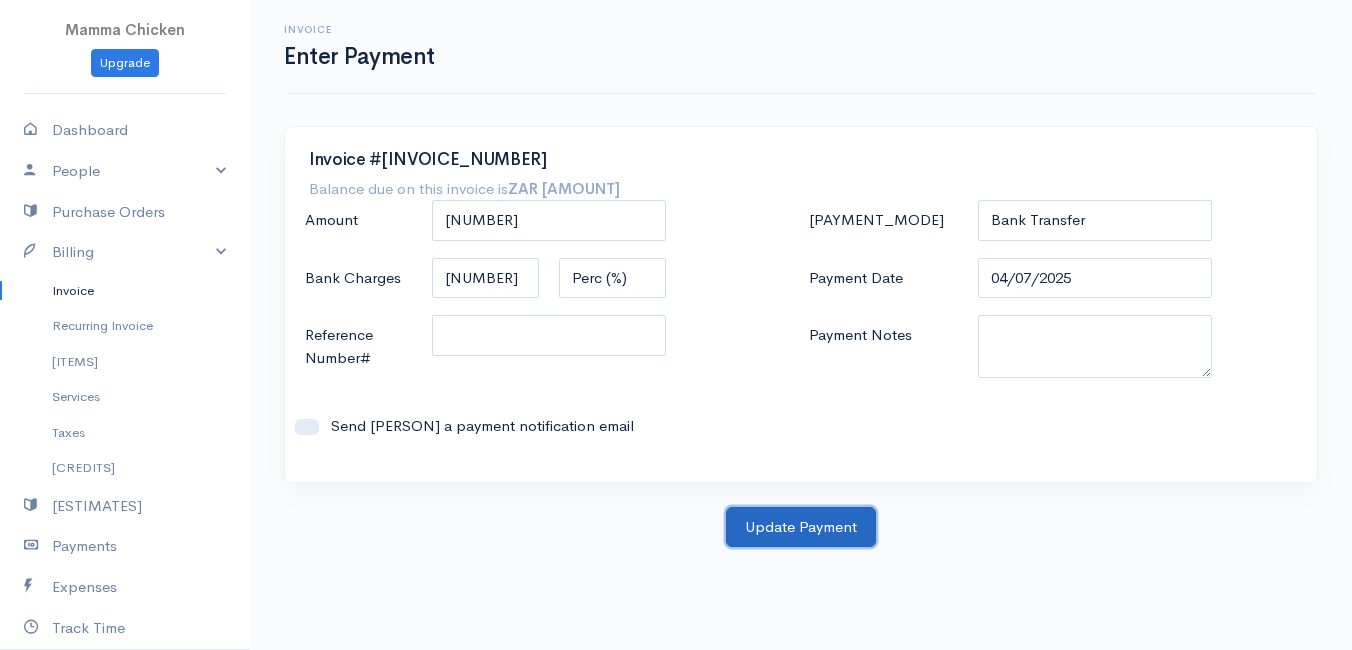 click on "Update Payment" at bounding box center (801, 527) 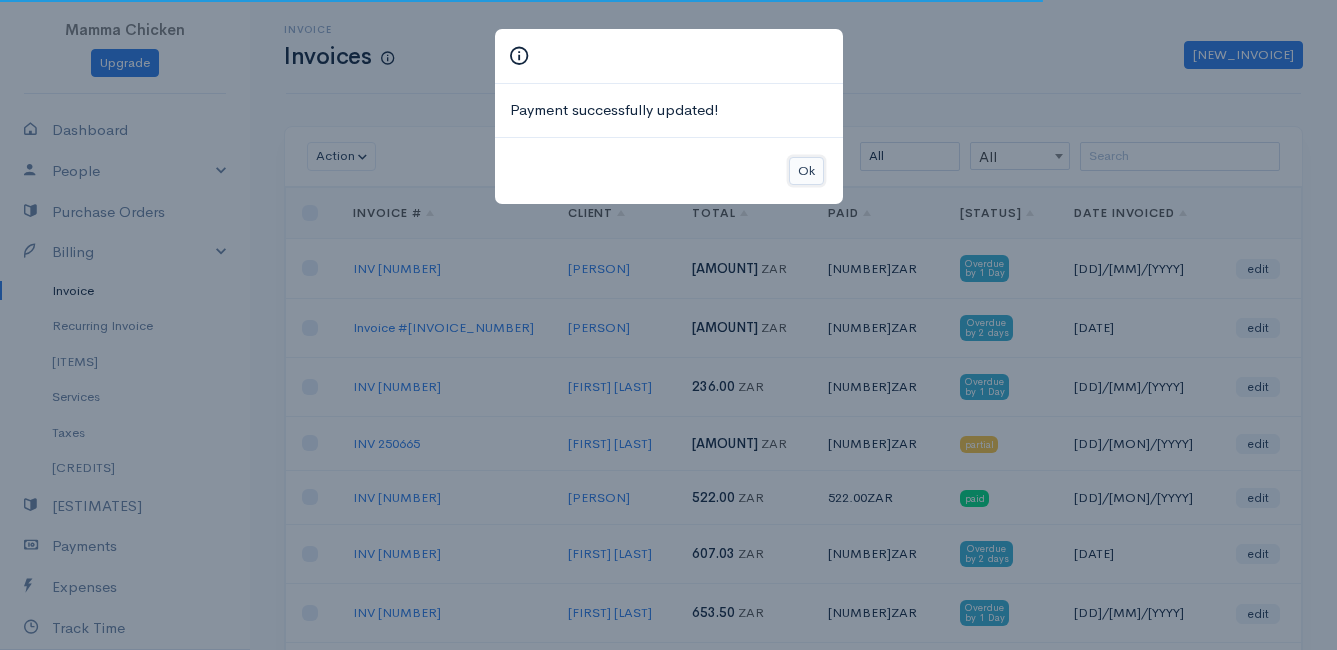 click on "Ok" at bounding box center [806, 171] 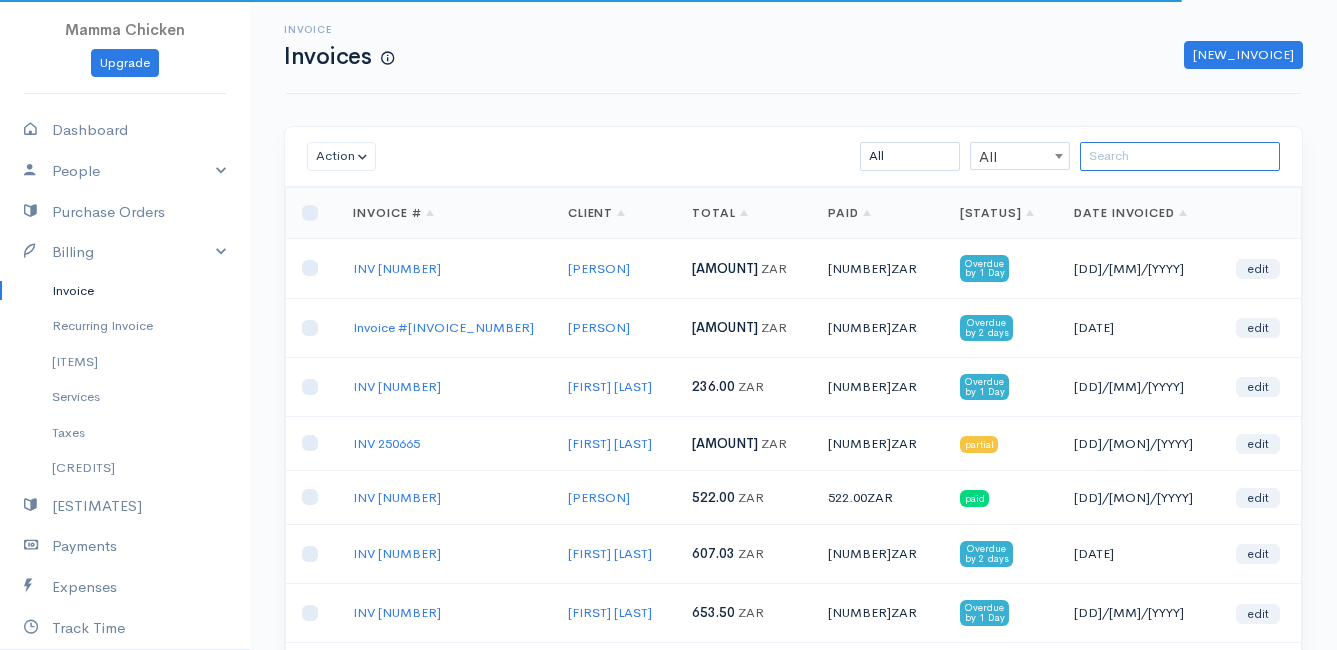 click at bounding box center [1180, 156] 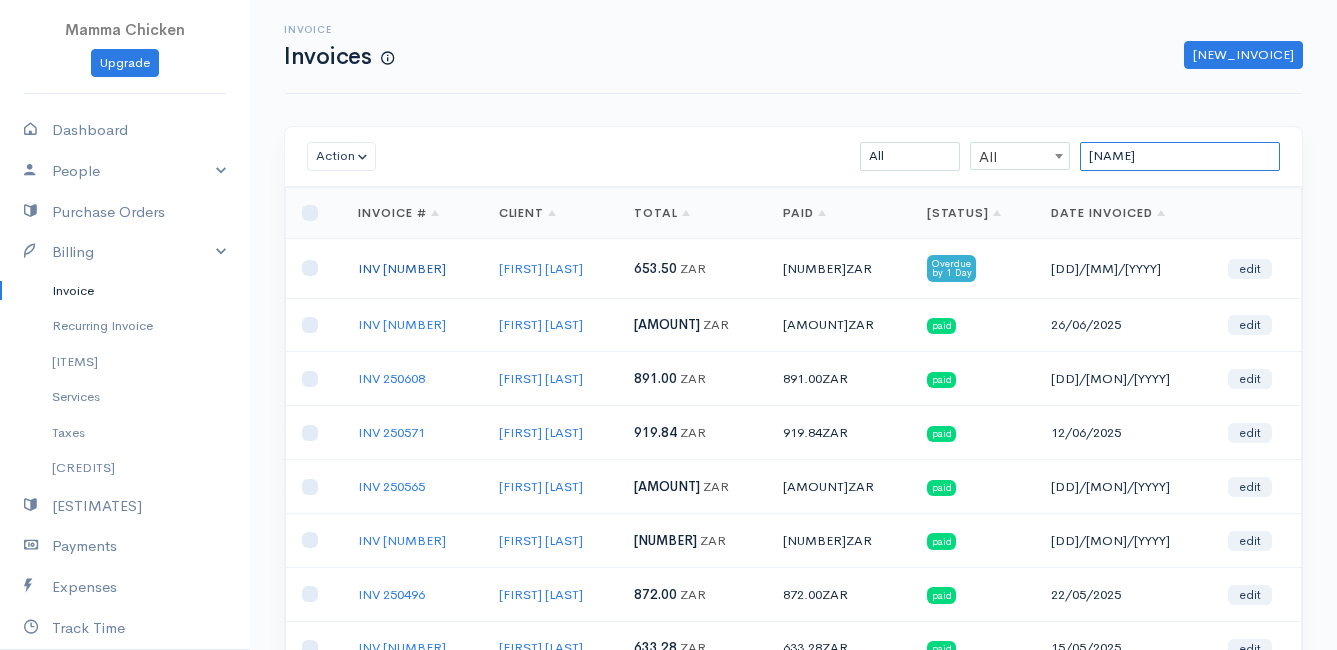 type on "[NAME]" 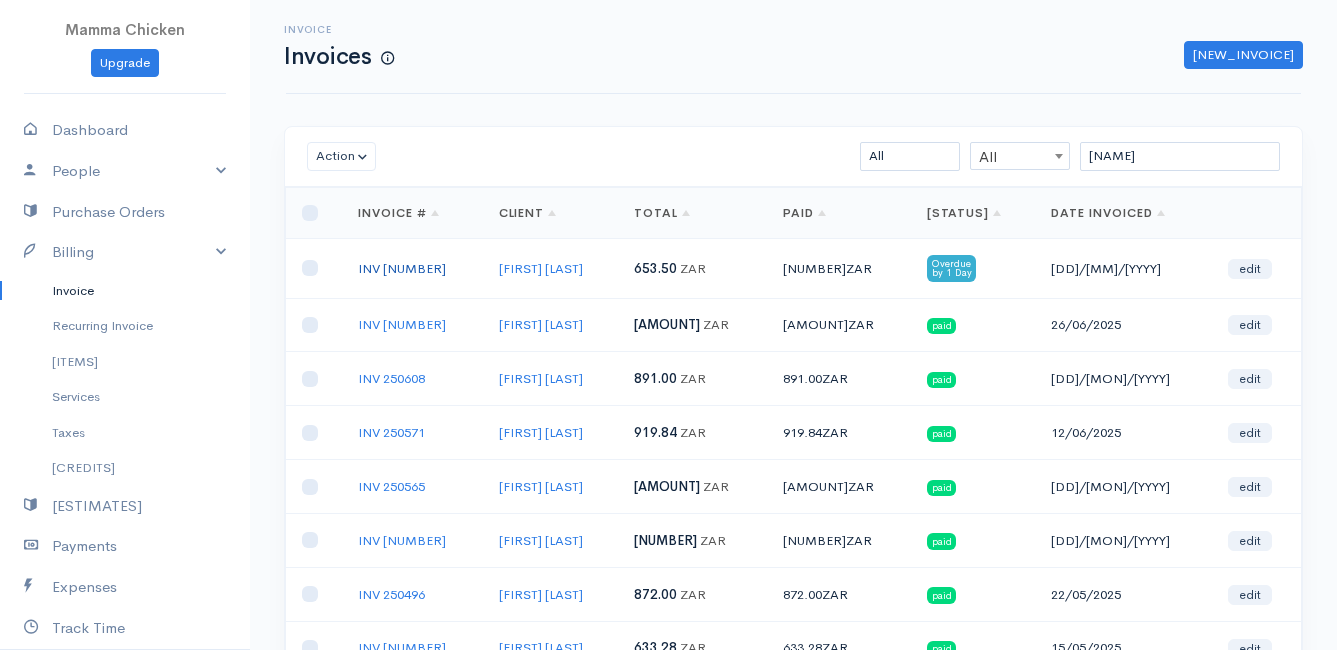 click on "INV [NUMBER]" at bounding box center [402, 268] 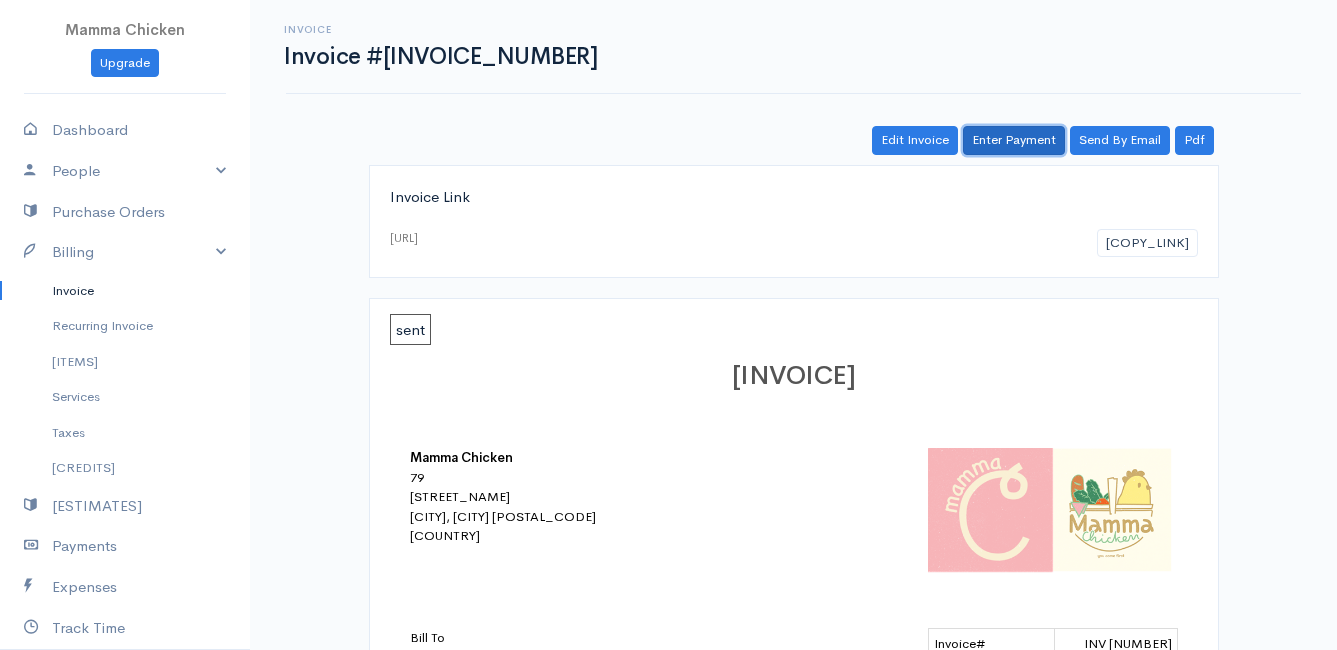 click on "Enter Payment" at bounding box center (1014, 140) 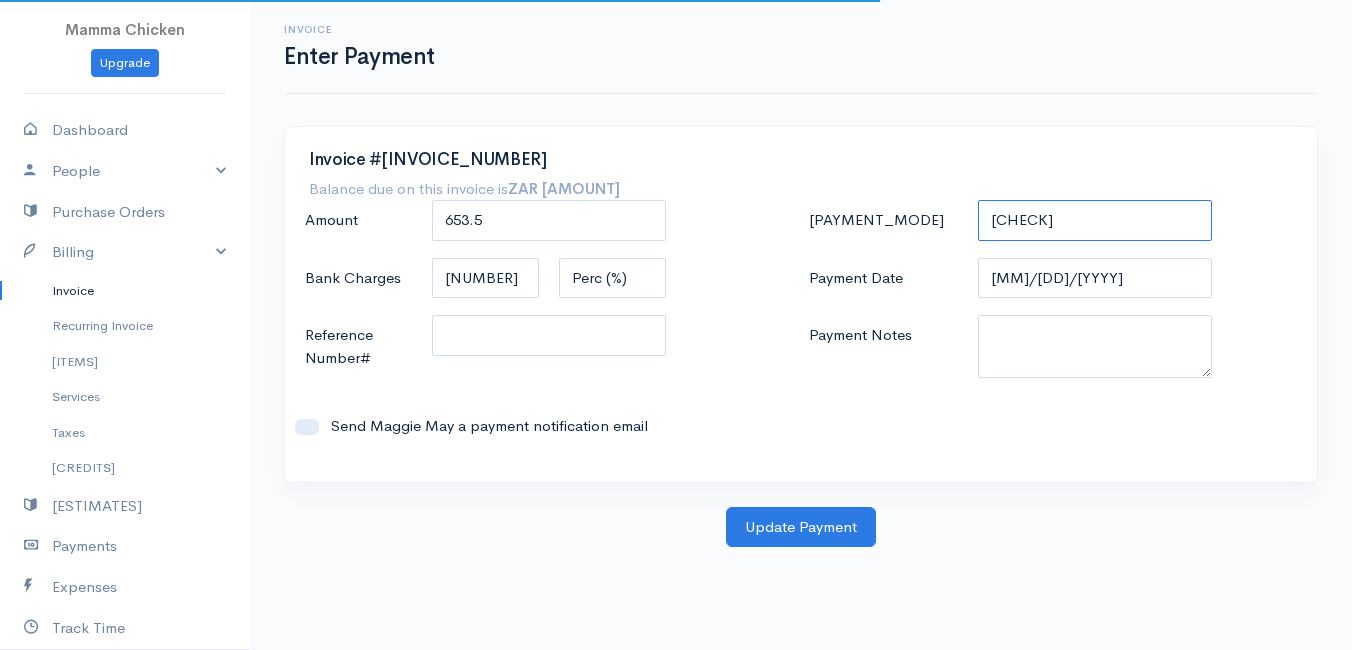 click on "[PAYMENT_METHODS]" at bounding box center [1095, 220] 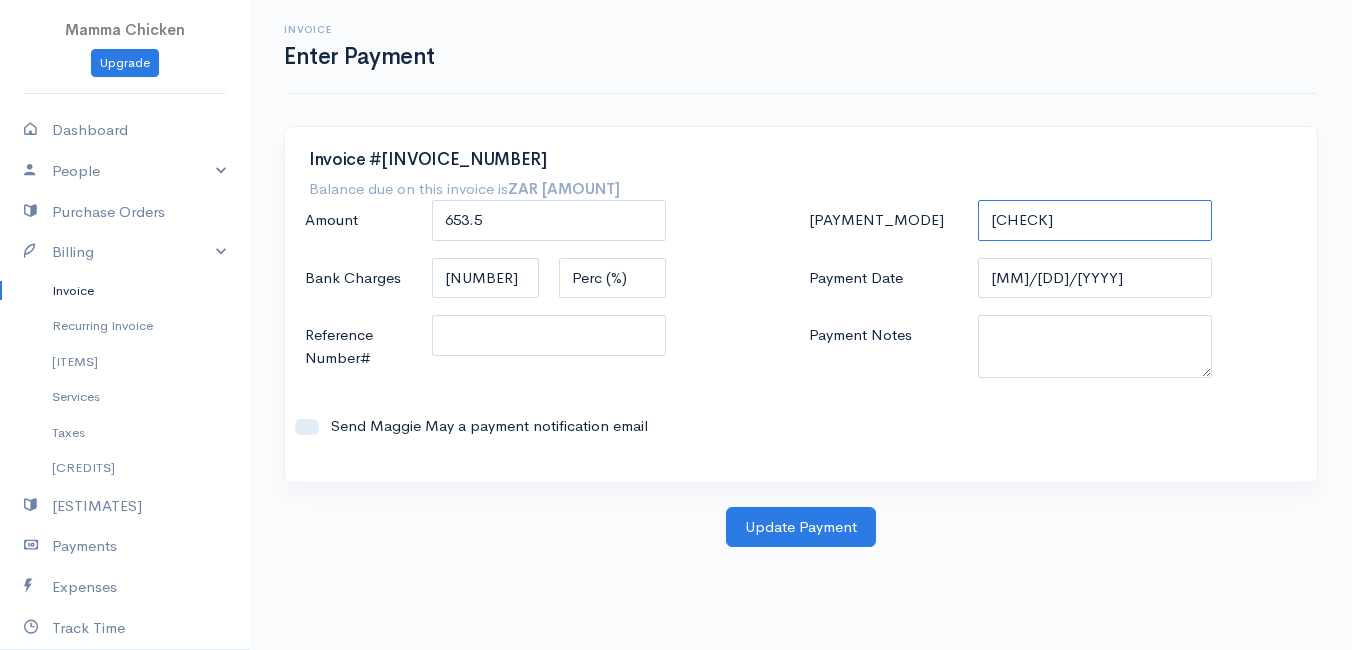 select on "Bank Transfer" 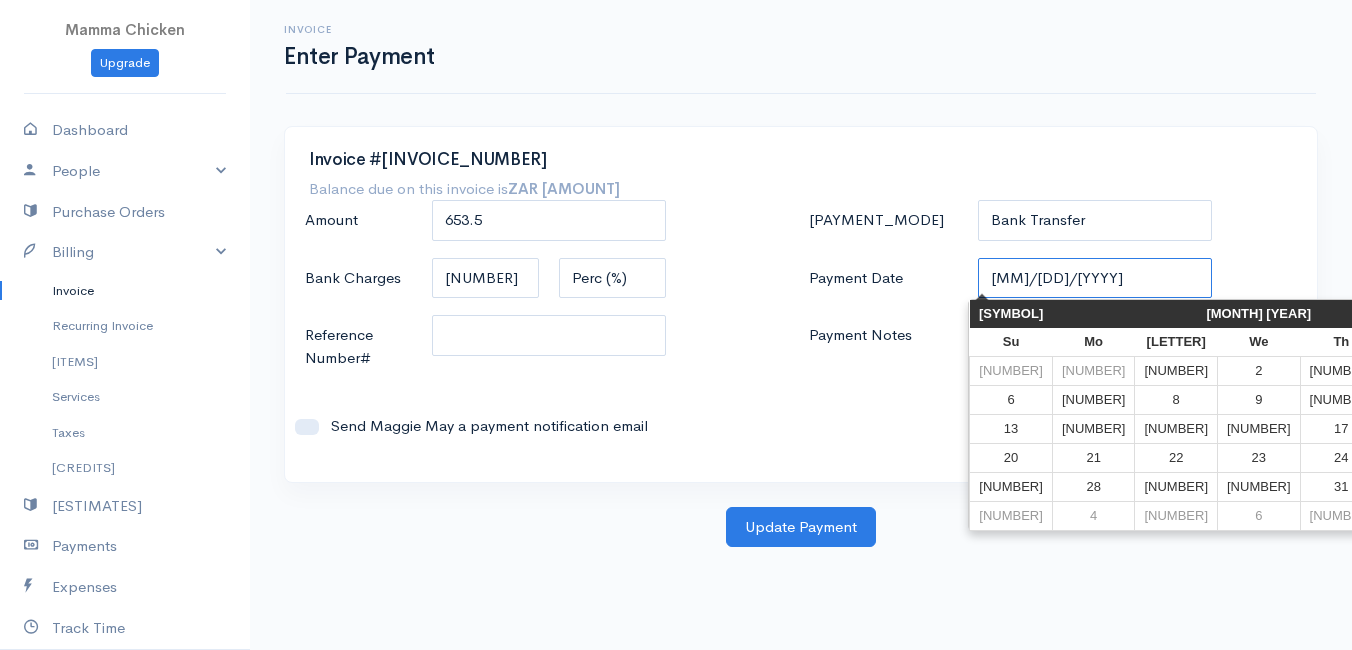 click on "[MM]/[DD]/[YYYY]" at bounding box center (1095, 278) 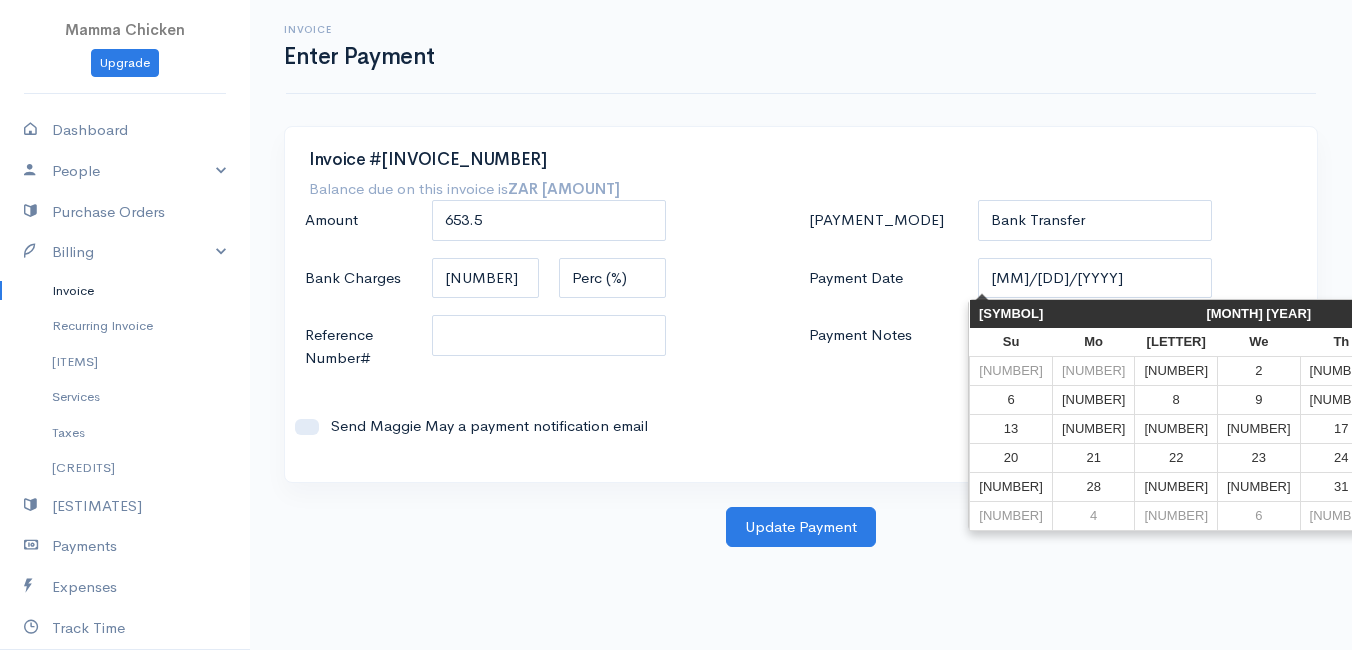 click on "4" at bounding box center [1424, 370] 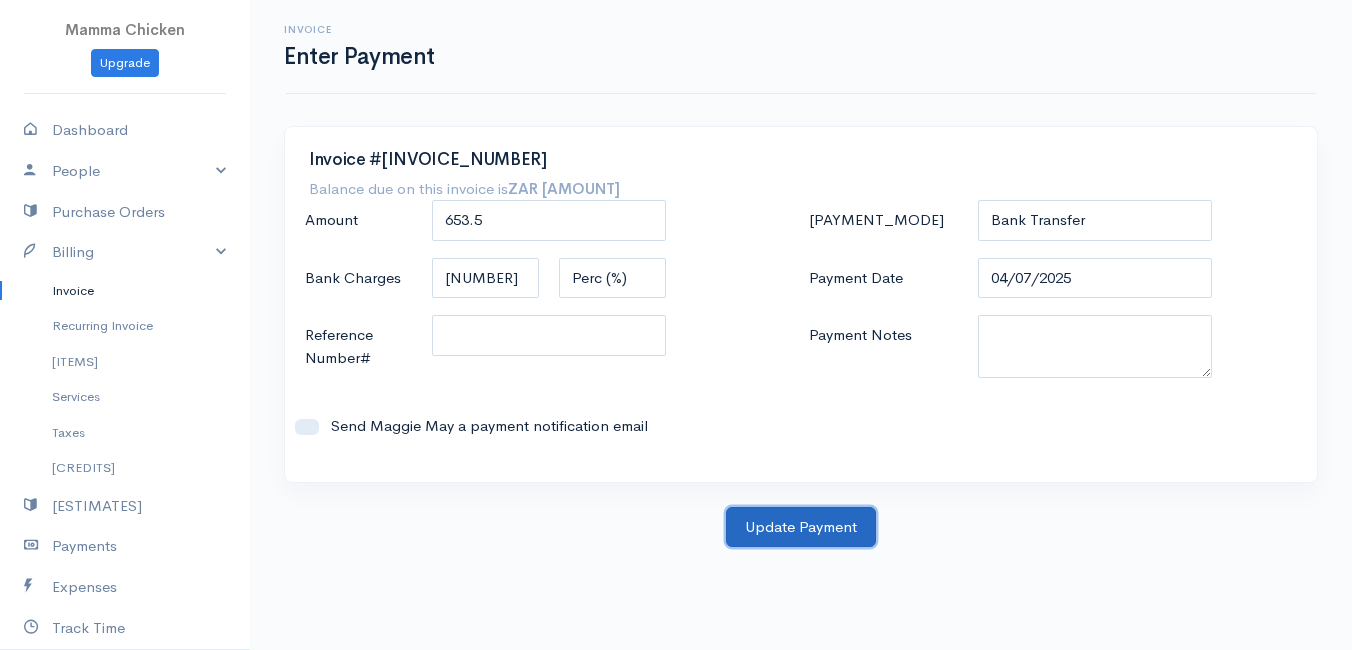 click on "Update Payment" at bounding box center (801, 527) 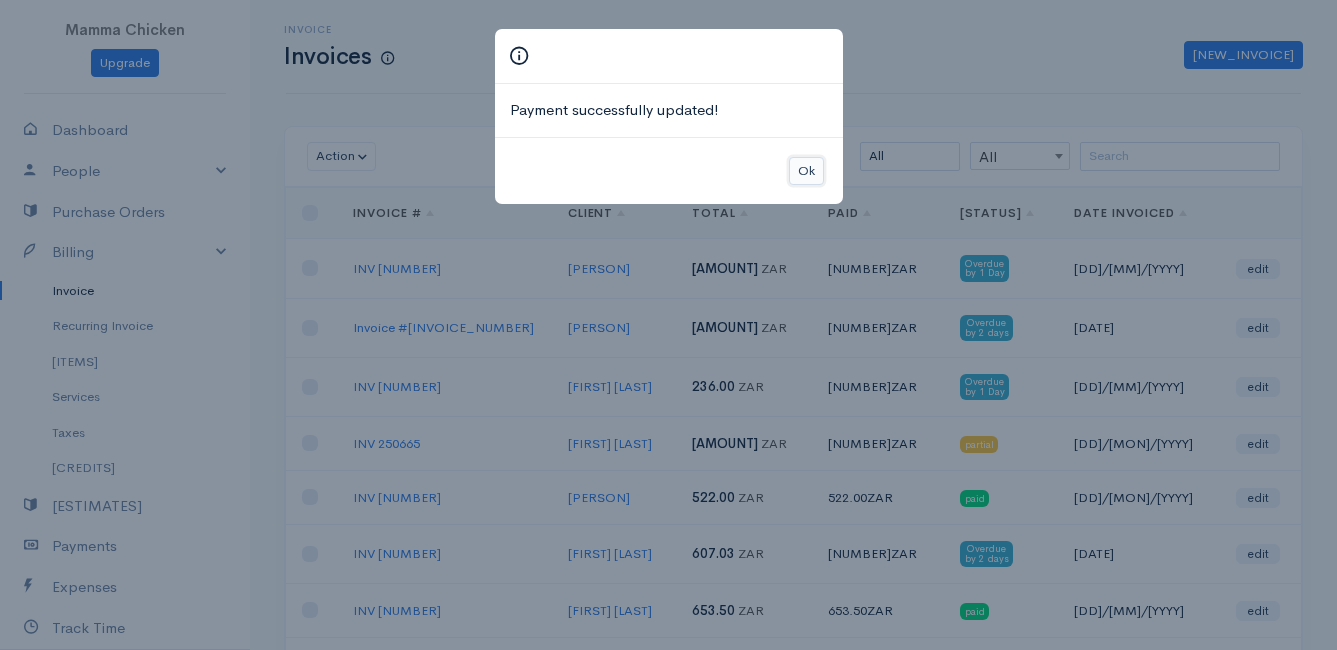click on "Ok" at bounding box center (806, 171) 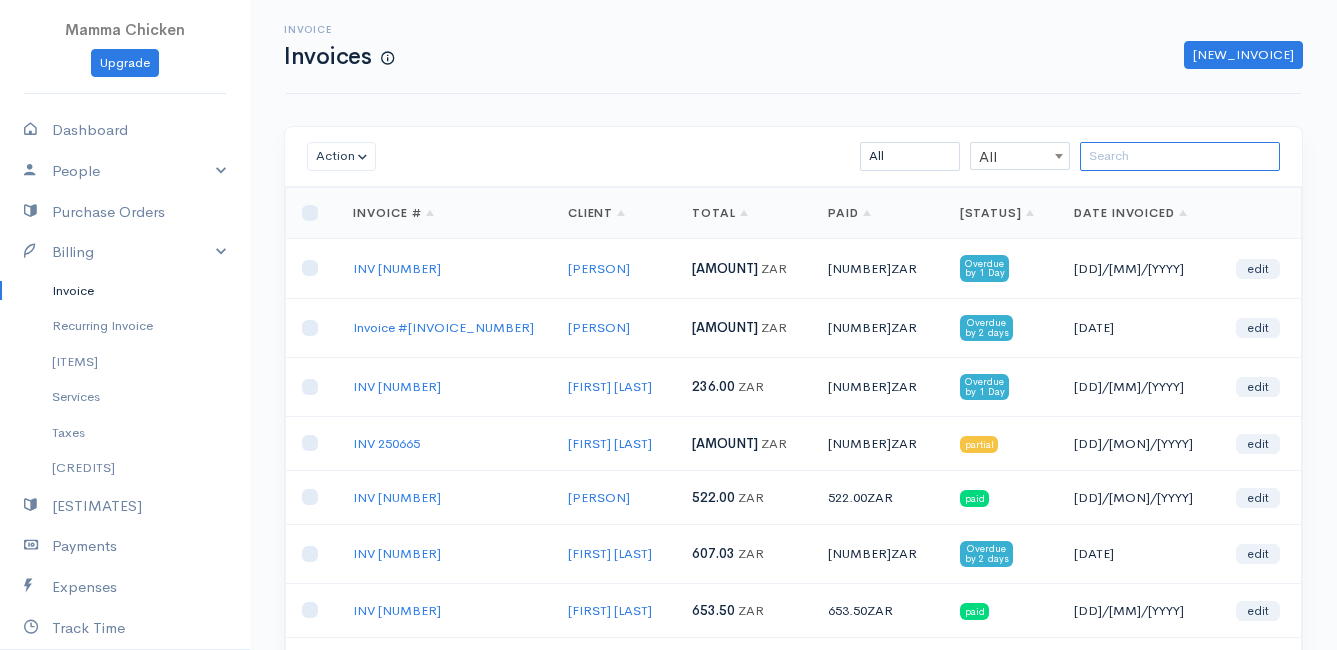 click at bounding box center [1180, 156] 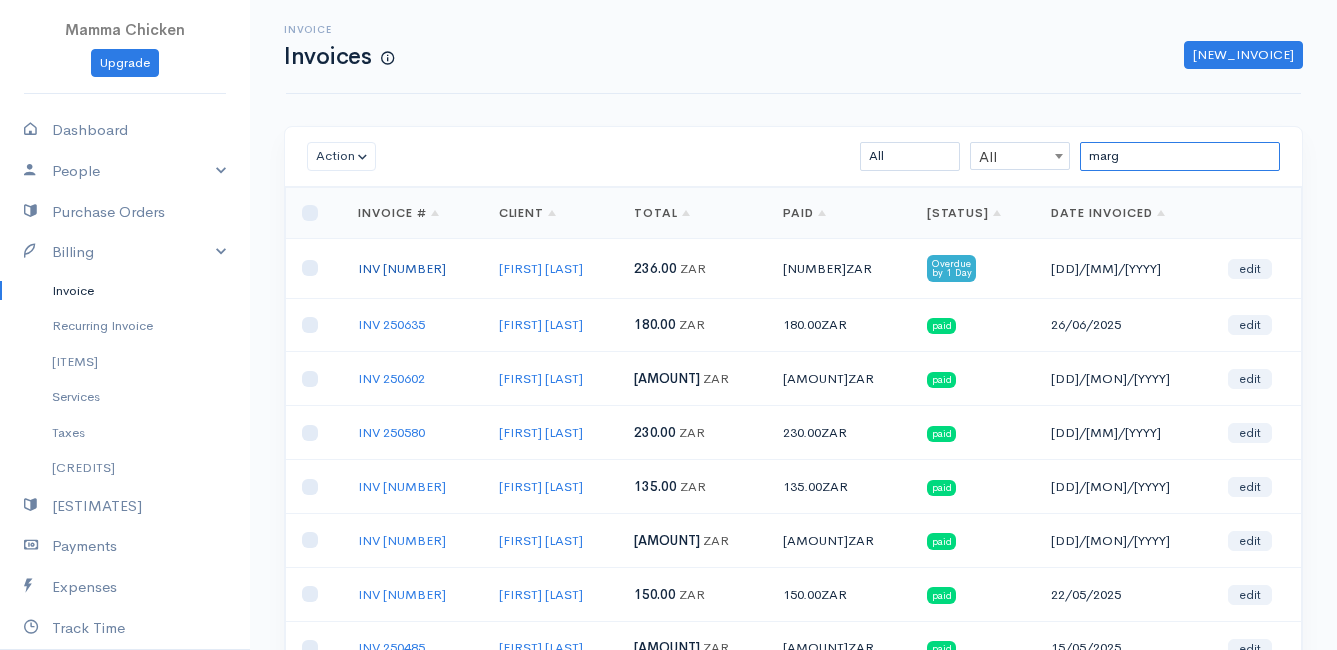 type on "marg" 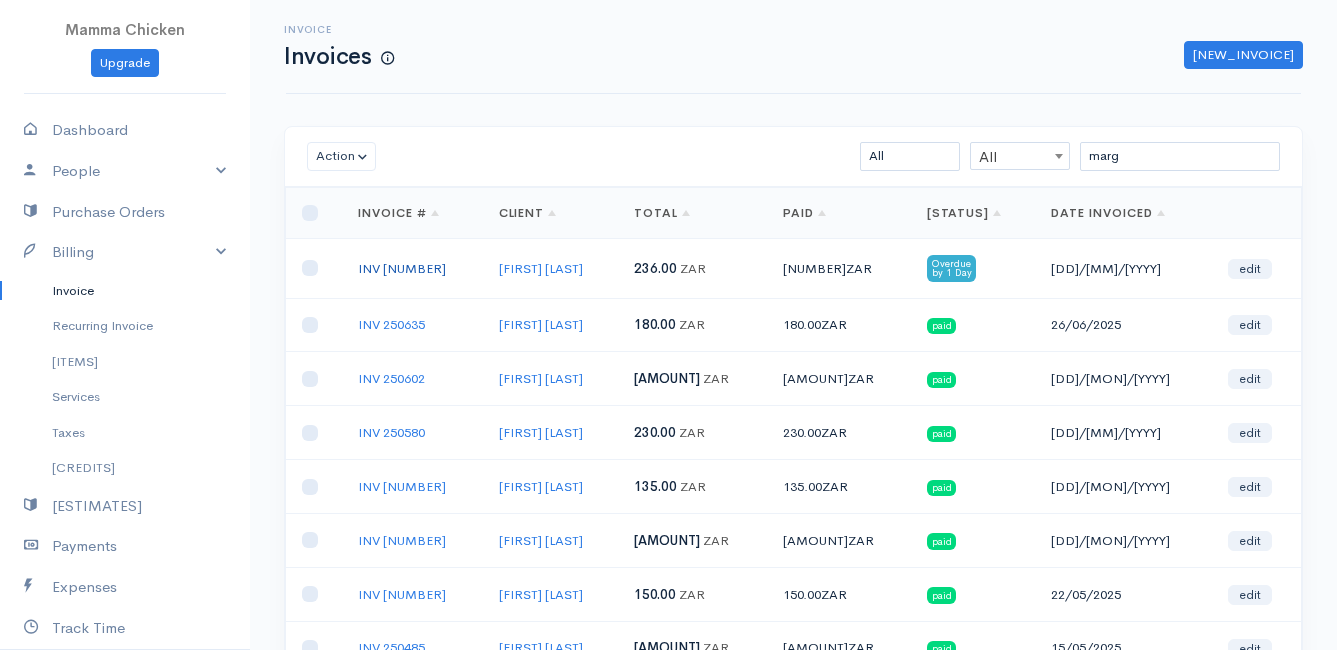 click on "INV [NUMBER]" at bounding box center [402, 268] 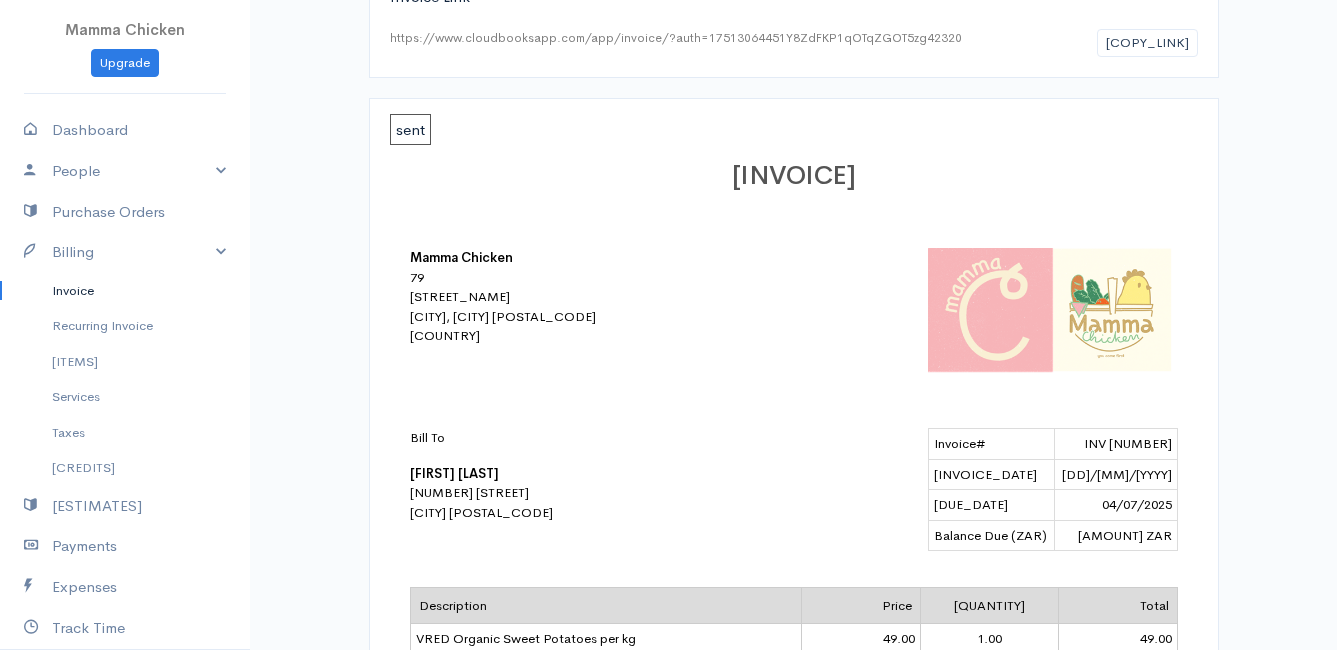 scroll, scrollTop: 0, scrollLeft: 0, axis: both 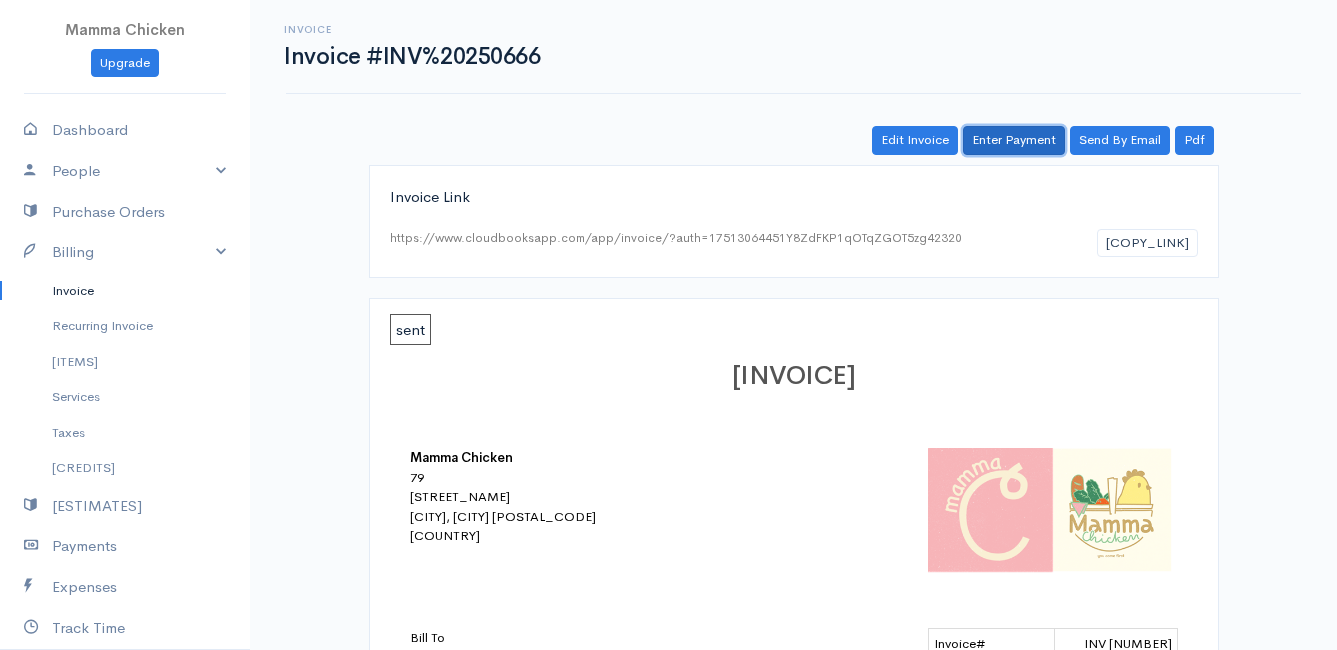 click on "Enter Payment" at bounding box center [1014, 140] 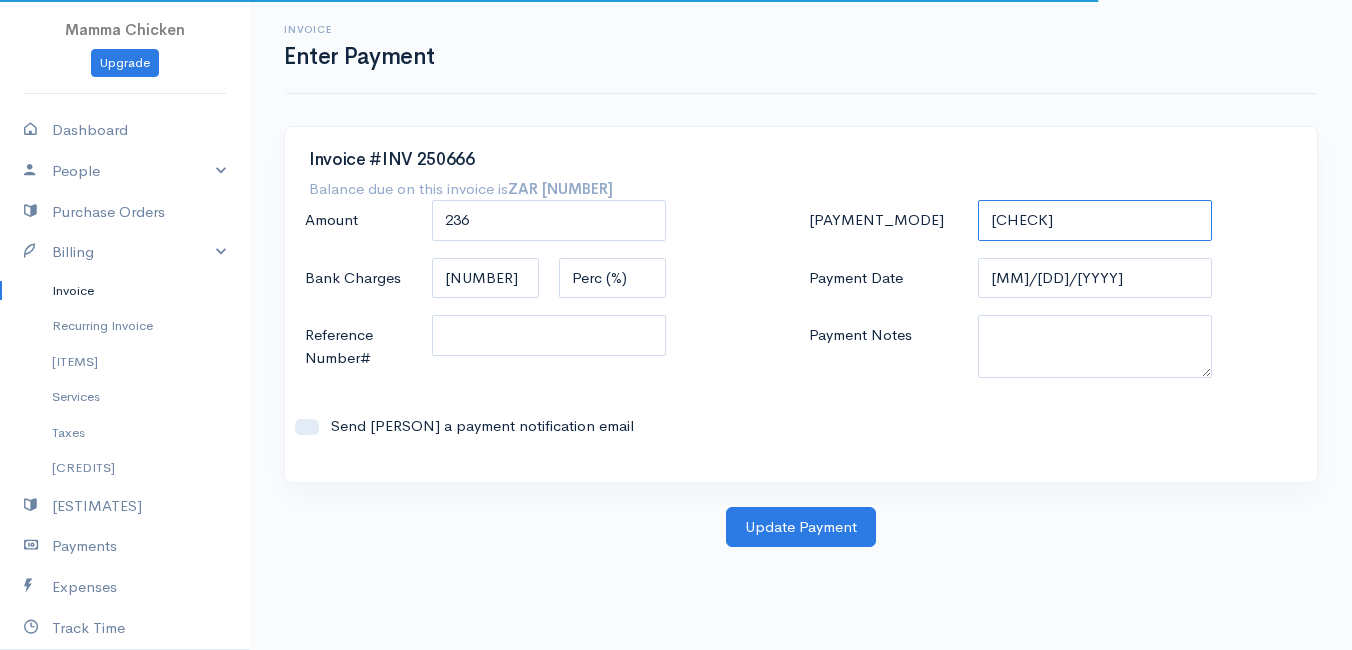 click on "[PAYMENT_METHODS]" at bounding box center (1095, 220) 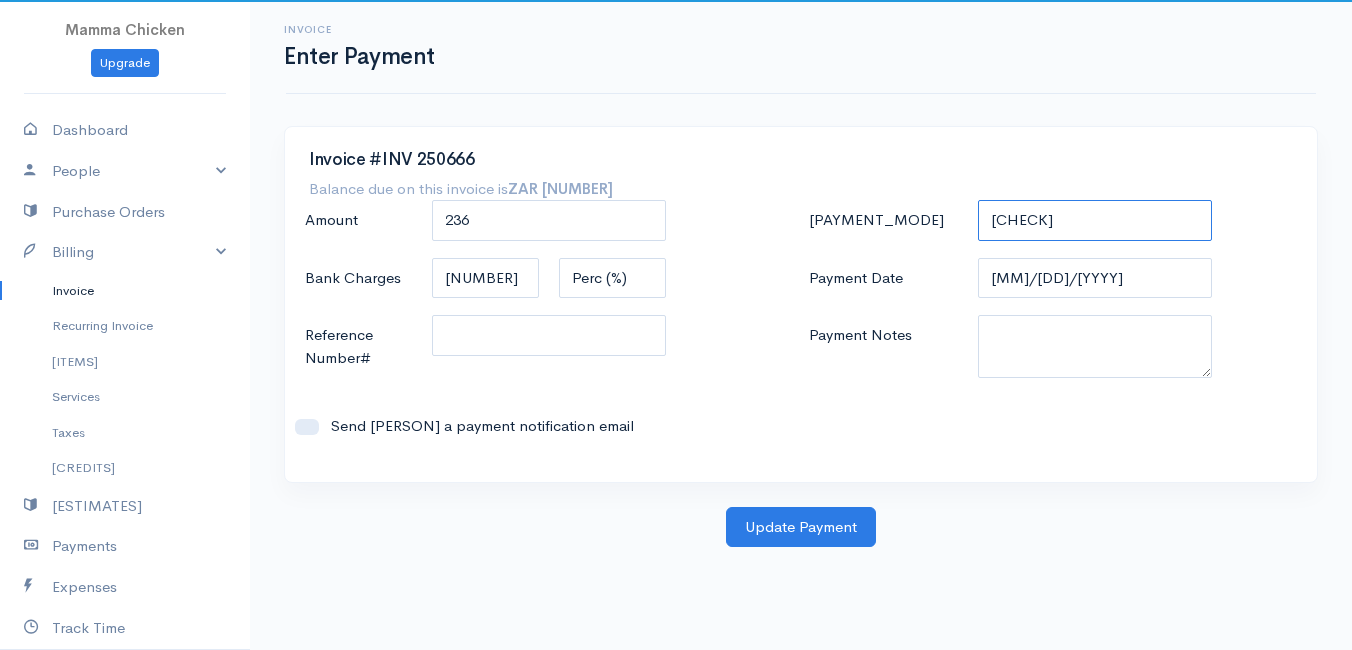 select on "Bank Transfer" 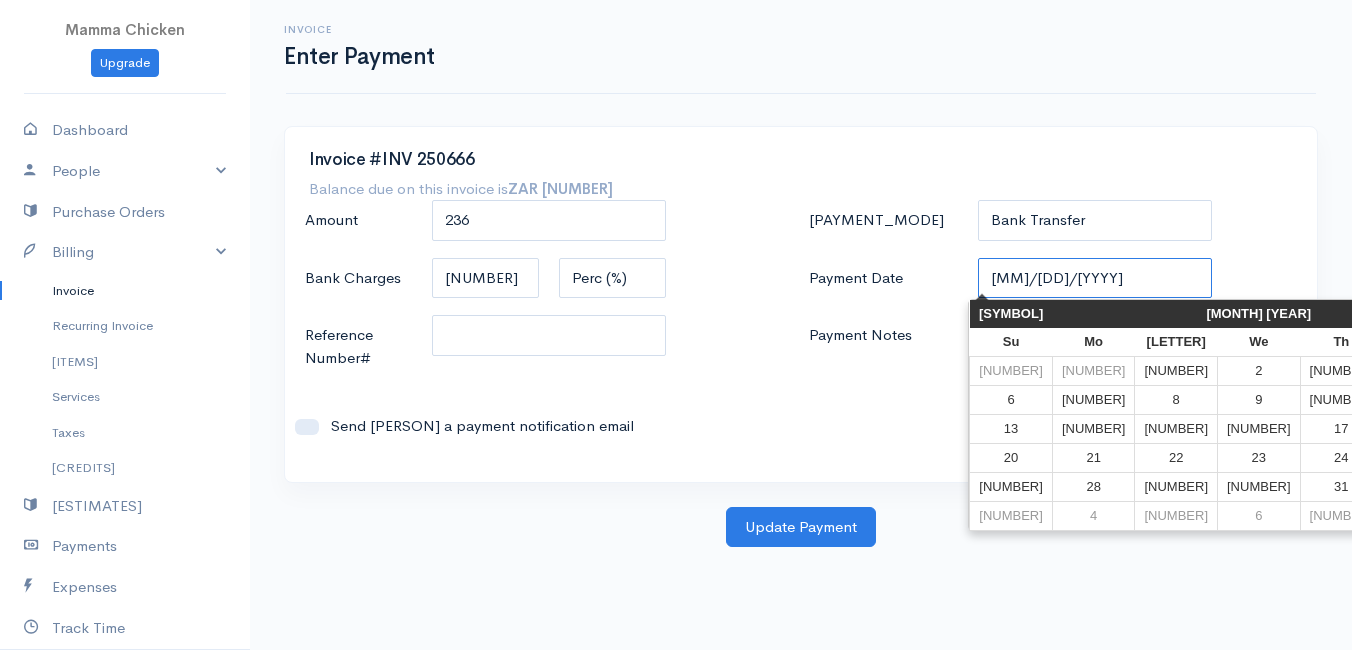 click on "[MM]/[DD]/[YYYY]" at bounding box center (1095, 278) 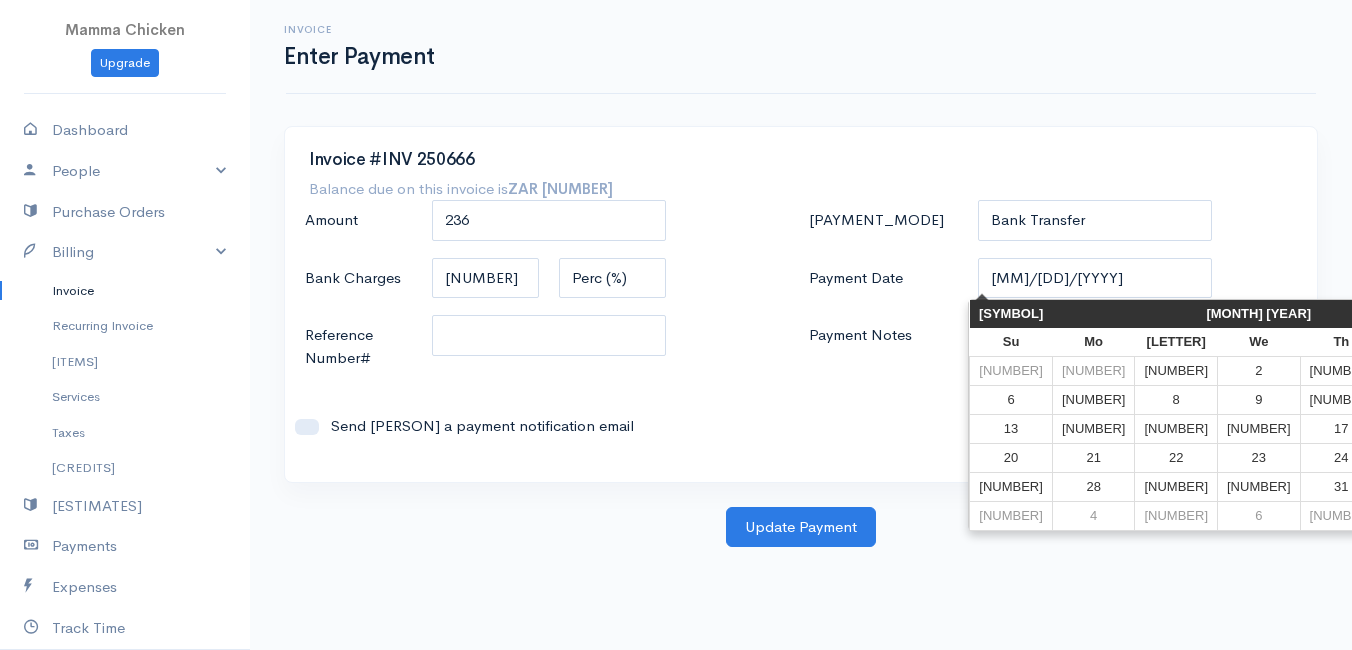 click on "4" at bounding box center (1424, 370) 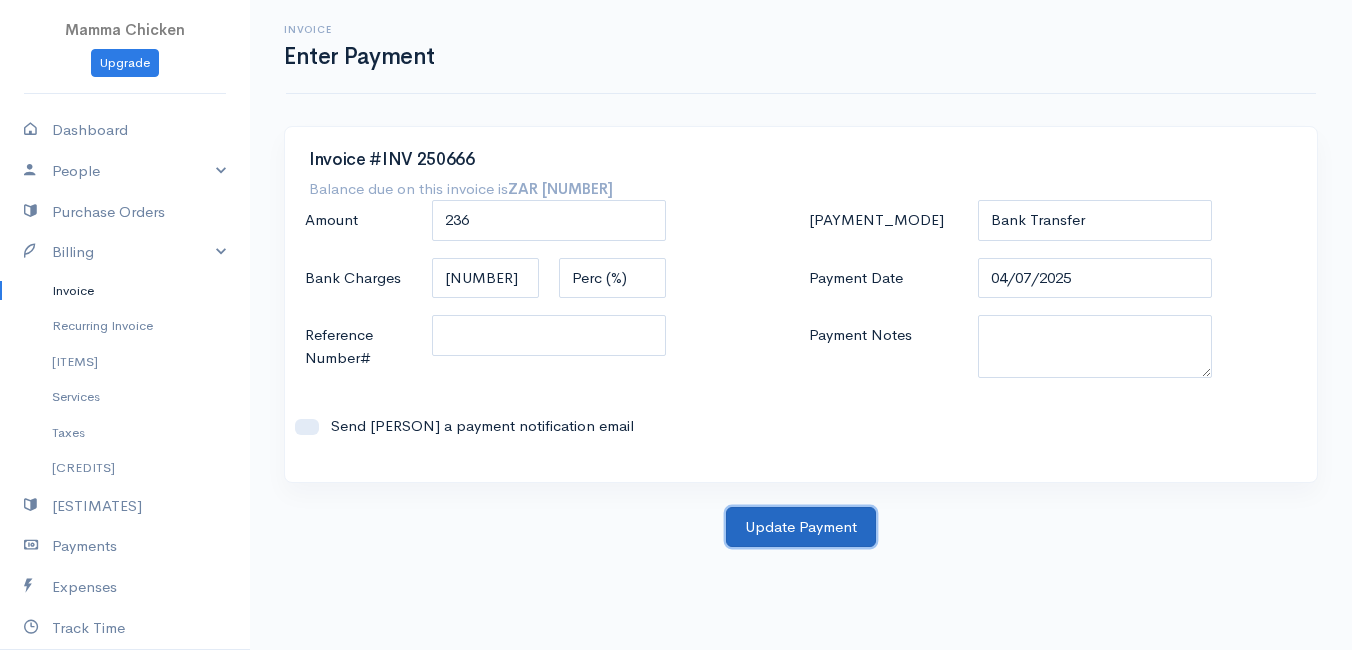 click on "Update Payment" at bounding box center [801, 527] 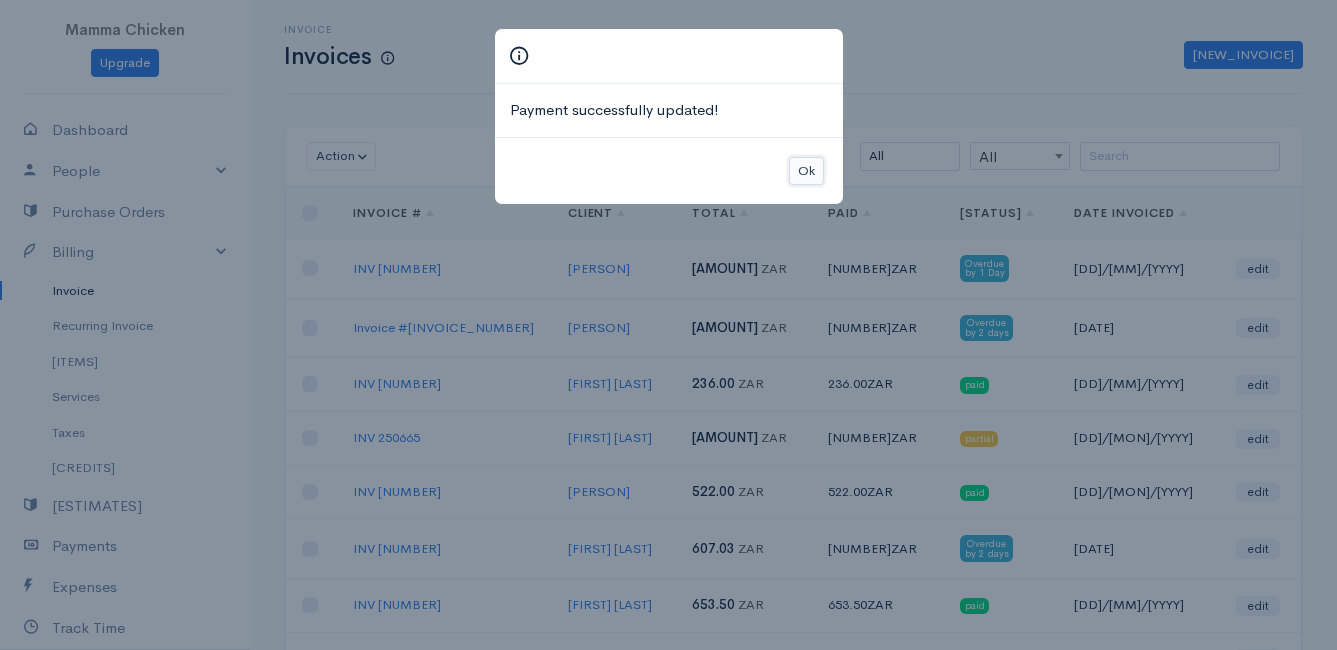 click on "Ok" at bounding box center [806, 171] 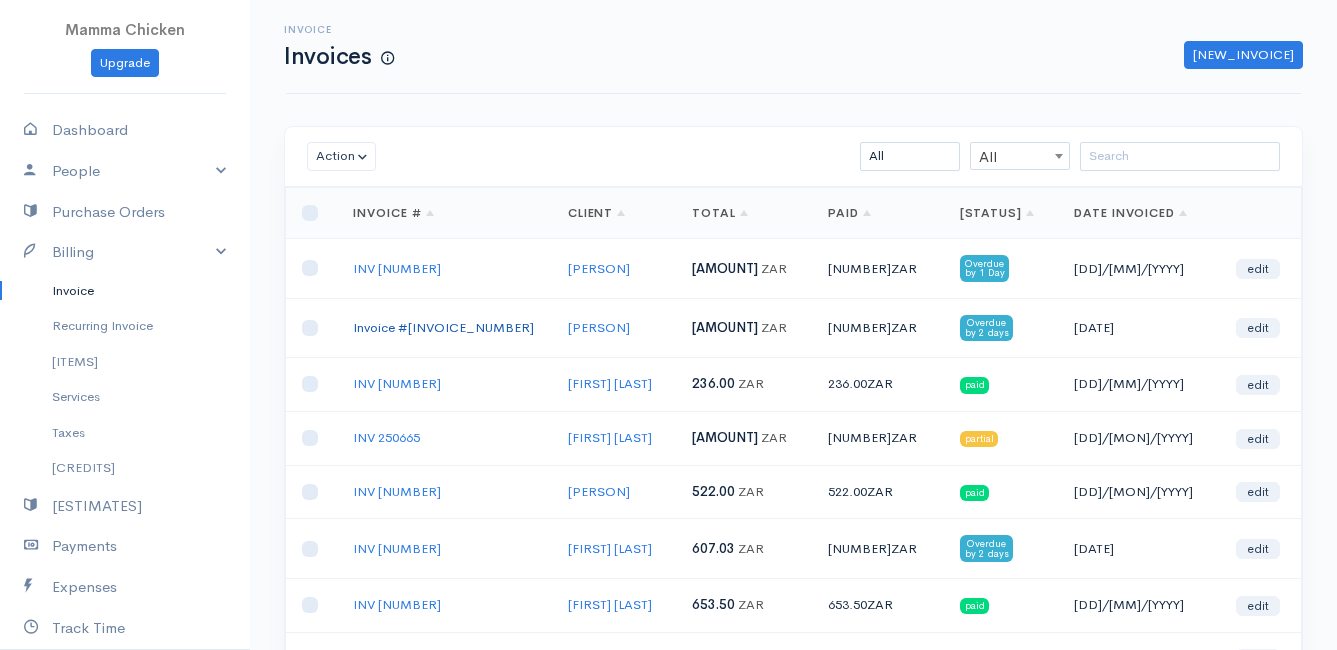 click on "Invoice #[INVOICE_NUMBER]" at bounding box center (443, 327) 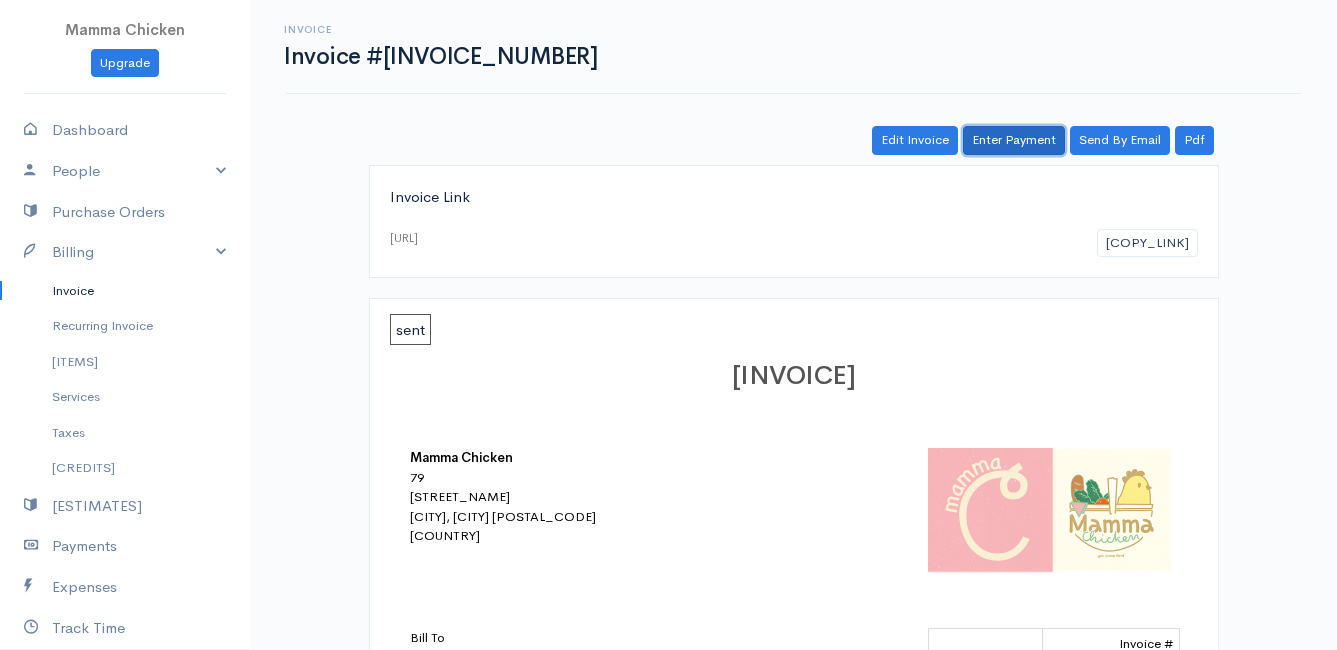 click on "Enter Payment" at bounding box center (1014, 140) 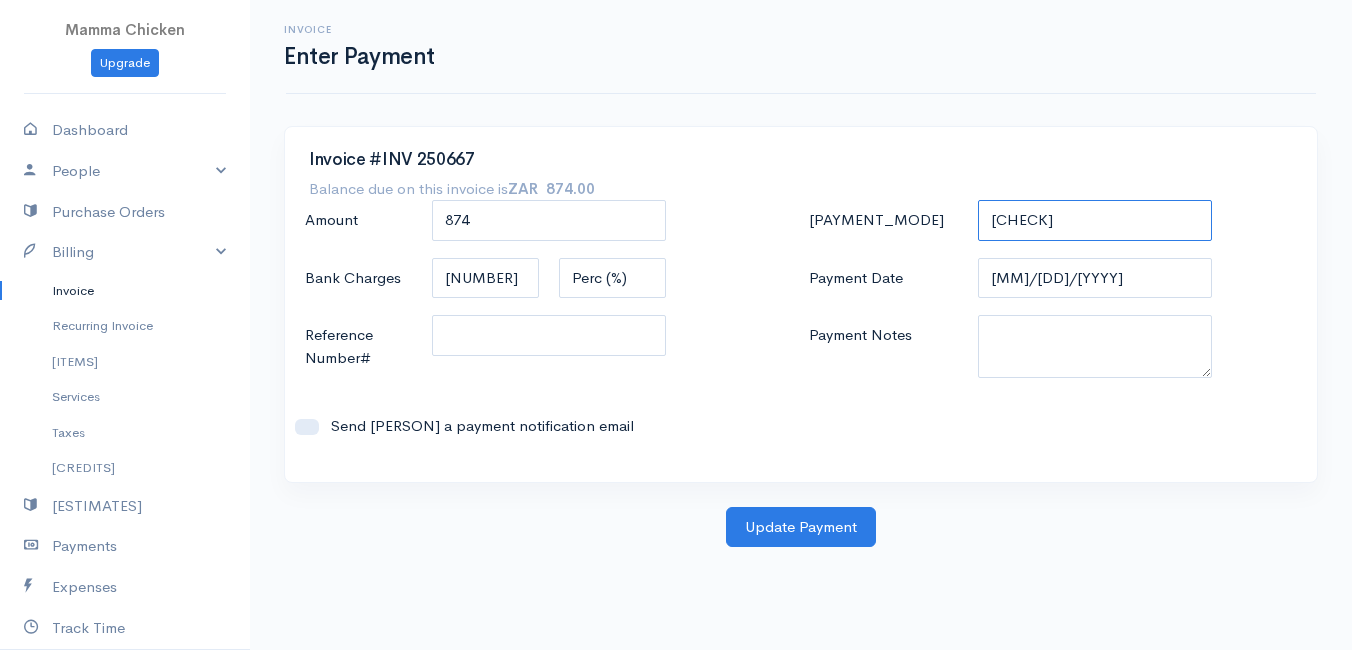 click on "[PAYMENT_METHODS]" at bounding box center [1095, 220] 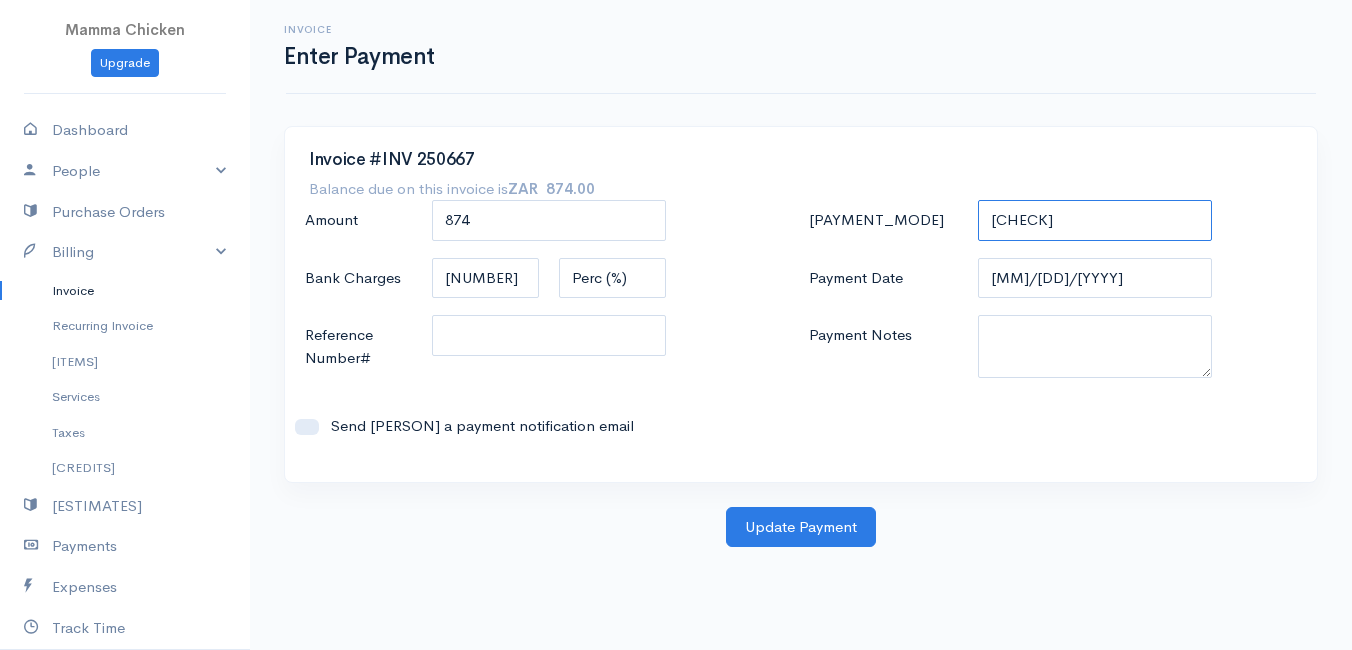 select on "Bank Transfer" 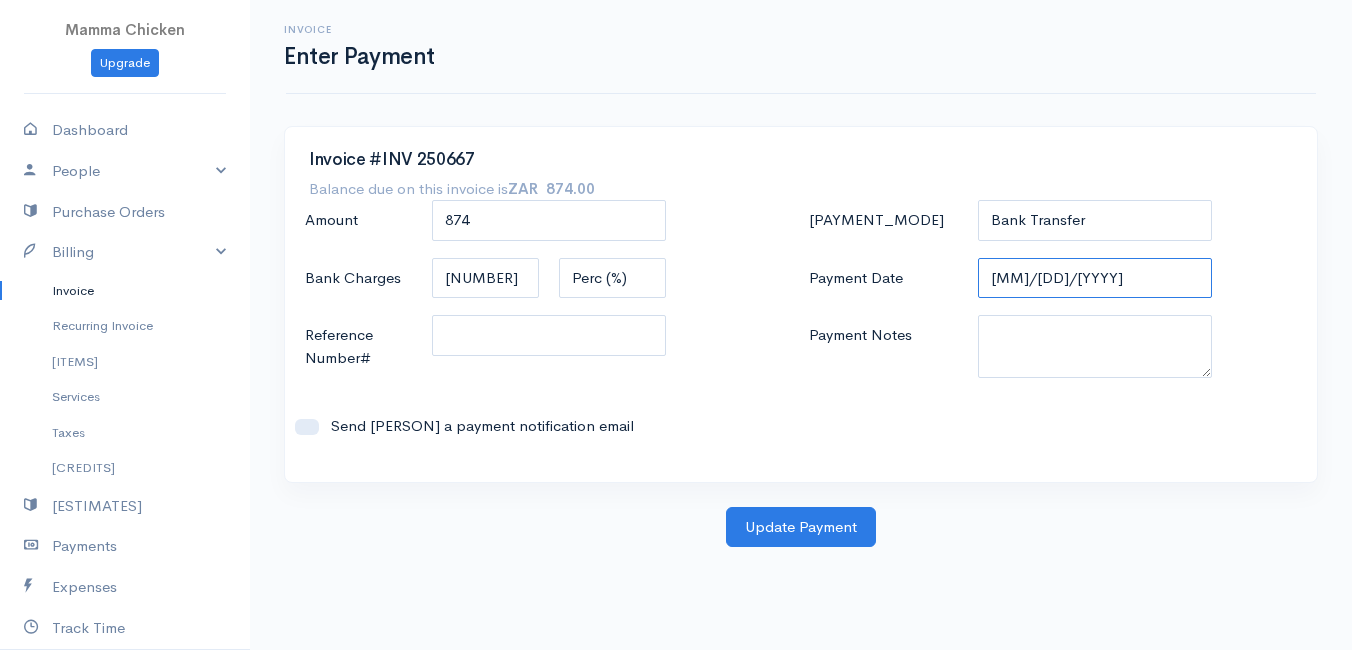 click on "[MM]/[DD]/[YYYY]" at bounding box center (1095, 278) 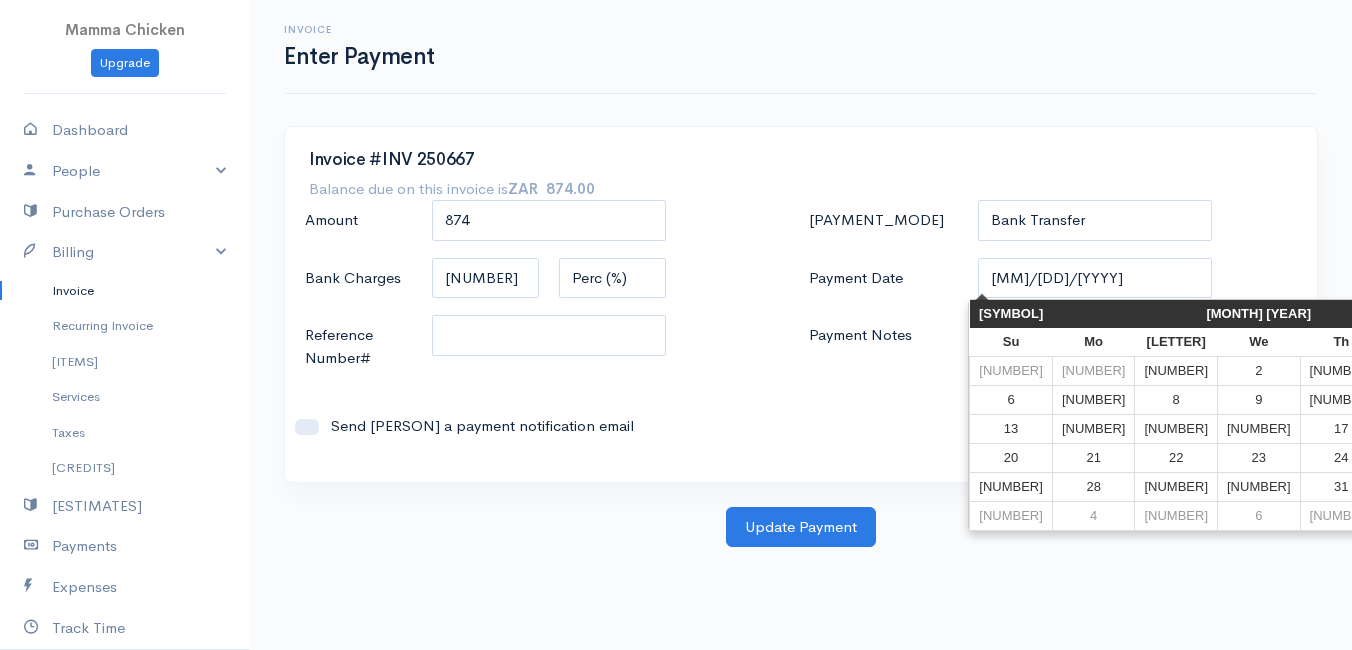 click on "4" at bounding box center (1424, 370) 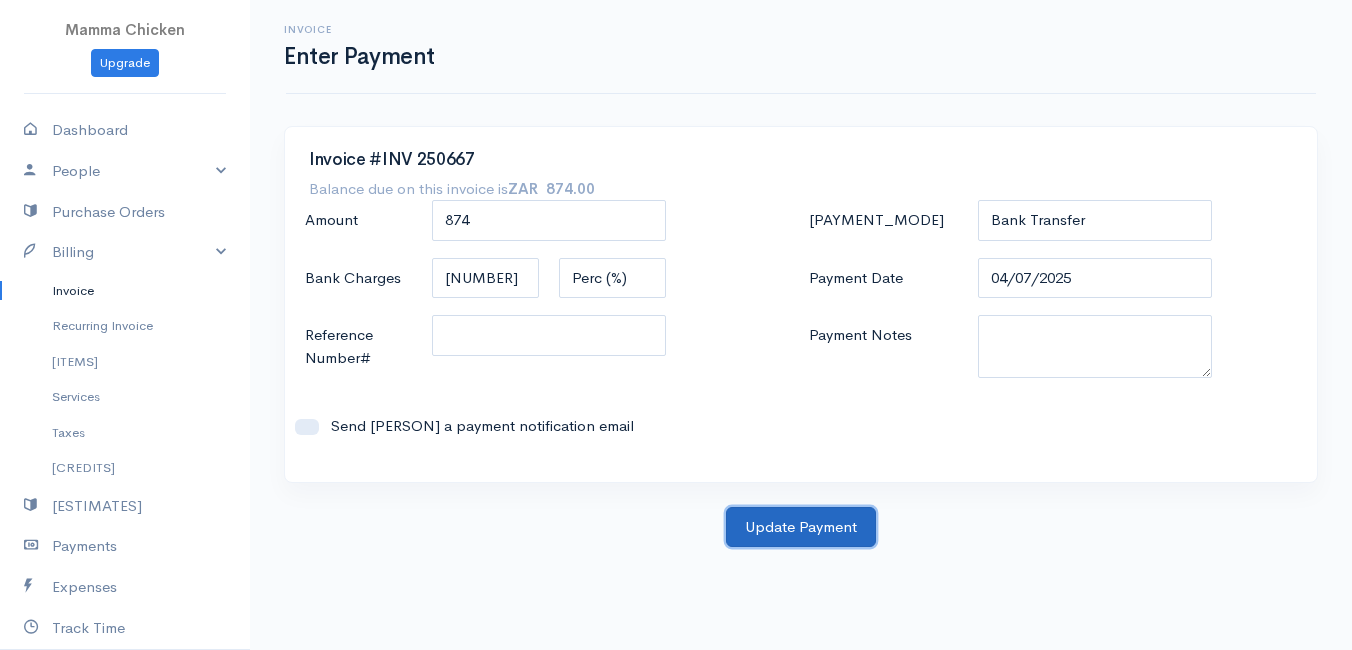 click on "Update Payment" at bounding box center [801, 527] 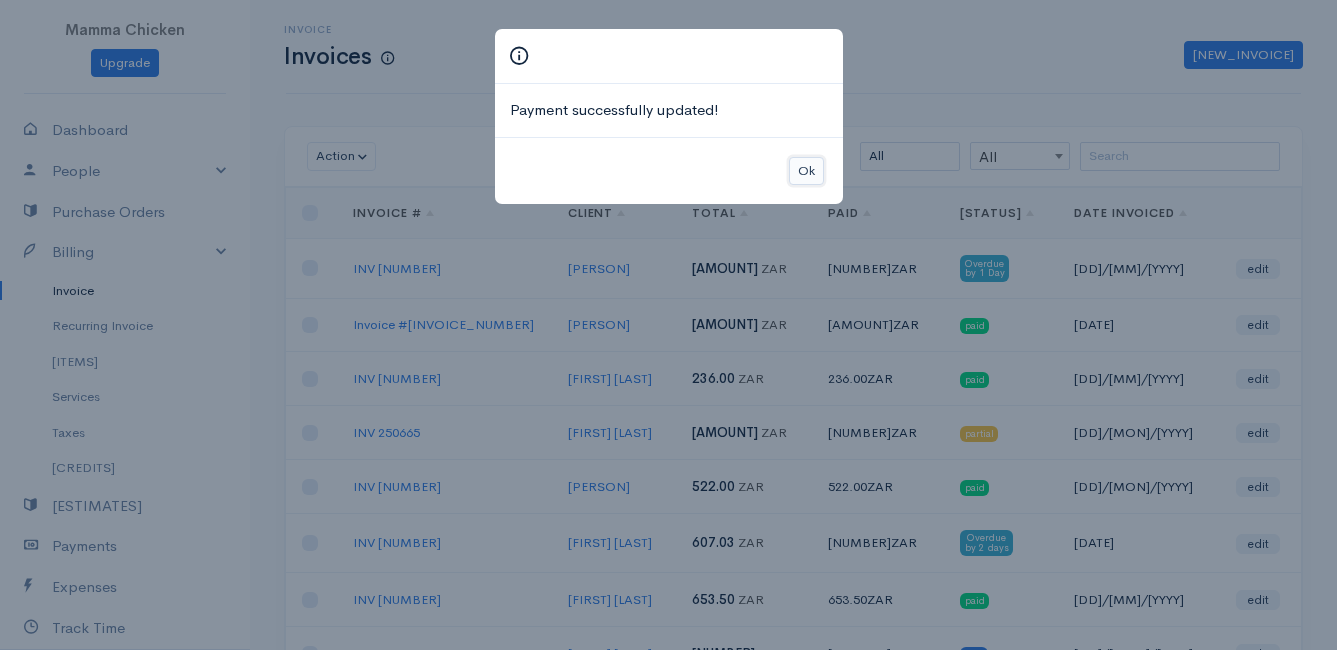 click on "Ok" at bounding box center [806, 171] 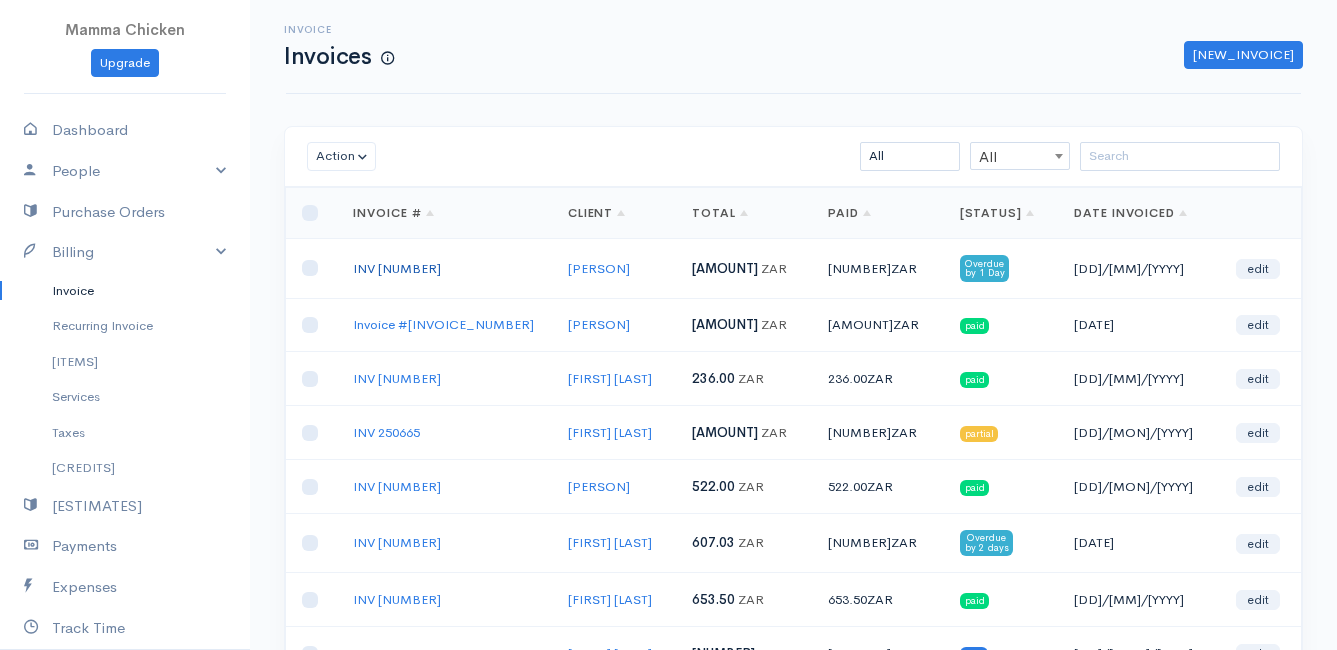 click on "INV [NUMBER]" at bounding box center [397, 268] 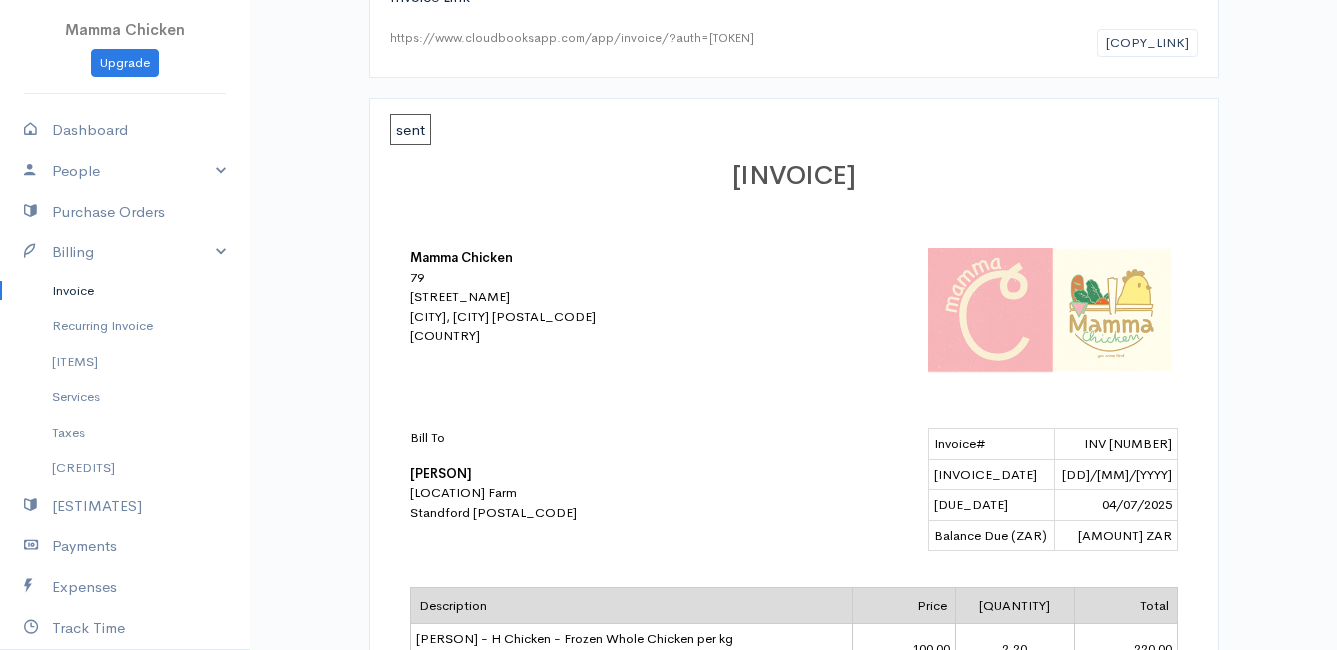 scroll, scrollTop: 0, scrollLeft: 0, axis: both 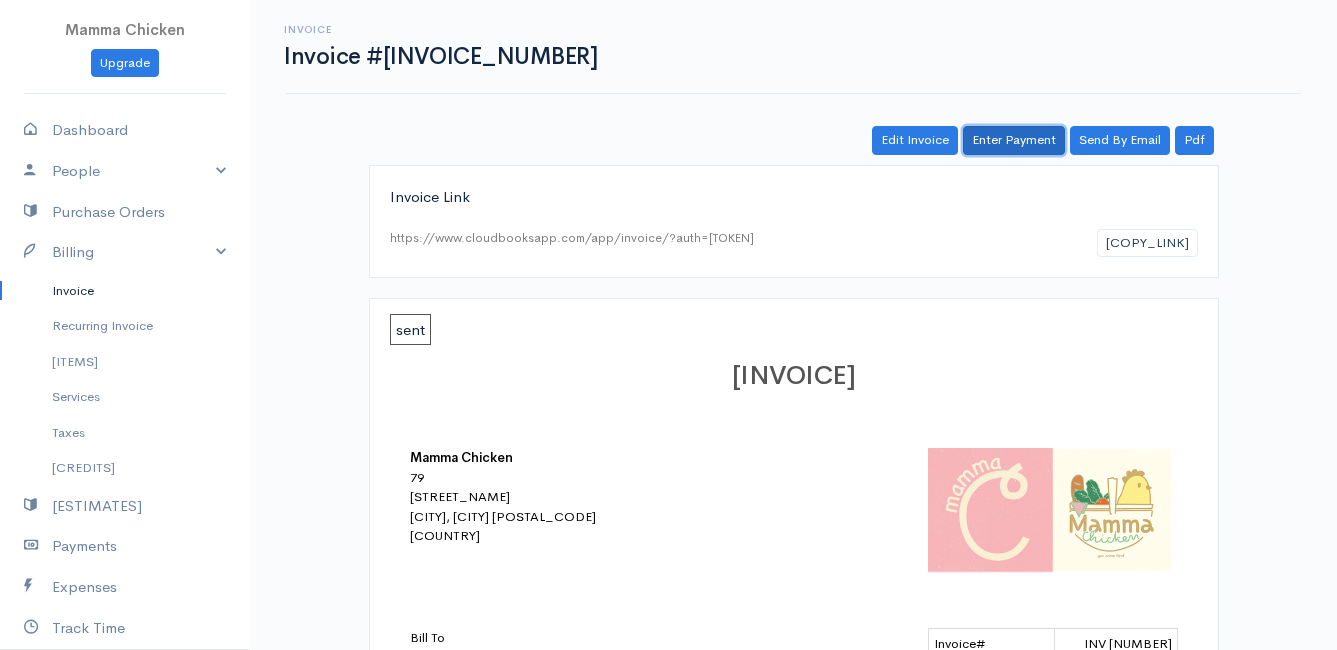 click on "Enter Payment" at bounding box center (1014, 140) 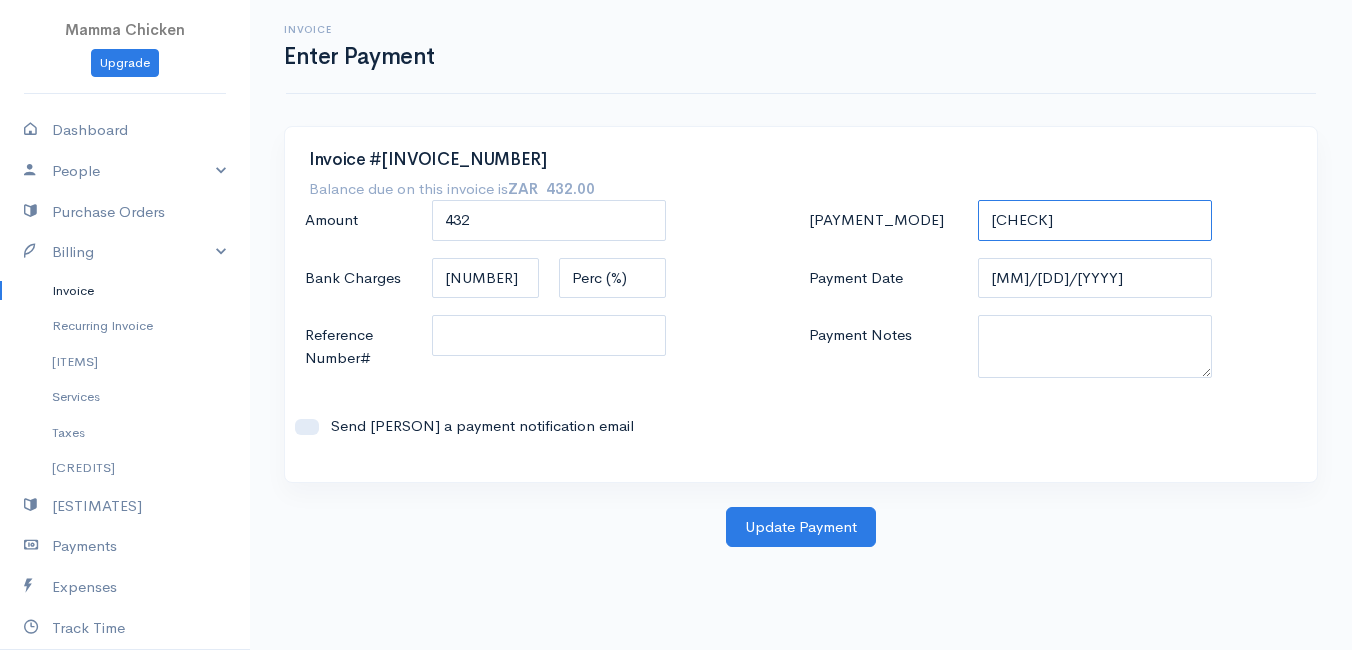 click on "[PAYMENT_METHODS]" at bounding box center [1095, 220] 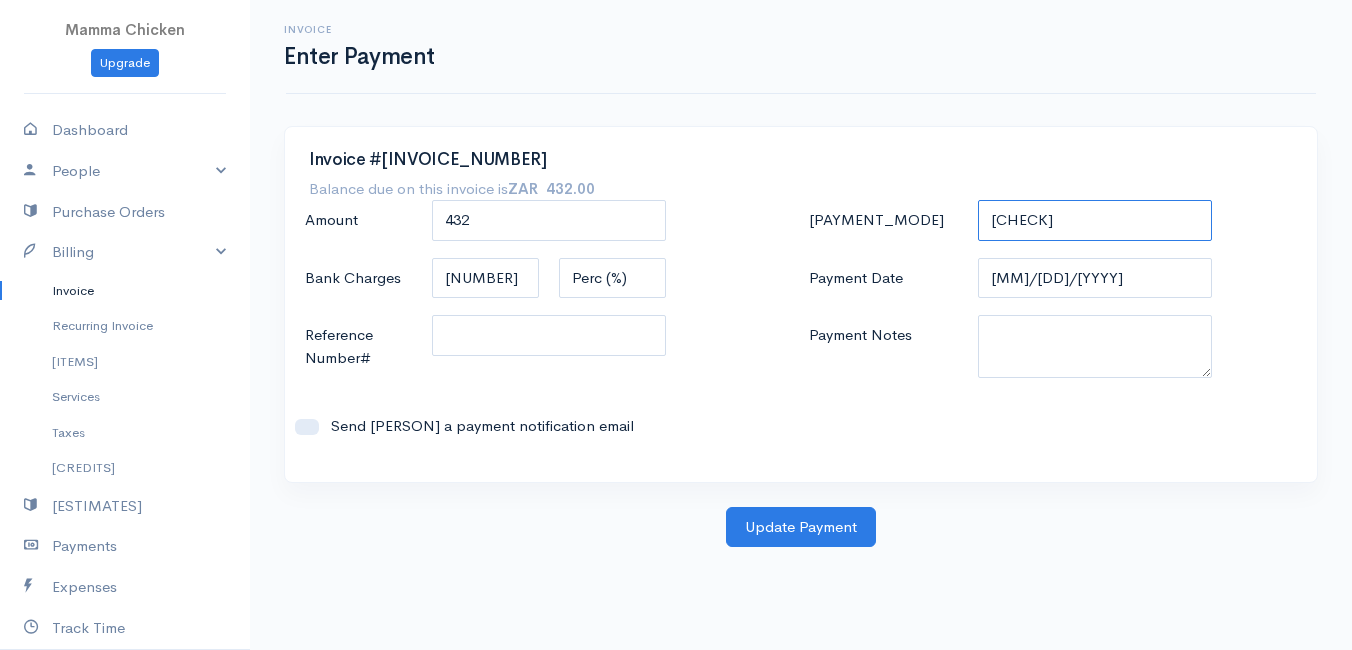 select on "Cash" 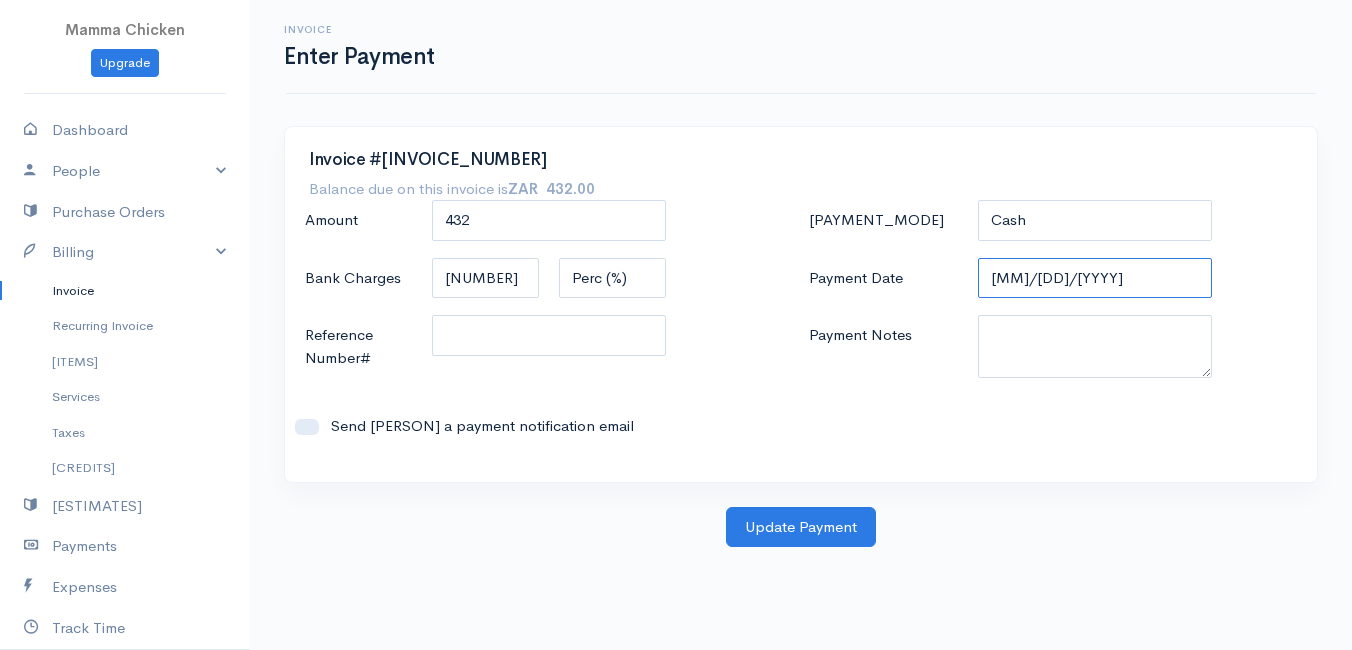 click on "[MM]/[DD]/[YYYY]" at bounding box center [1095, 278] 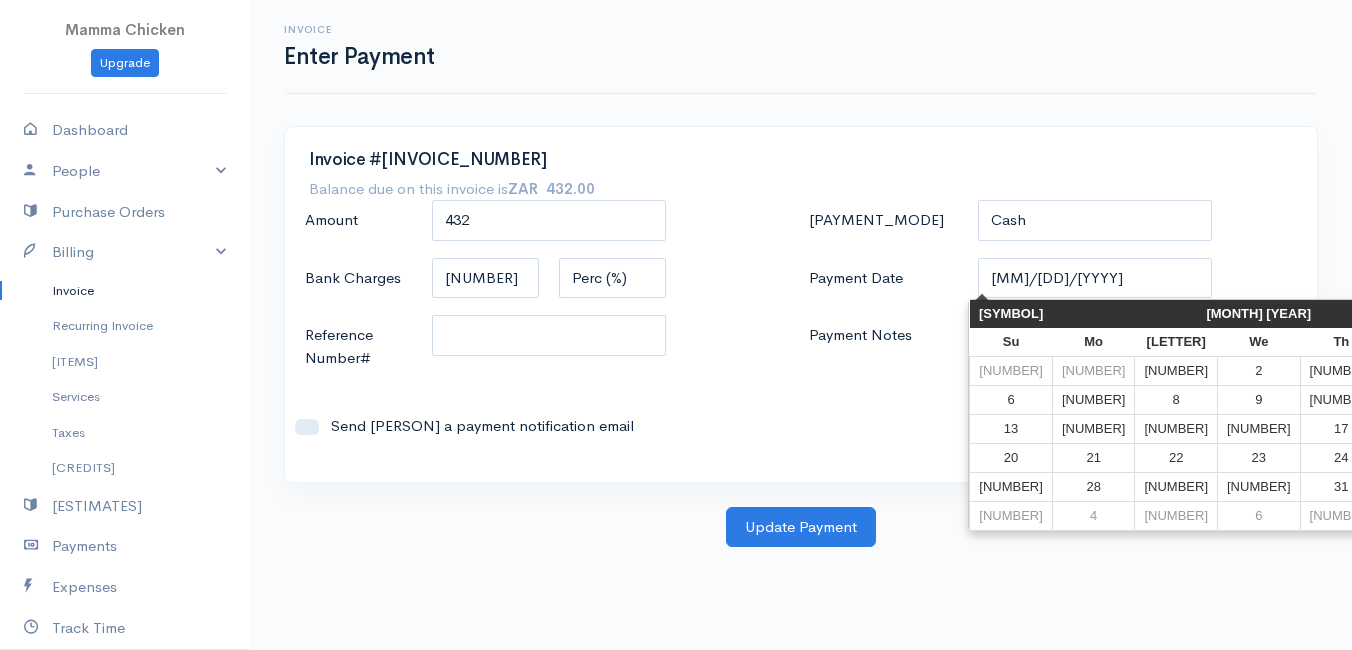 click on "4" at bounding box center (1424, 370) 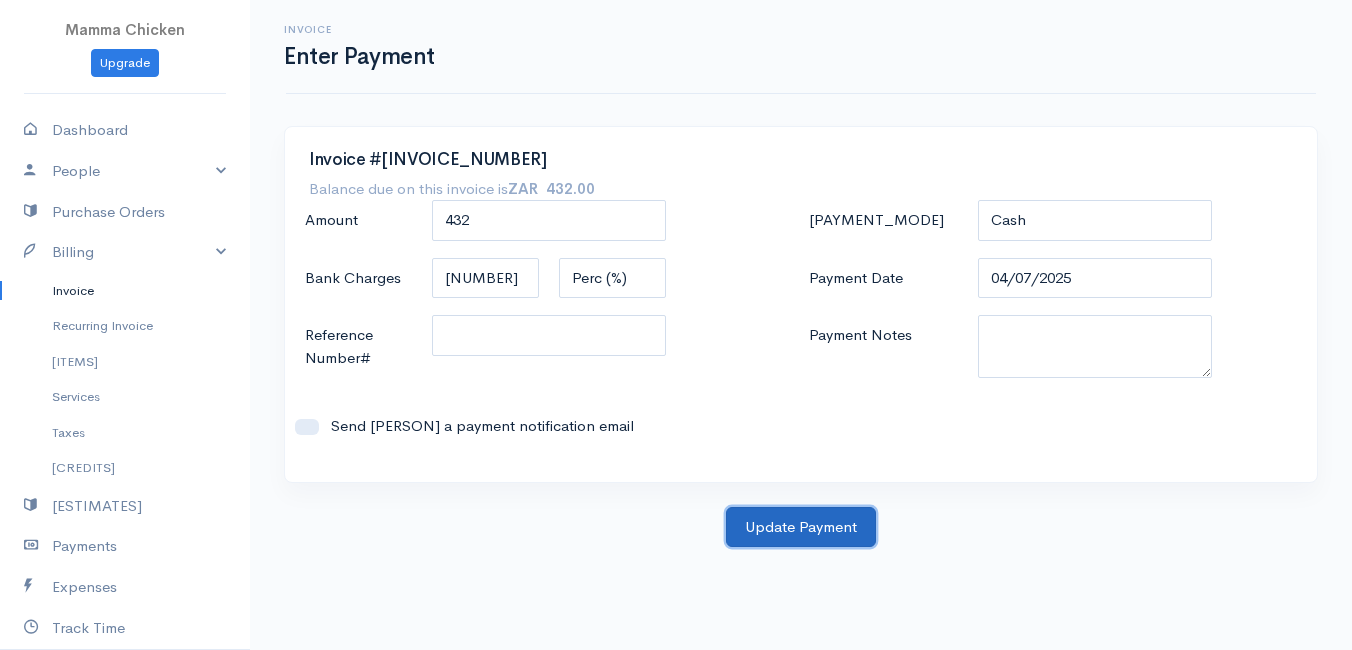 click on "Update Payment" at bounding box center [801, 527] 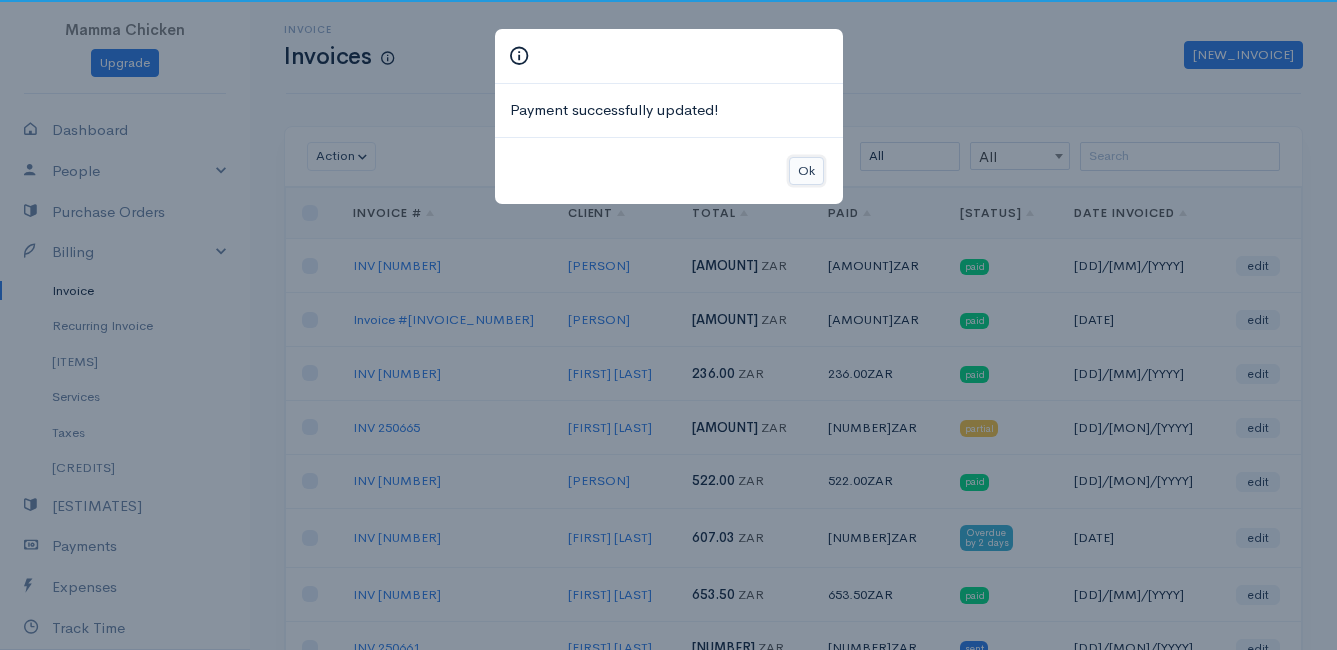 click on "Ok" at bounding box center (806, 171) 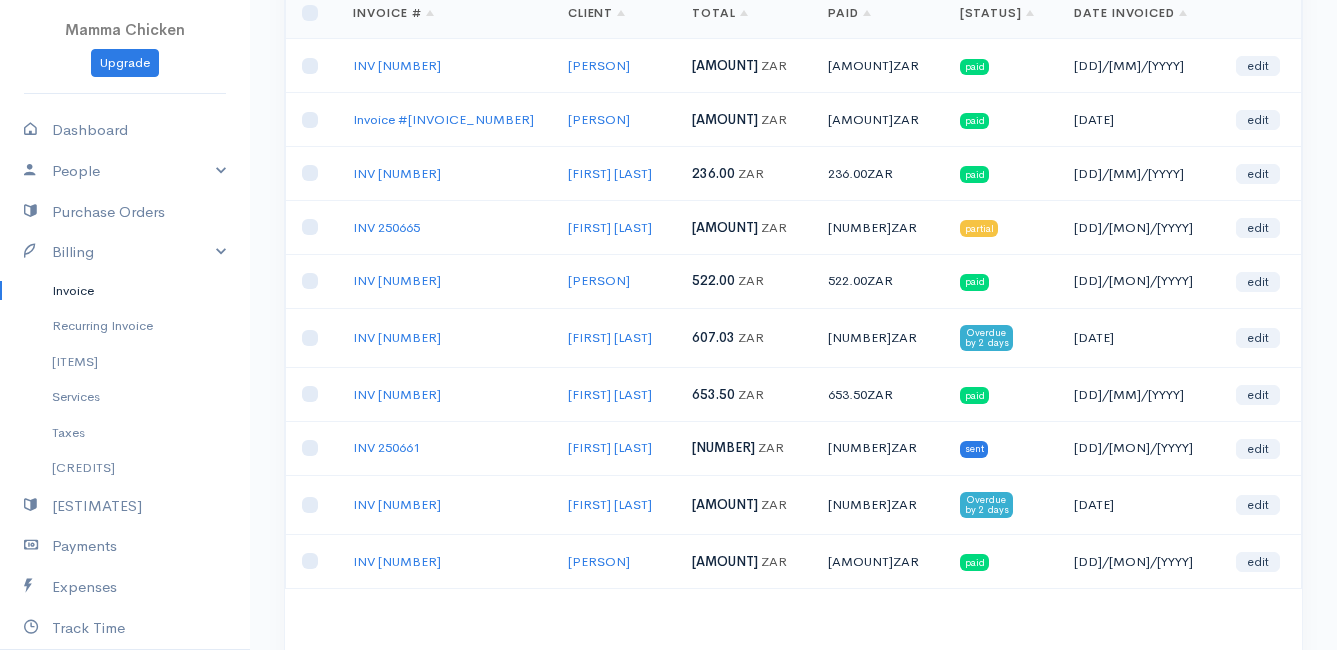 scroll, scrollTop: 0, scrollLeft: 0, axis: both 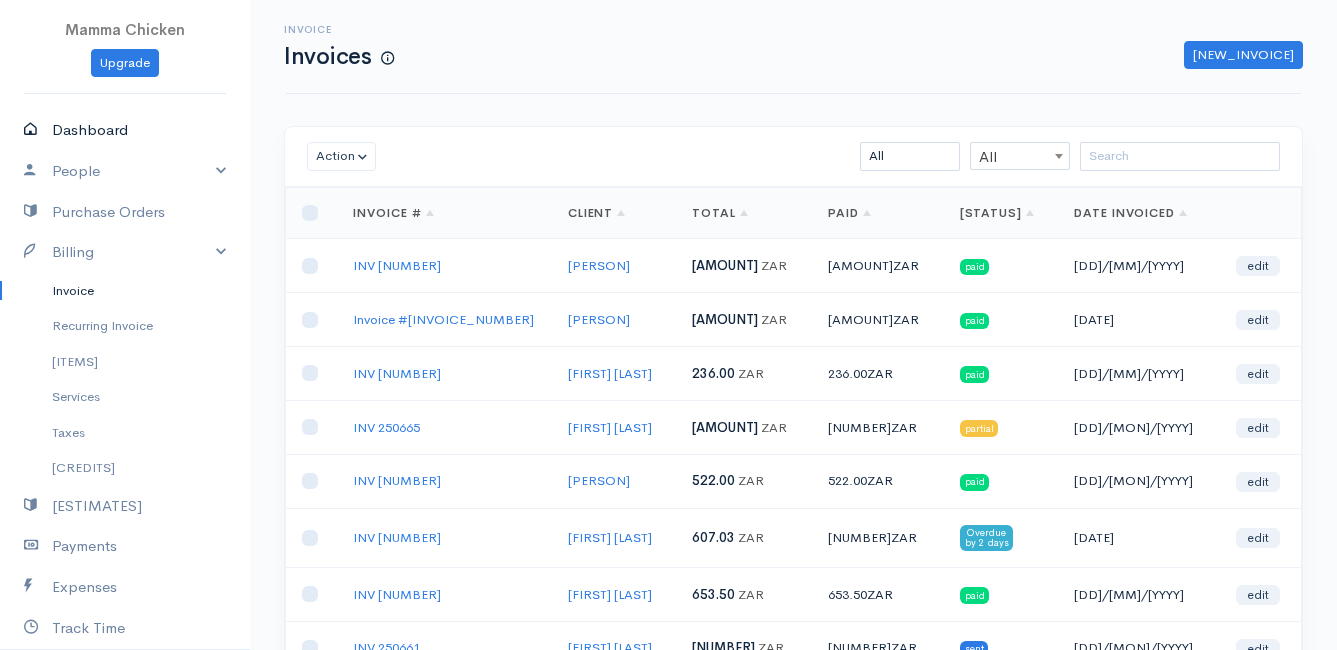 click on "Dashboard" at bounding box center [125, 130] 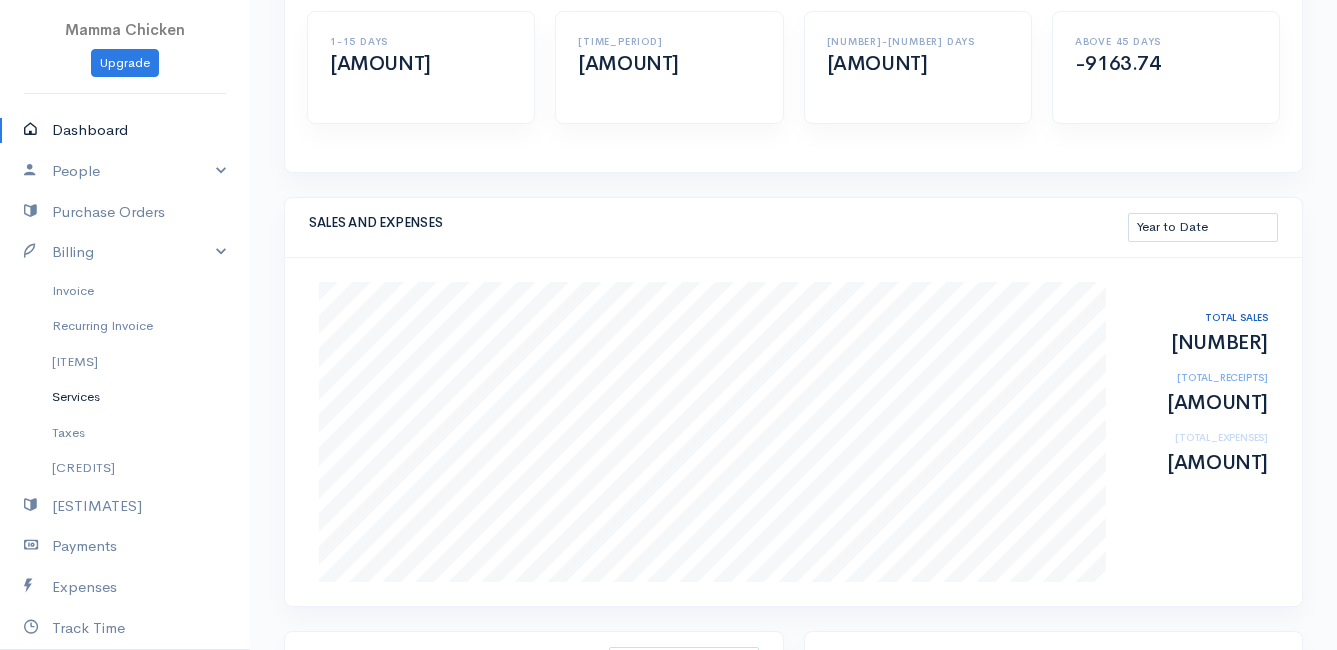 scroll, scrollTop: 400, scrollLeft: 0, axis: vertical 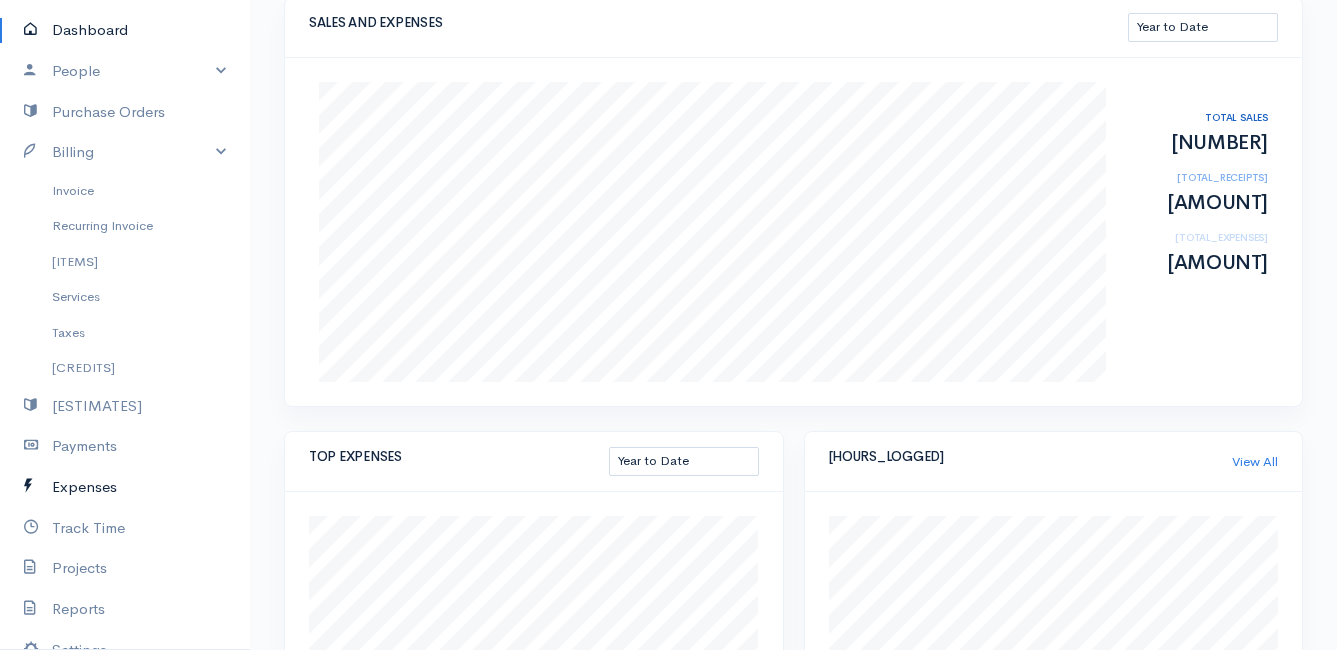 click on "Expenses" at bounding box center (125, 487) 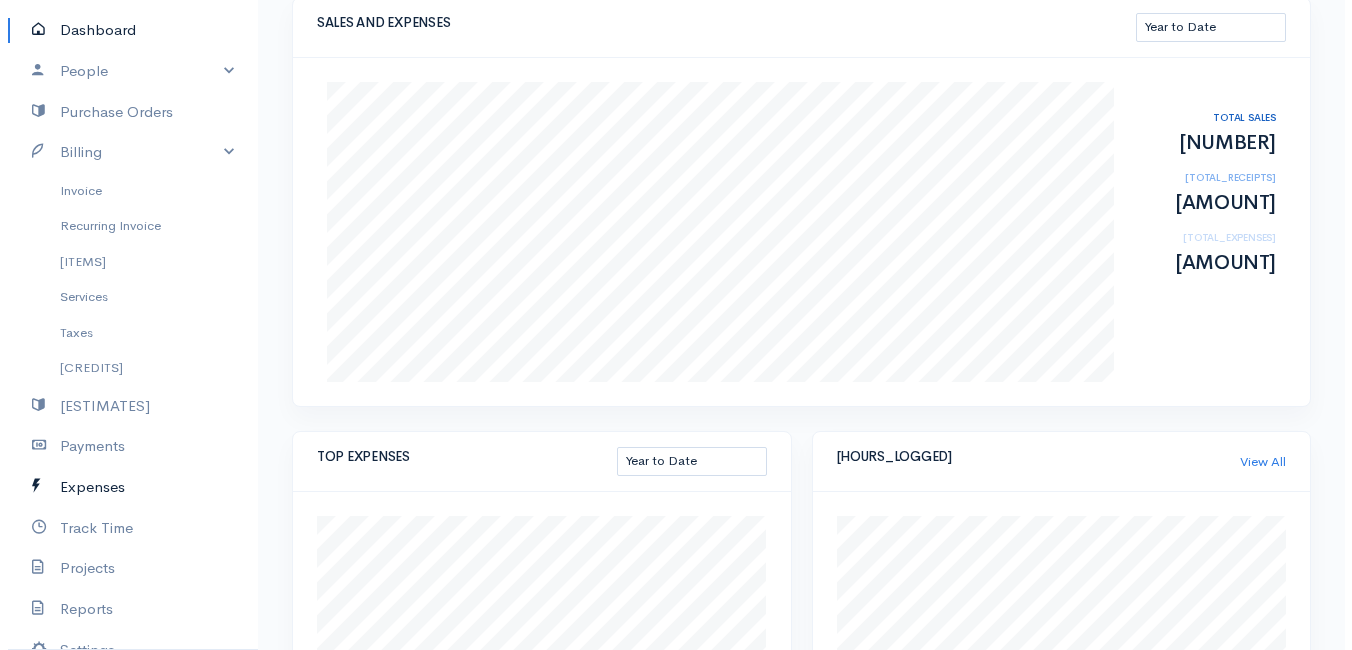scroll, scrollTop: 0, scrollLeft: 0, axis: both 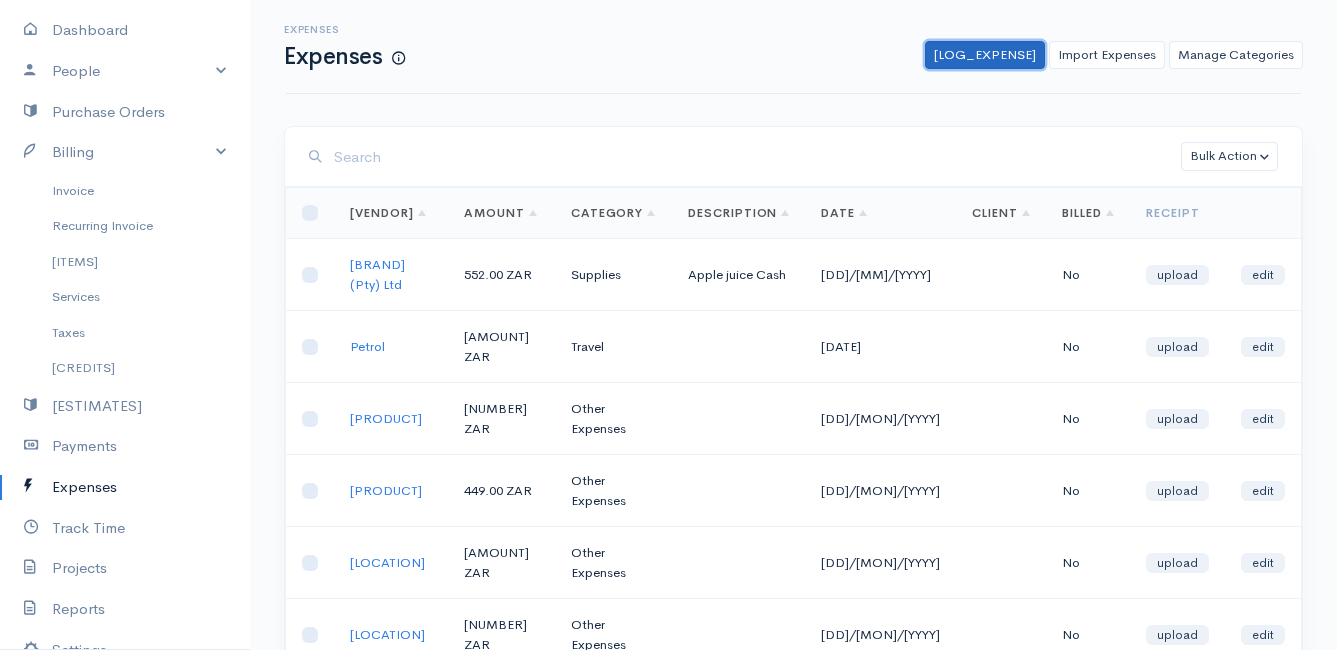 click on "[LOG_EXPENSE]" at bounding box center [985, 55] 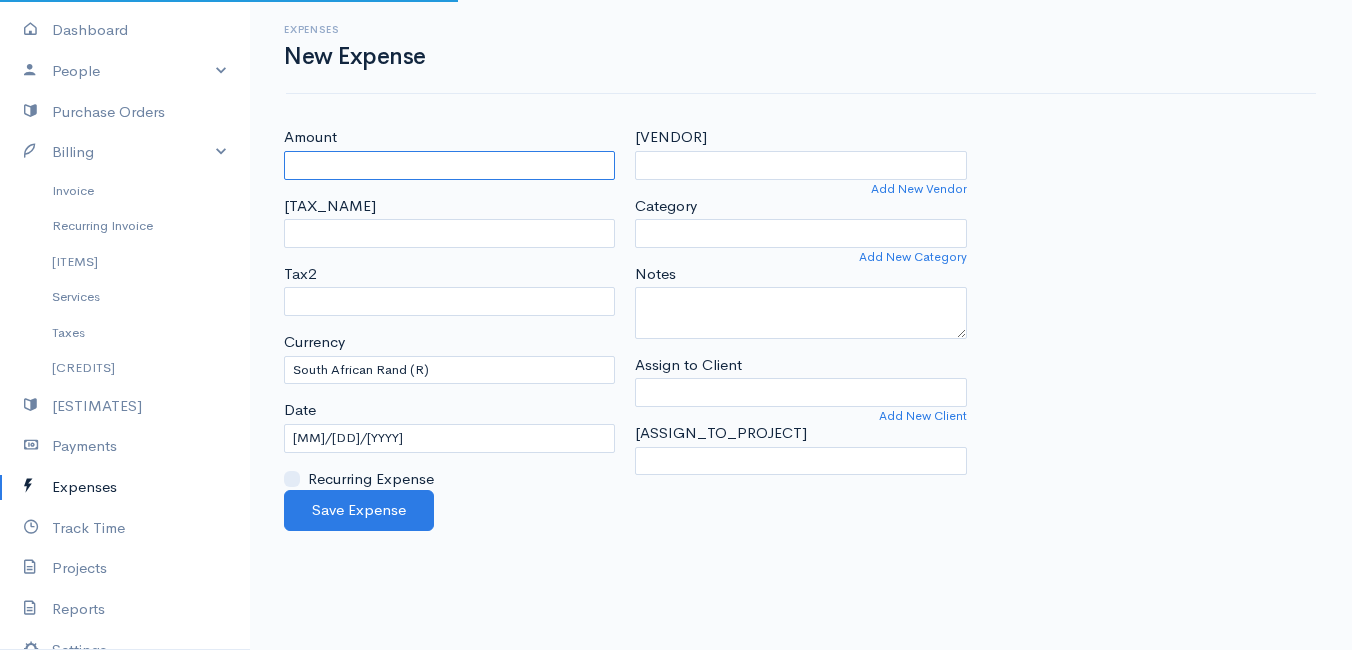 click on "Amount" at bounding box center [449, 165] 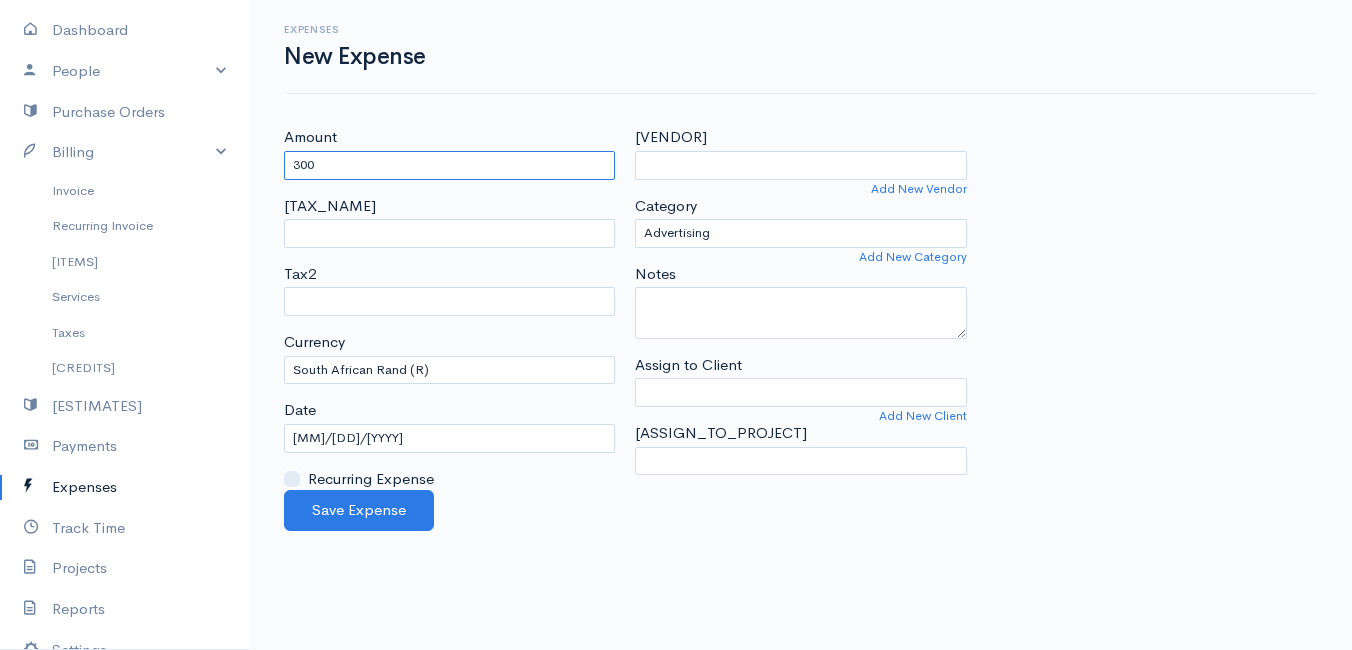 type on "300" 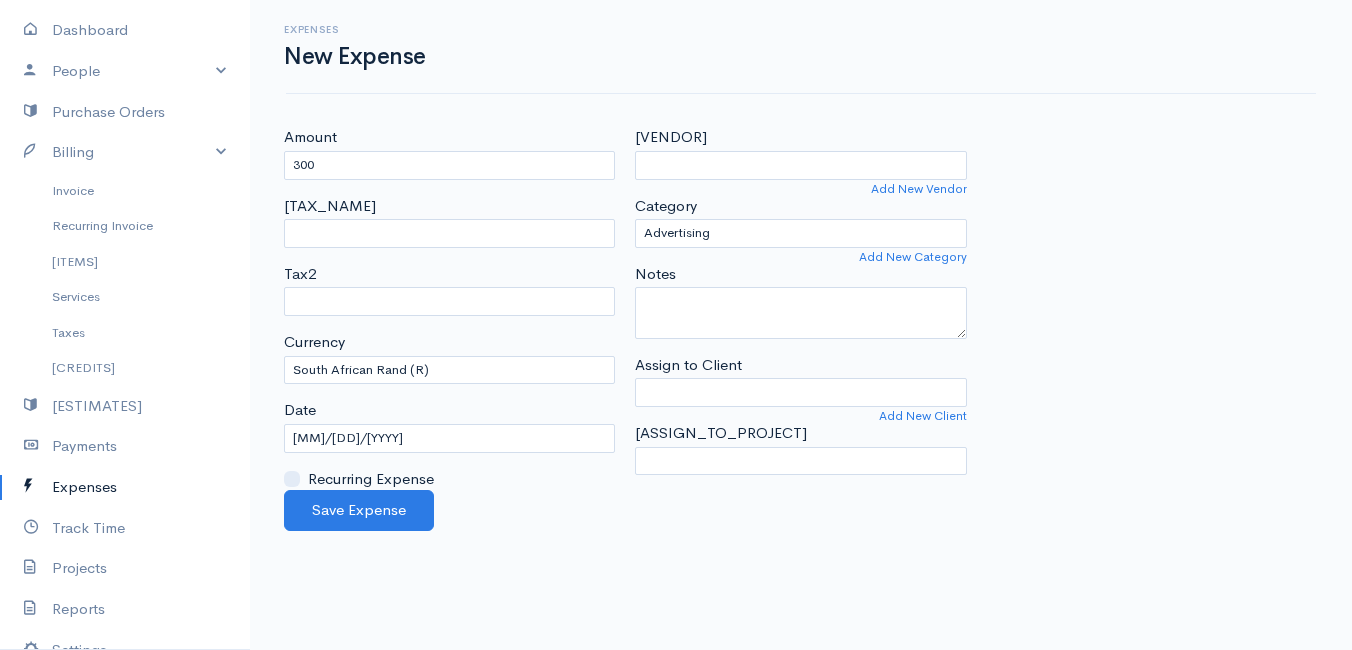 click on "Expenses
New Expense" at bounding box center (801, 46) 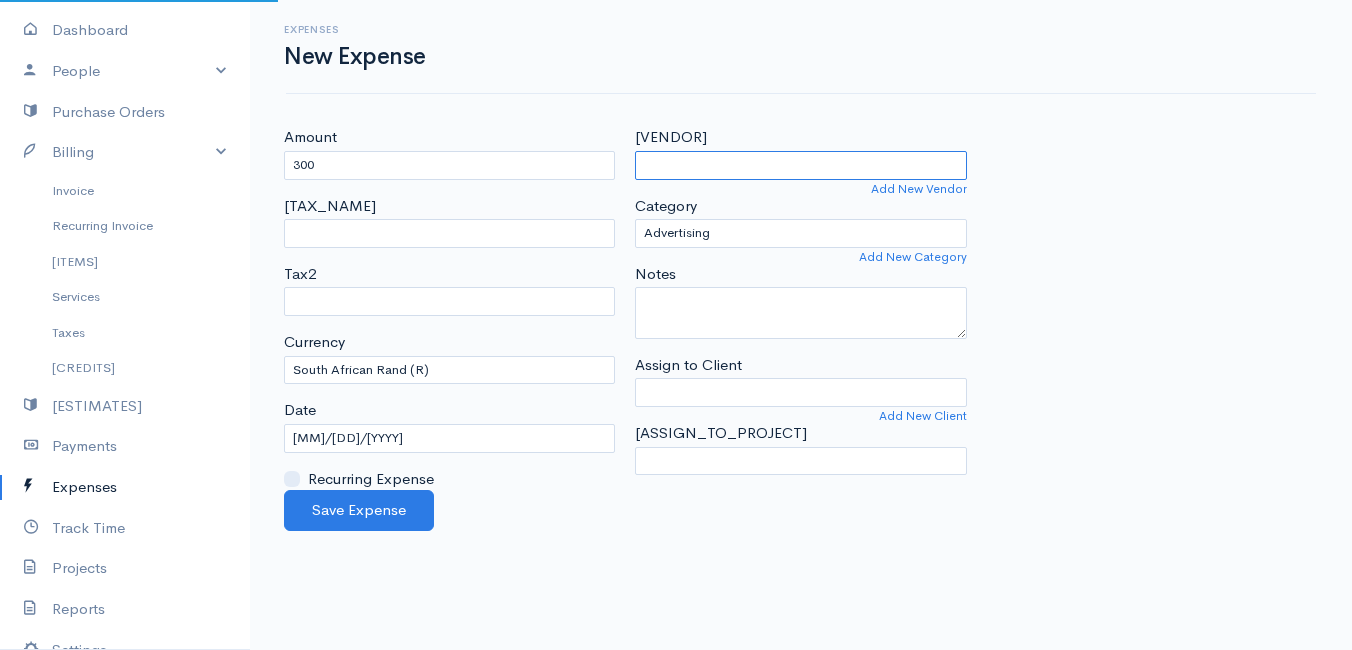 click on "[VENDOR]" at bounding box center [800, 165] 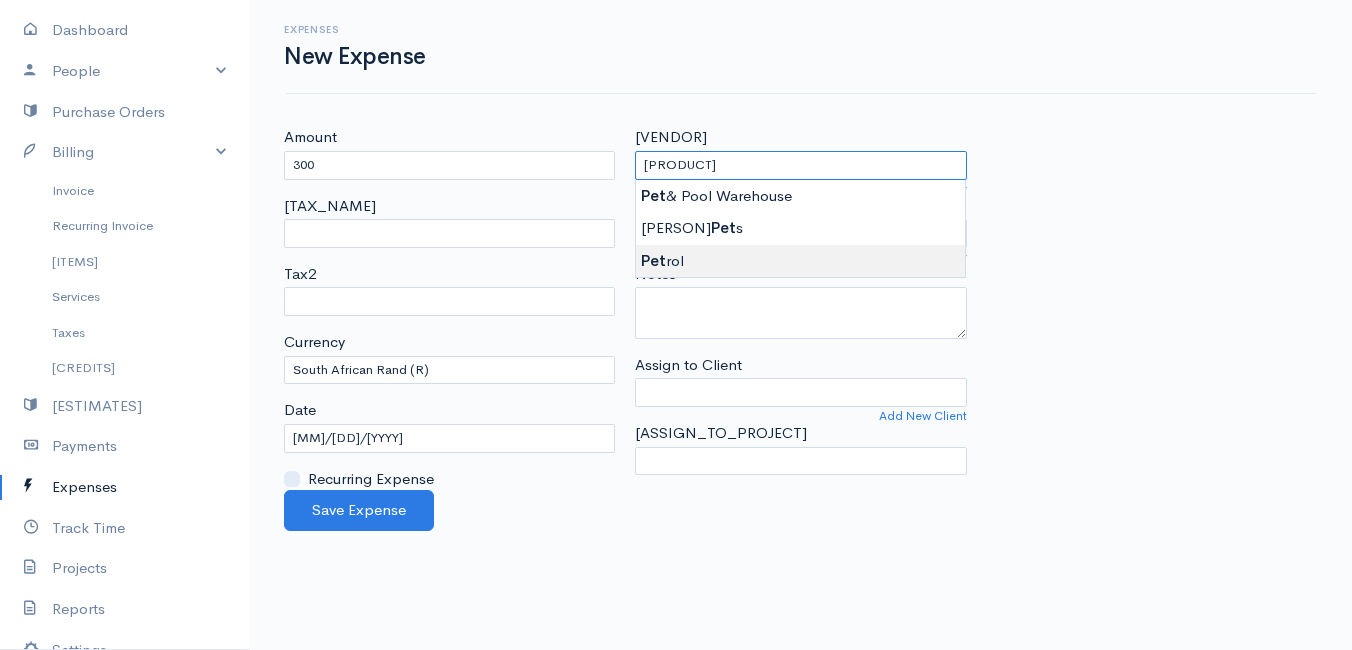 type on "Petrol" 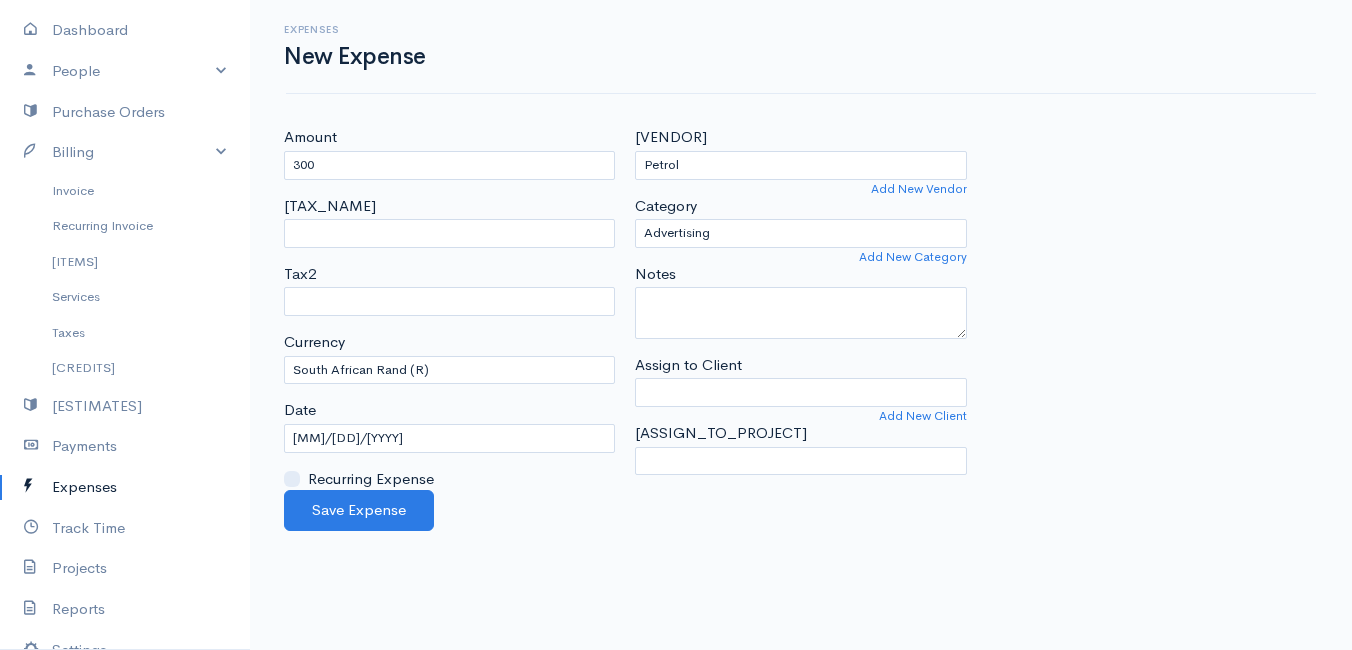 click on "Mamma Chicken
Upgrade
Dashboard
People
Clients
Vendors
Staff Users
Purchase Orders
Billing
Invoice
Recurring Invoice
Items
Services
Taxes
Credits
Estimates
Payments
Expenses
Track Time
Projects
Reports
Settings
My Organizations
Logout
Help
@CloudBooksApp [YEAR]
Expenses
New Expense
Amount [AMOUNT] Tax1 Tax2 Currency U.S. Dollars ($) Canadian Dollars ($) British Pounds Sterling (£) Euros (€) Australian Dollars ($) Afghani (Af) Algerian Dinar (د.ج) Argentine Pesos ($) Dalasi (D)" at bounding box center [676, 325] 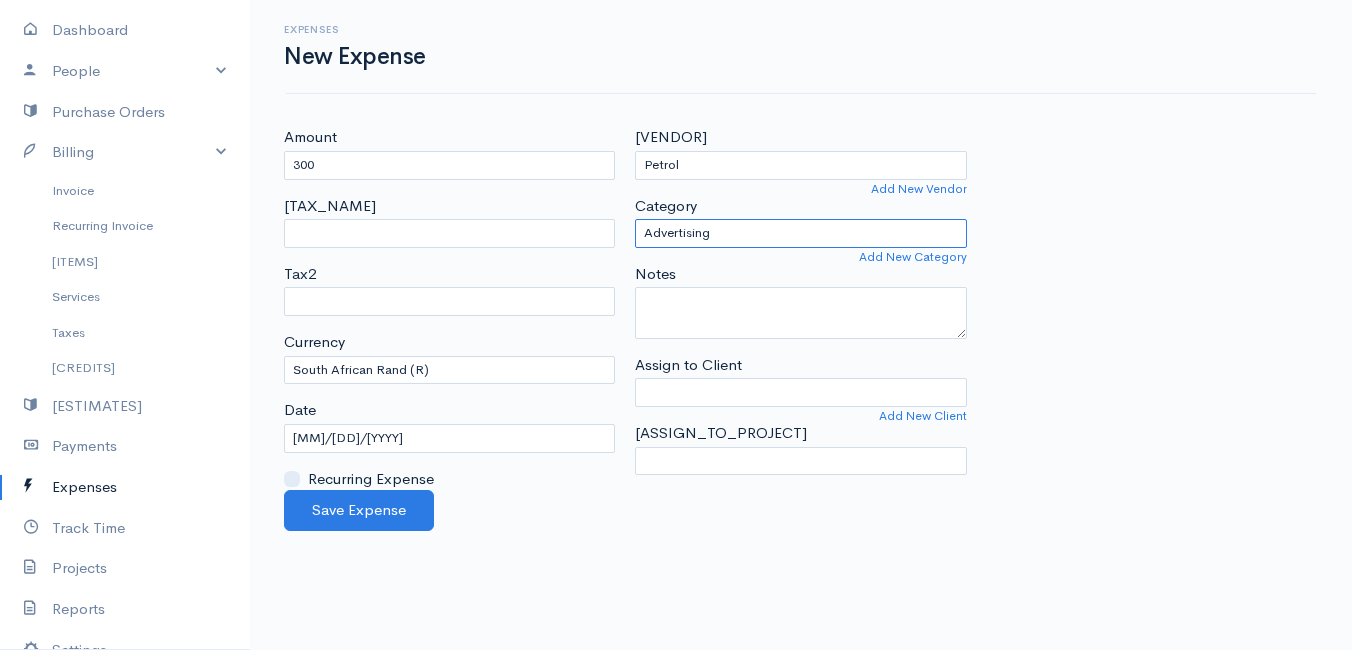 click on "Advertising Car & Truck Expenses Contractors Education Education and Training Employee Benefits Hardware Meals & Entertainment Other Expenses Personal Professional Services Rent or Lease Supplies Travel Utilities" at bounding box center (800, 233) 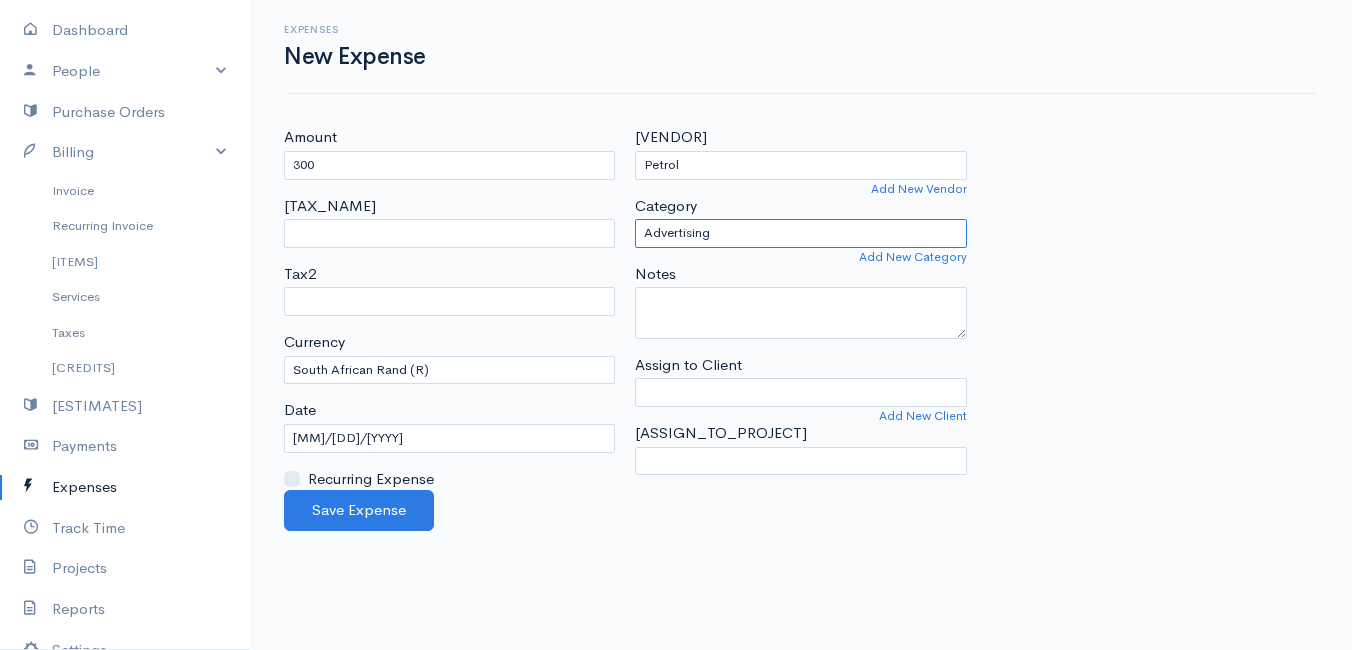 select on "Travel" 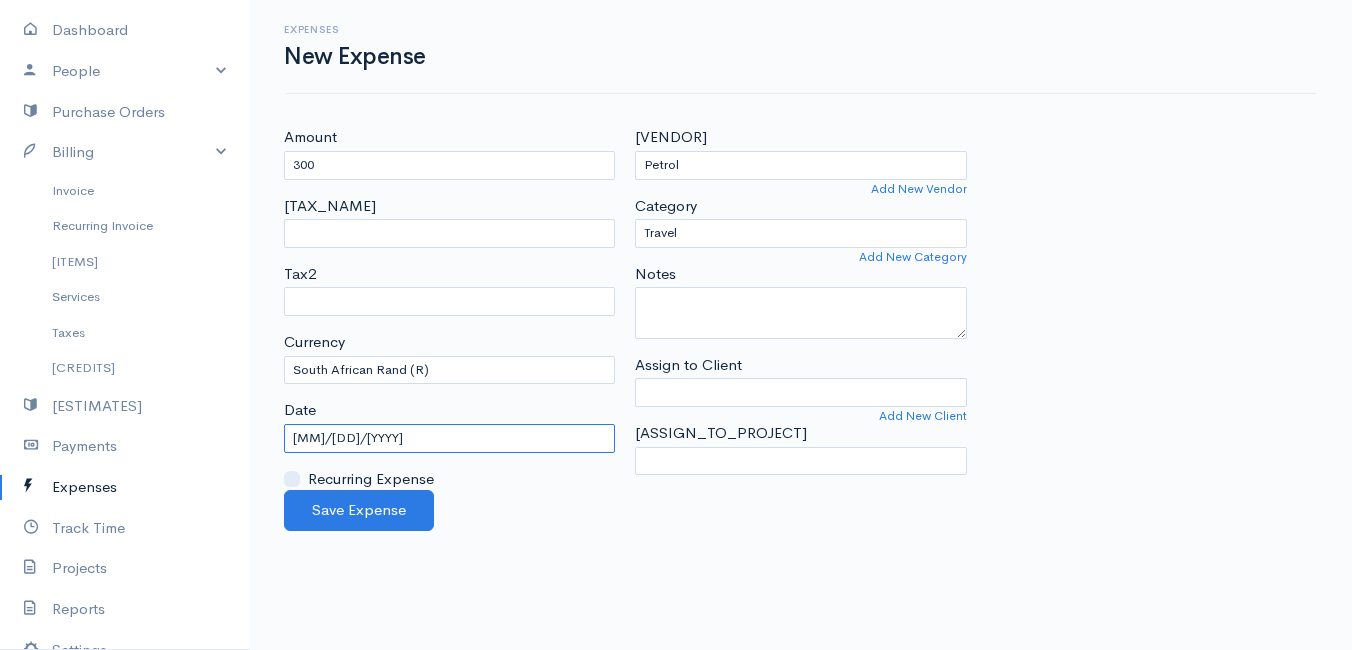 click on "[MM]/[DD]/[YYYY]" at bounding box center [449, 438] 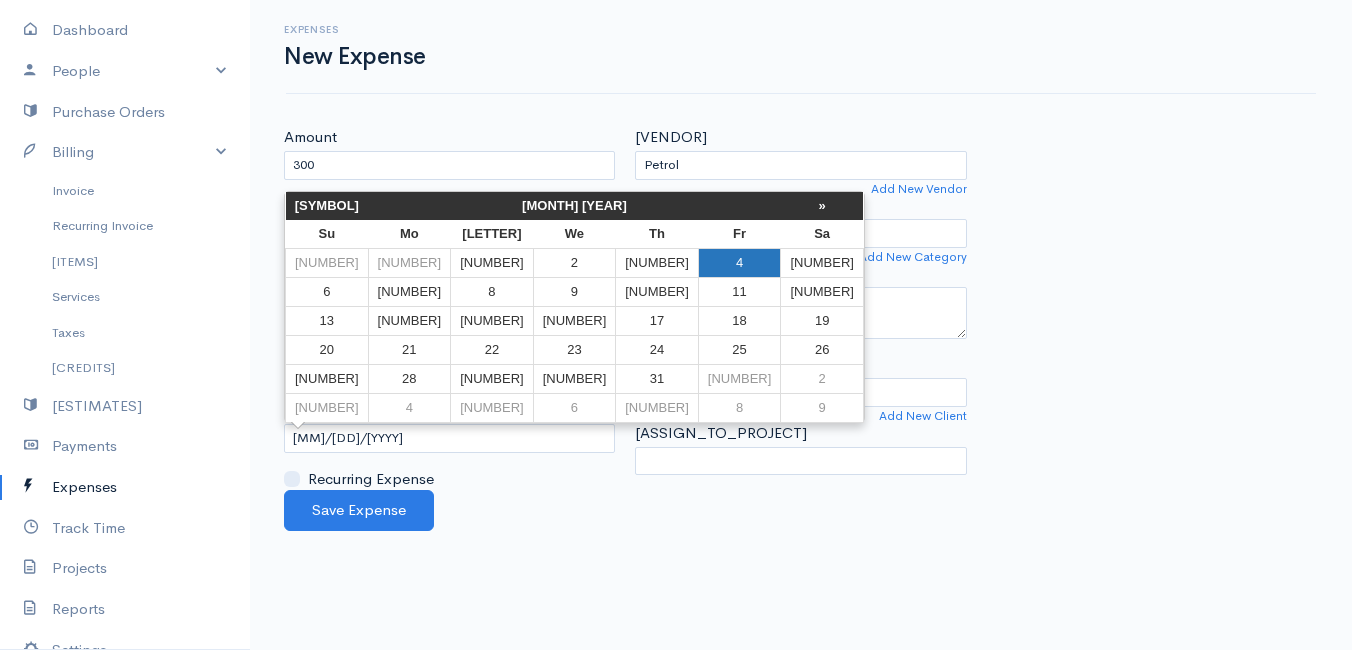 click on "4" at bounding box center [739, 262] 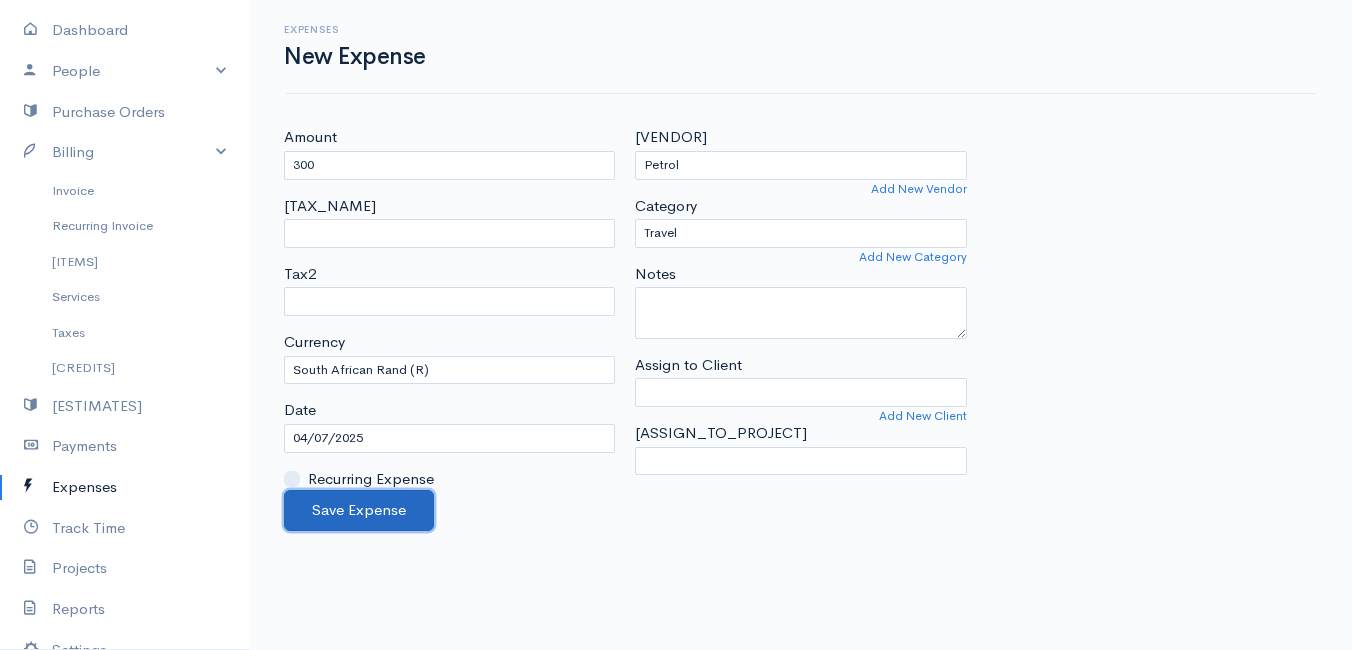 click on "Save Expense" at bounding box center [359, 510] 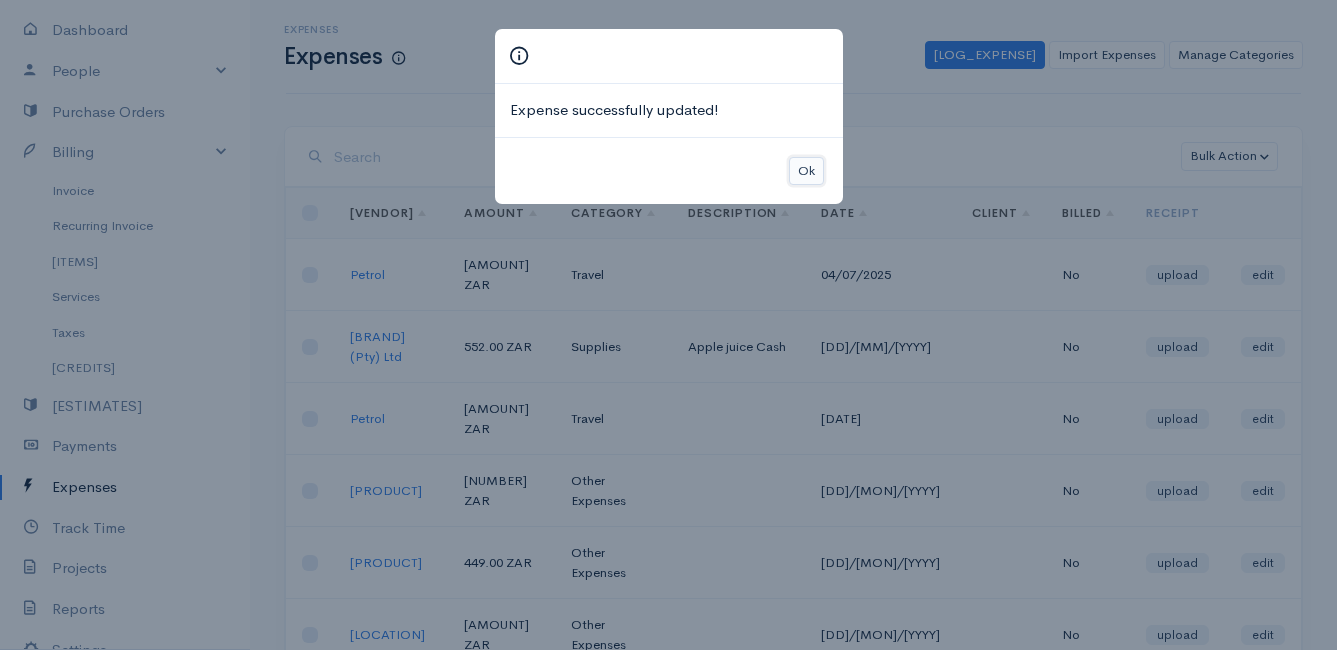 click on "Ok" at bounding box center (806, 171) 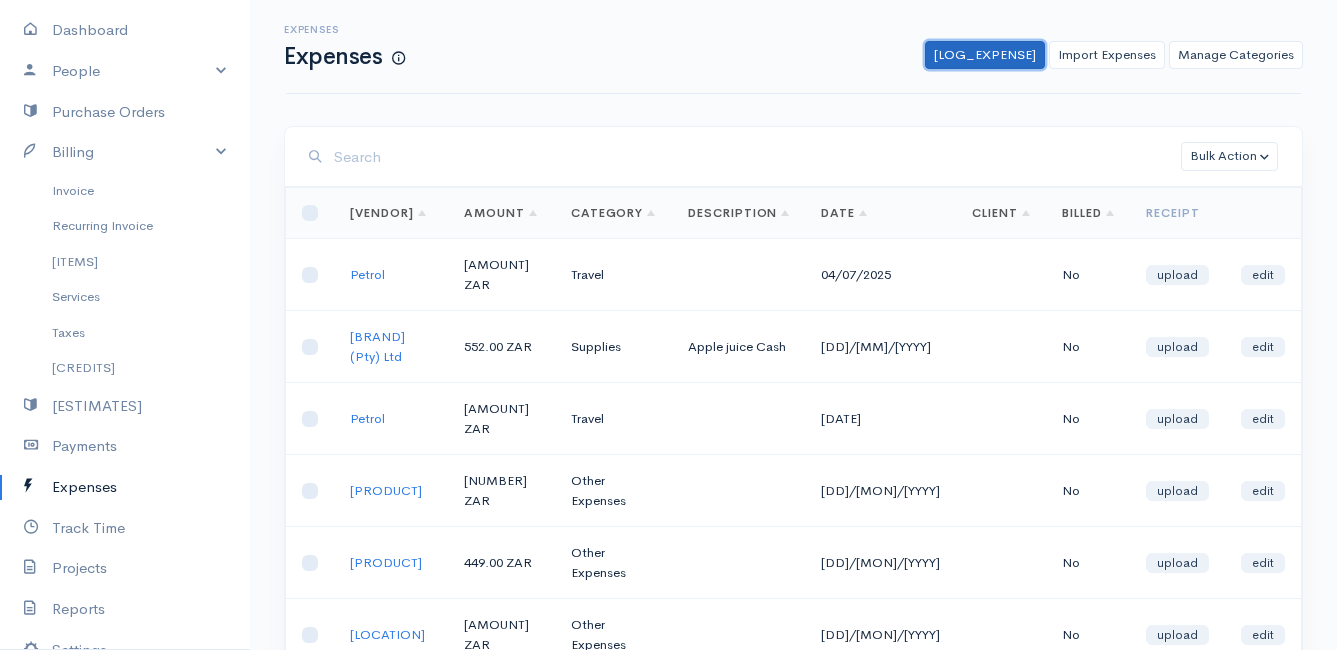 click on "[LOG_EXPENSE]" at bounding box center [985, 55] 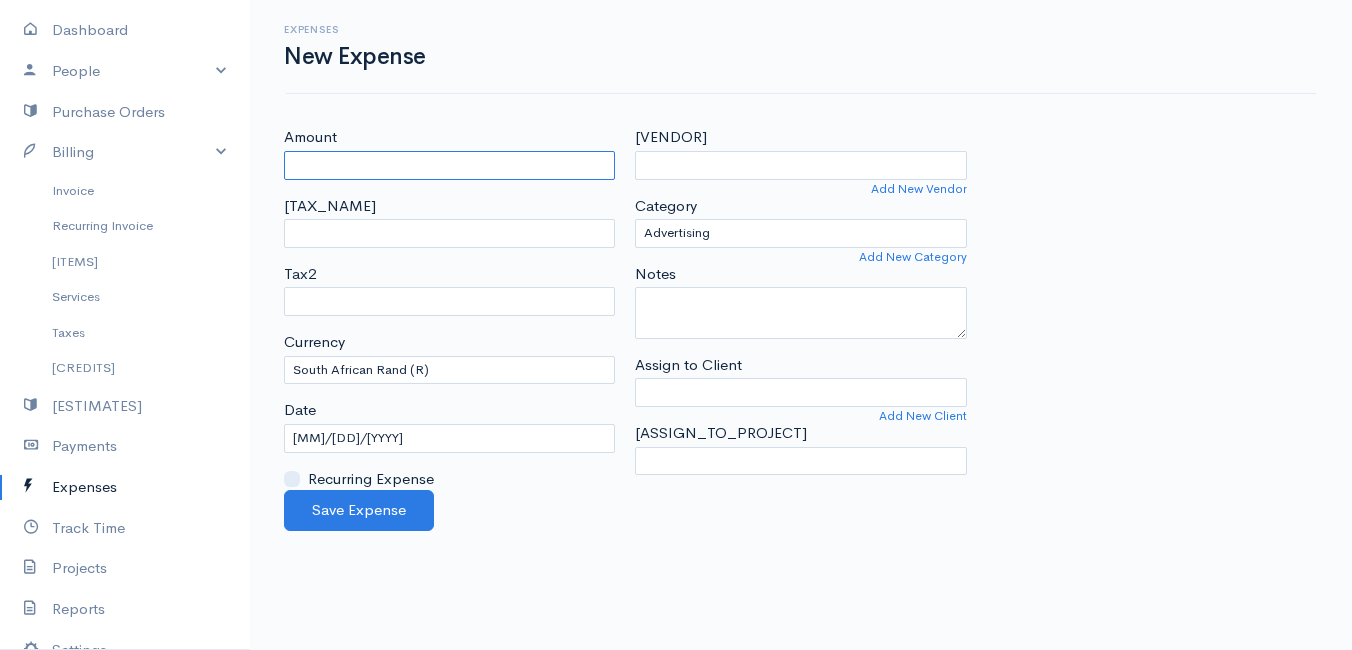 click on "Amount" at bounding box center [449, 165] 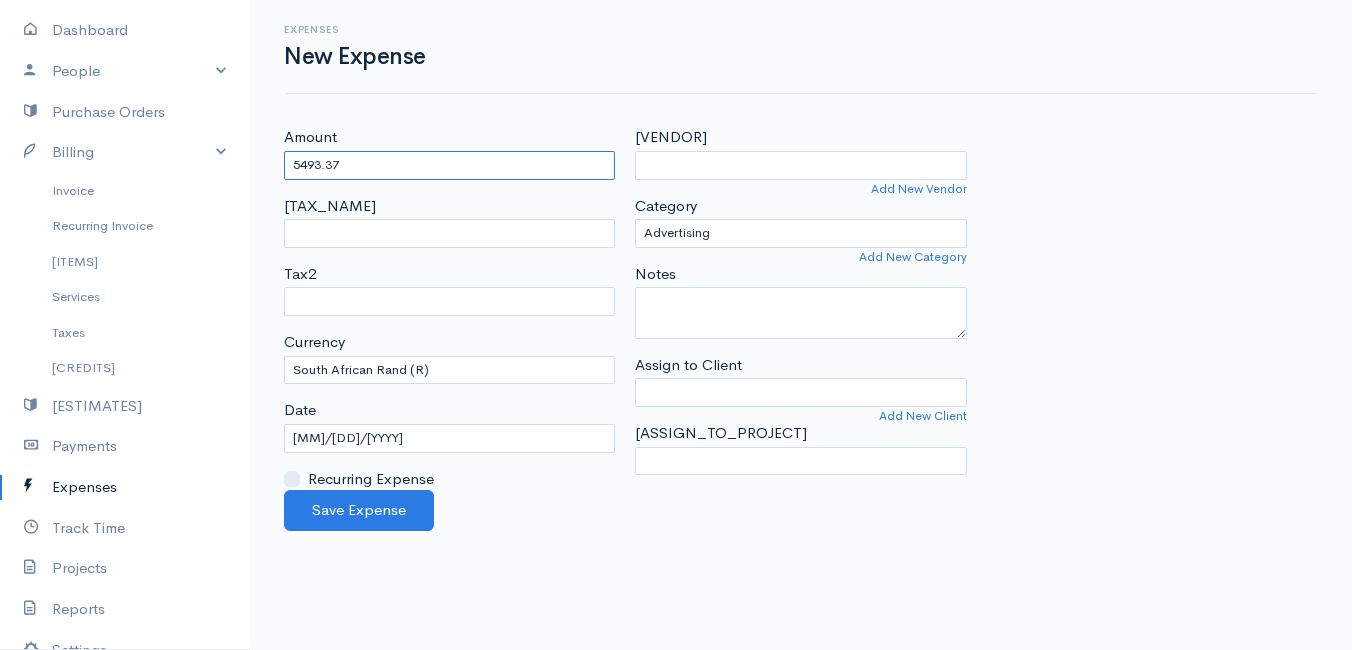 type on "5493.37" 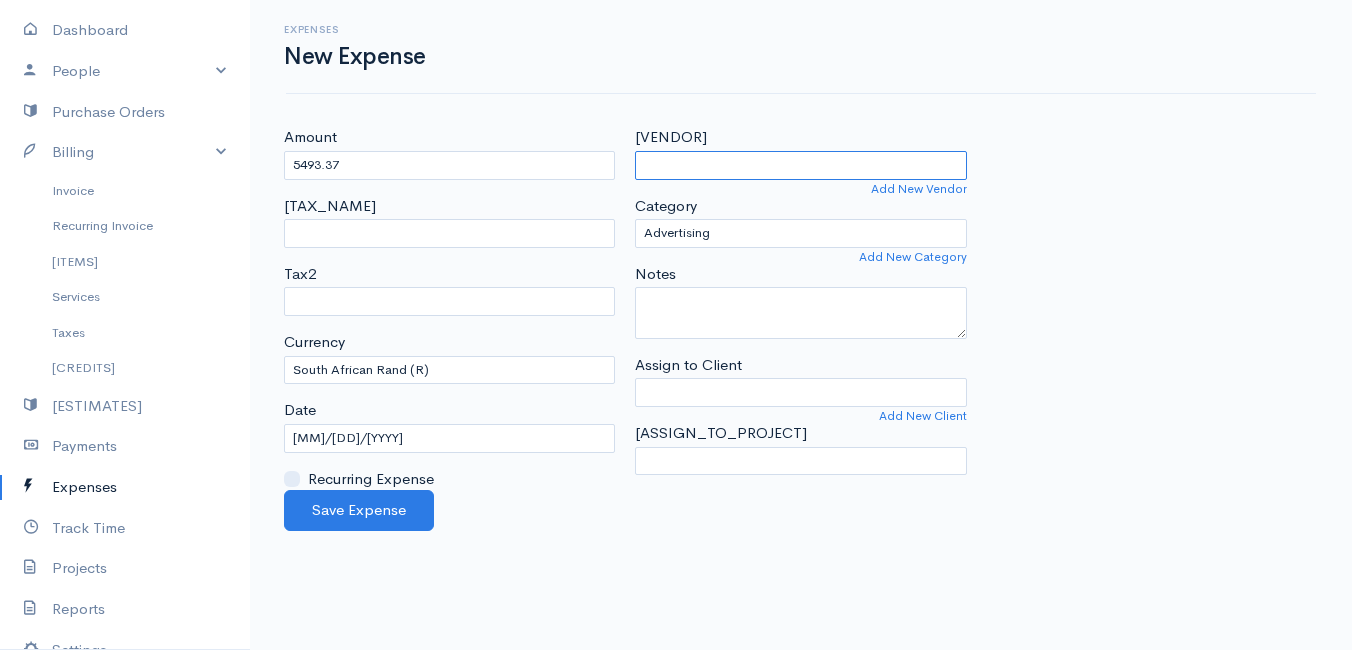click on "[VENDOR]" at bounding box center [800, 165] 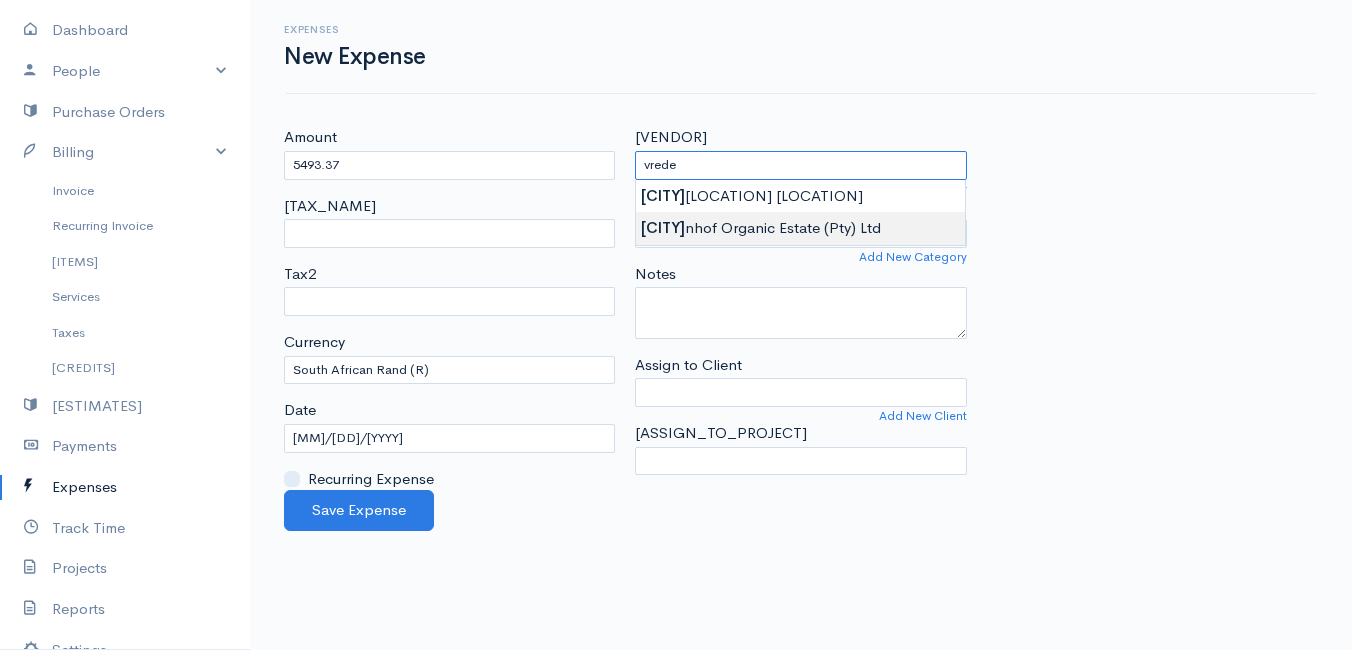 type on "[BRAND] (Pty) Ltd" 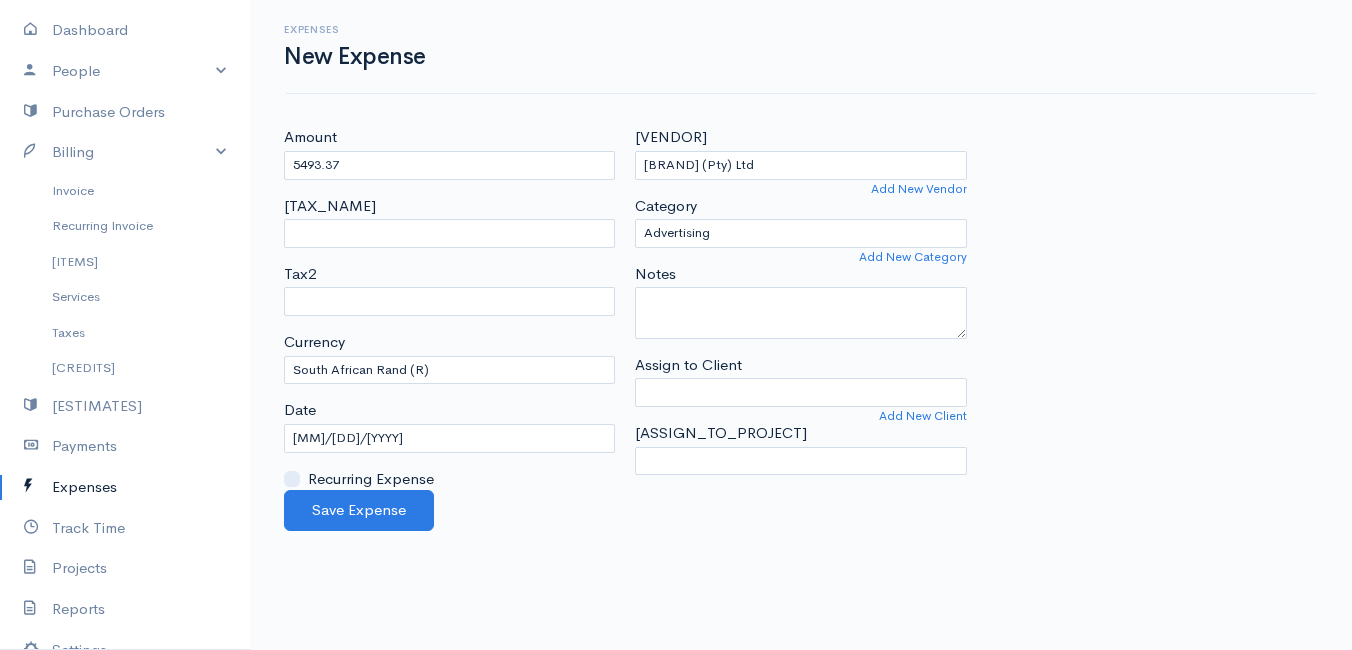 click on "Amount [NUMBER] Tax1 Tax2 Currency U.S. Dollars ($) Canadian Dollars ($) British Pounds Sterling (£) Euros (€) Australian Dollars ($) Afghani (Af) Algerian Dinar (د.ج) Argentine Pesos ($)" at bounding box center [676, 325] 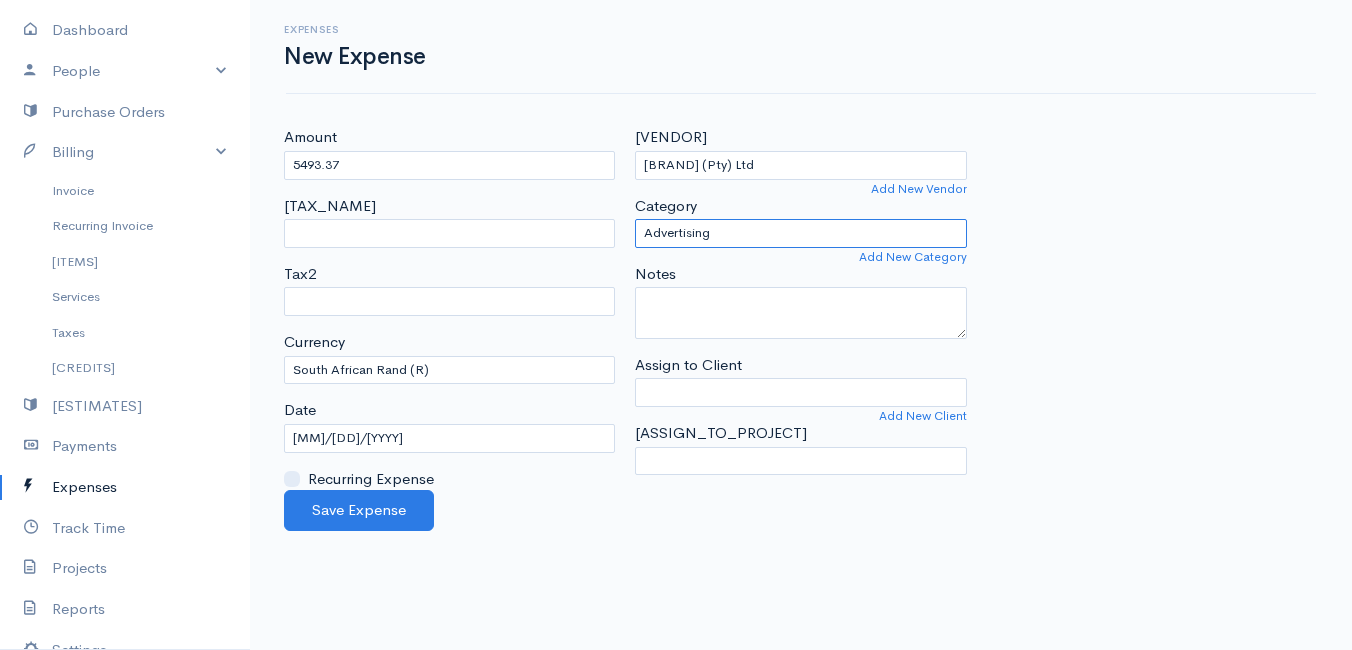 click on "Advertising Car & Truck Expenses Contractors Education Education and Training Employee Benefits Hardware Meals & Entertainment Other Expenses Personal Professional Services Rent or Lease Supplies Travel Utilities" at bounding box center (800, 233) 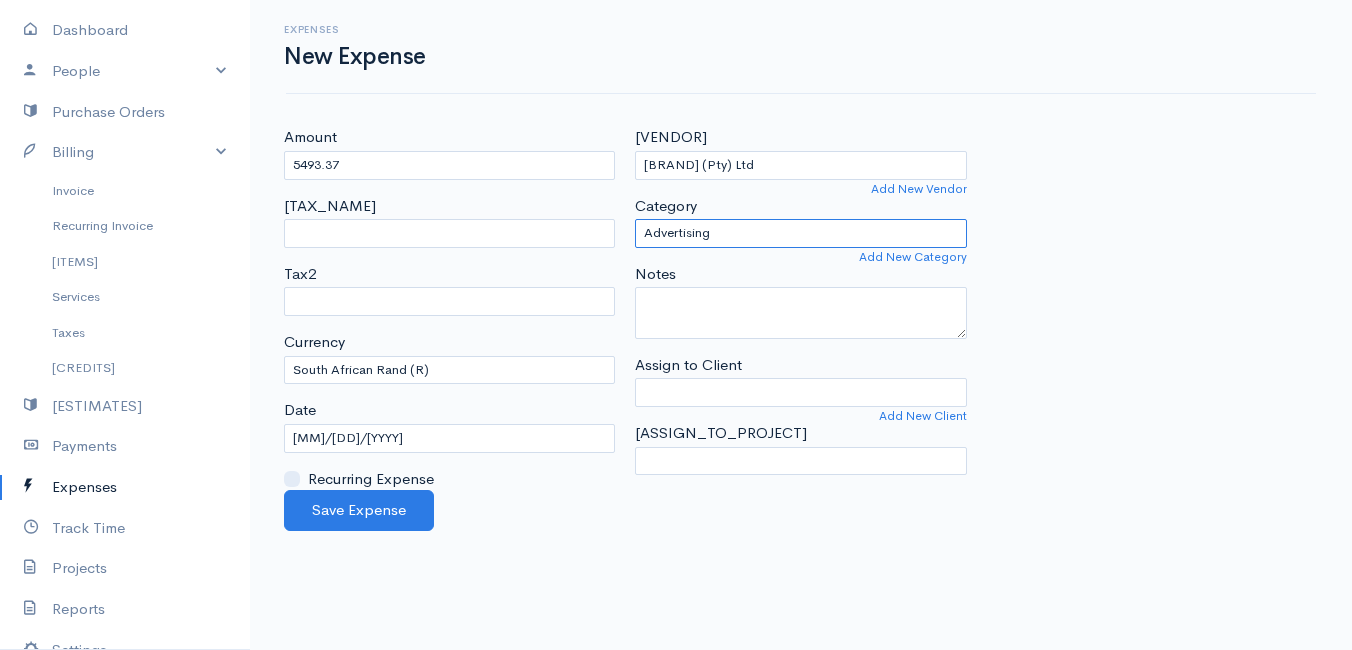 select on "Supplies" 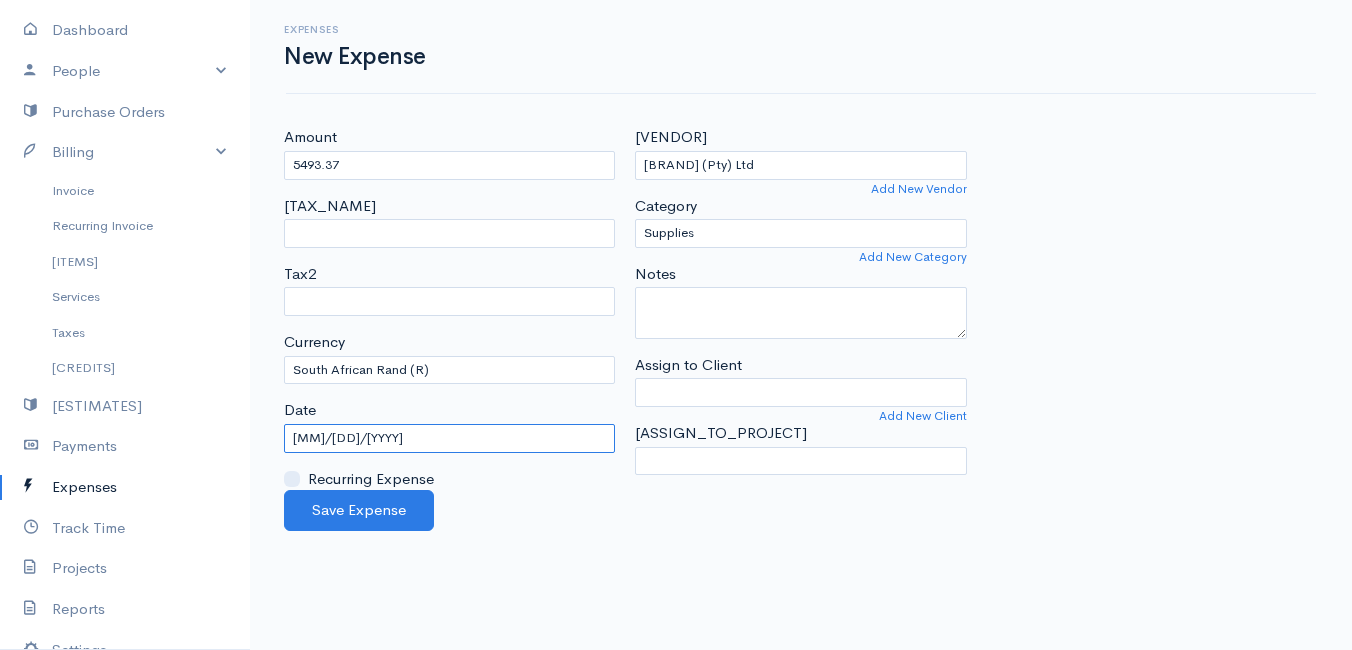 click on "[MM]/[DD]/[YYYY]" at bounding box center [449, 438] 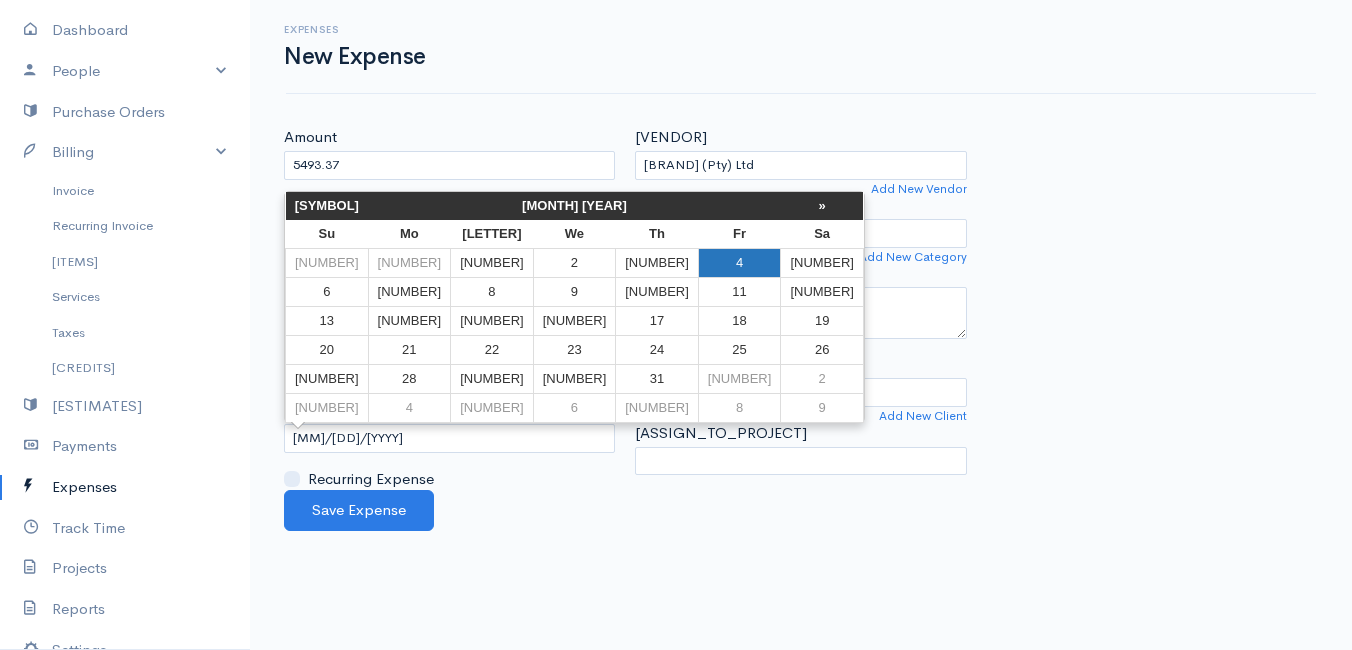 click on "4" at bounding box center (739, 262) 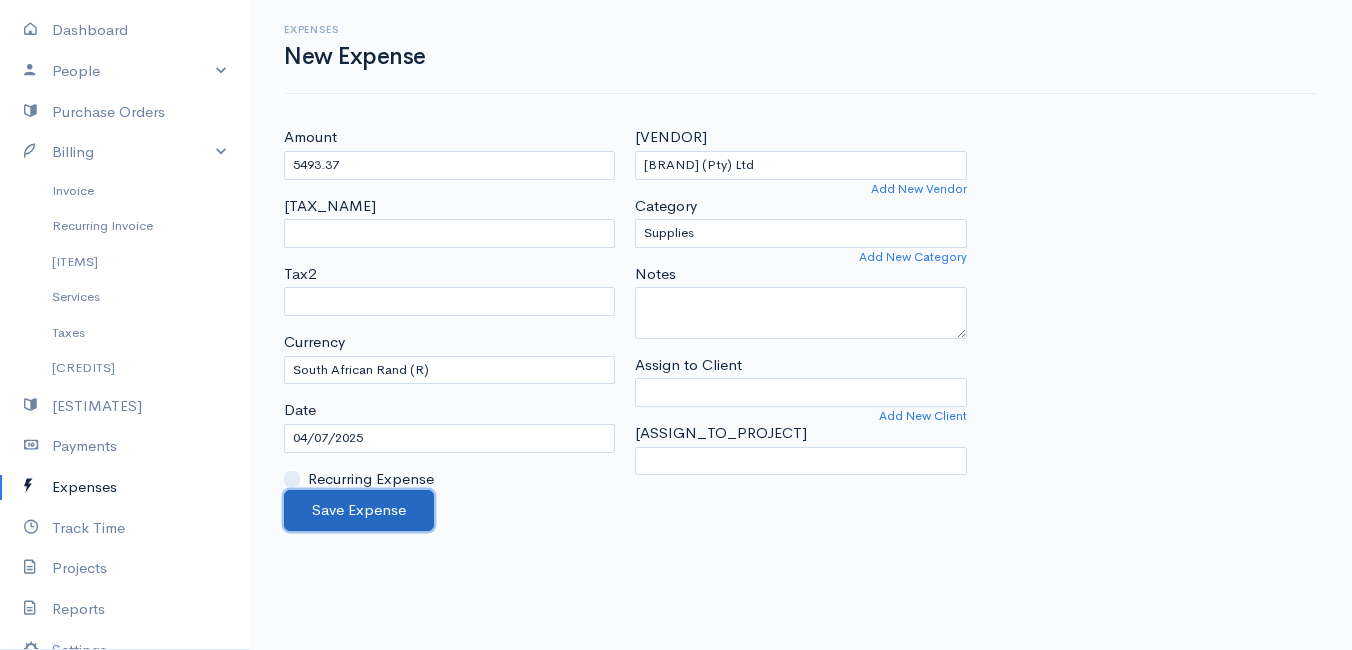 click on "Save Expense" at bounding box center [359, 510] 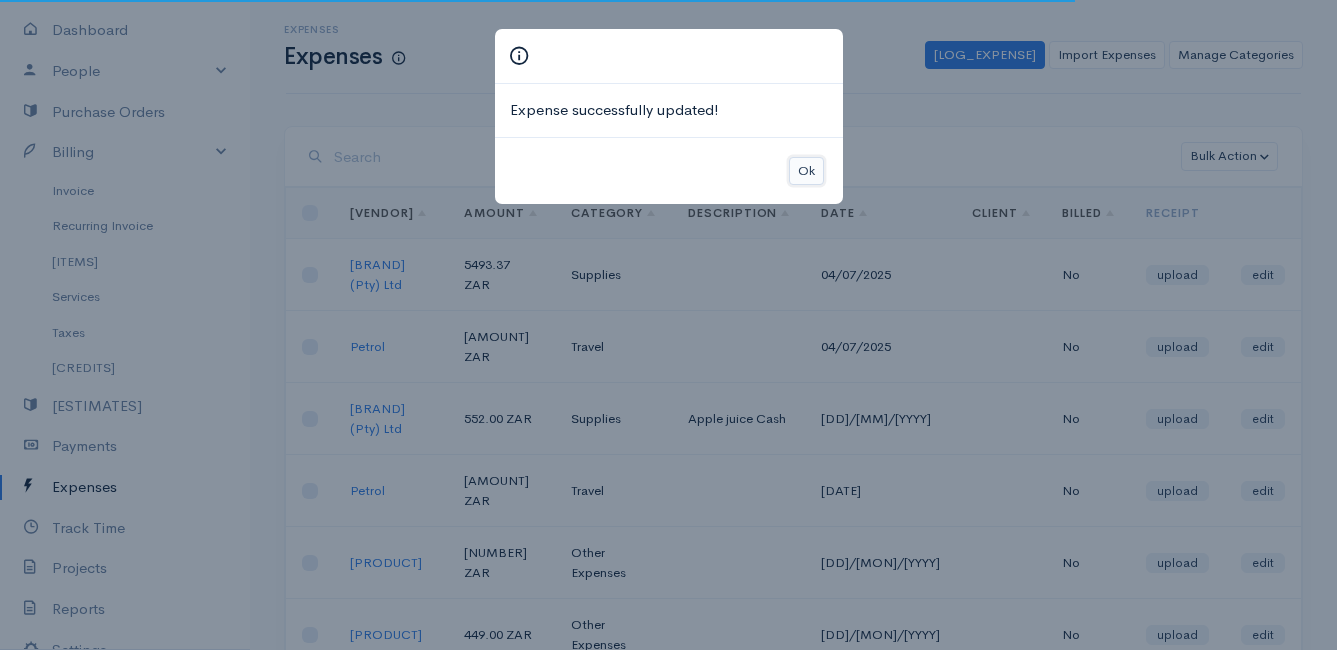 click on "Ok" at bounding box center (806, 171) 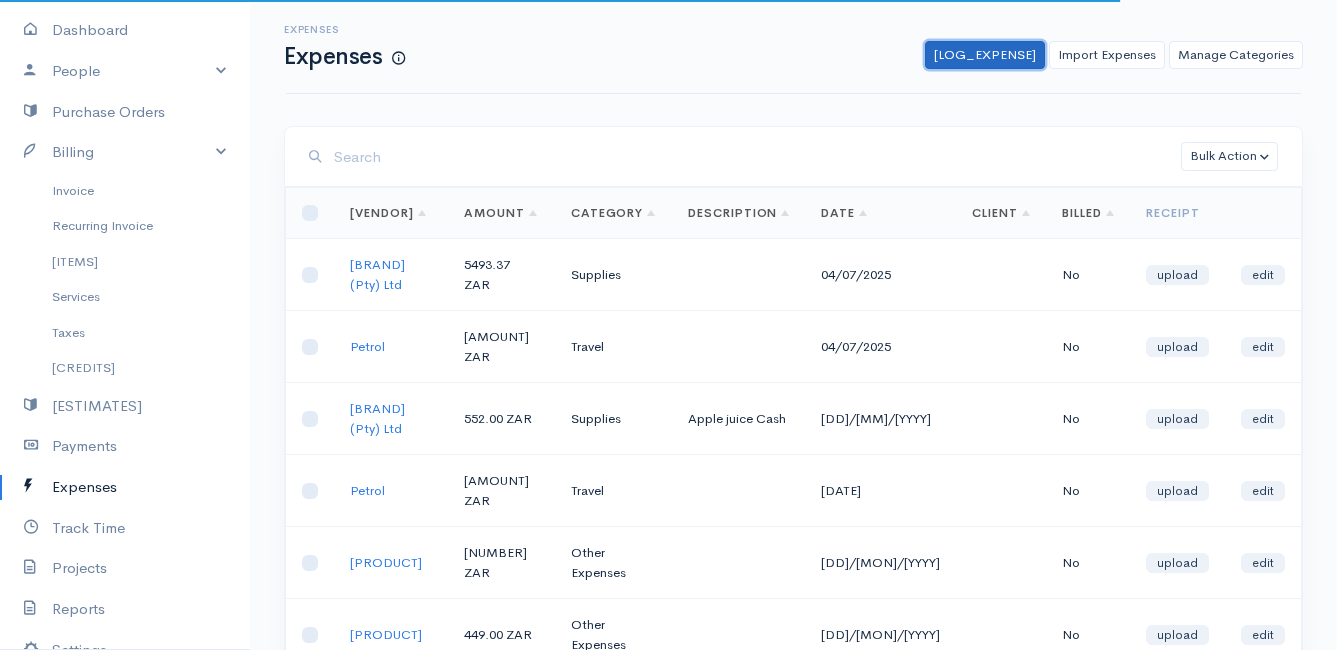 click on "[LOG_EXPENSE]" at bounding box center (985, 55) 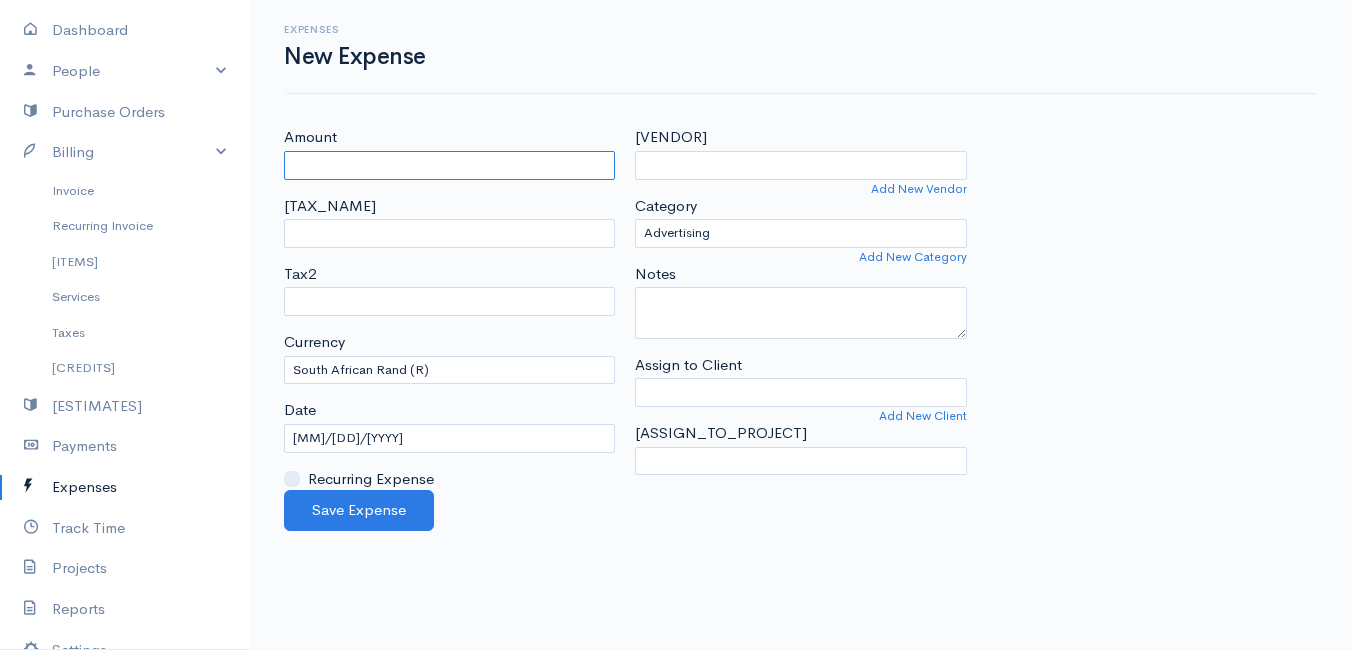 click on "Amount" at bounding box center [449, 165] 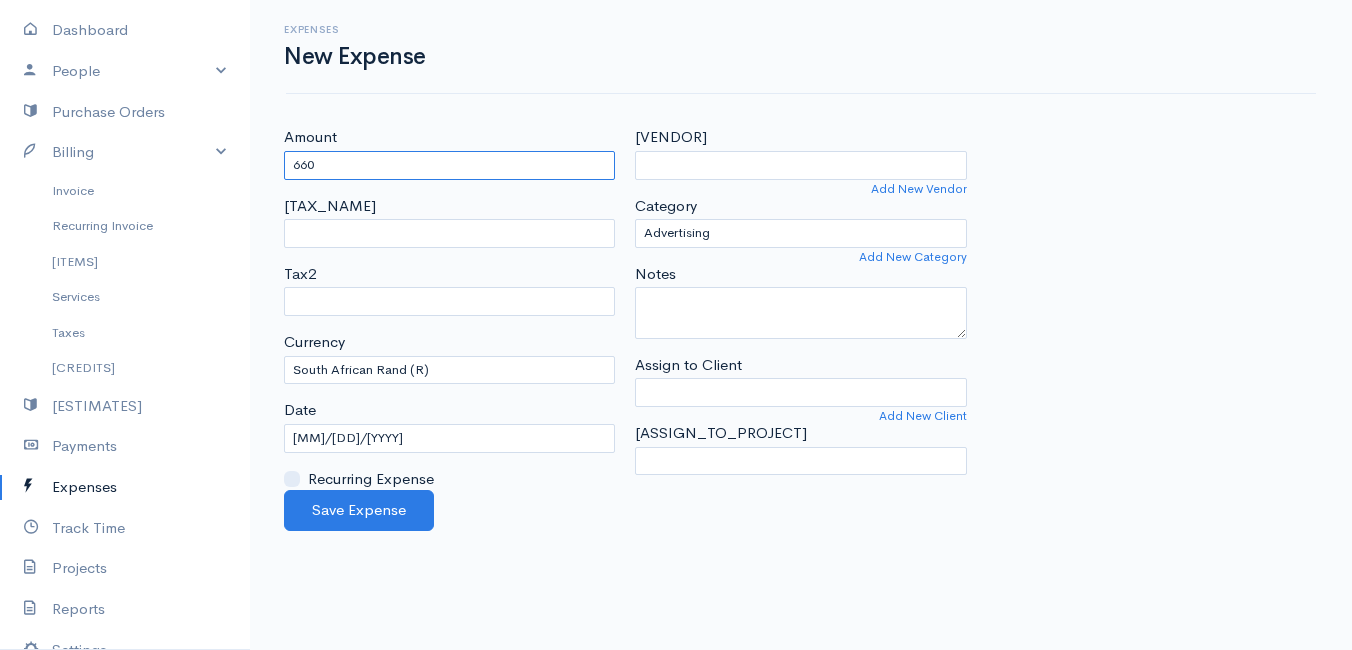type on "660" 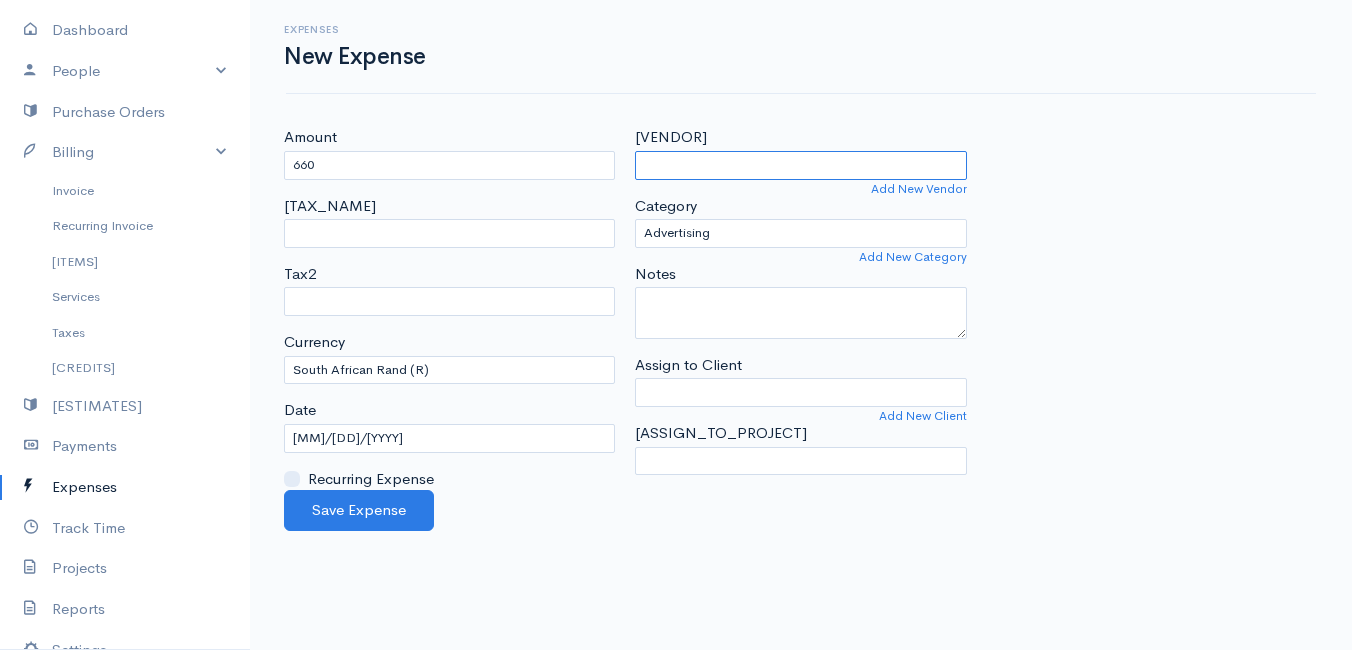 click on "[VENDOR]" at bounding box center (800, 165) 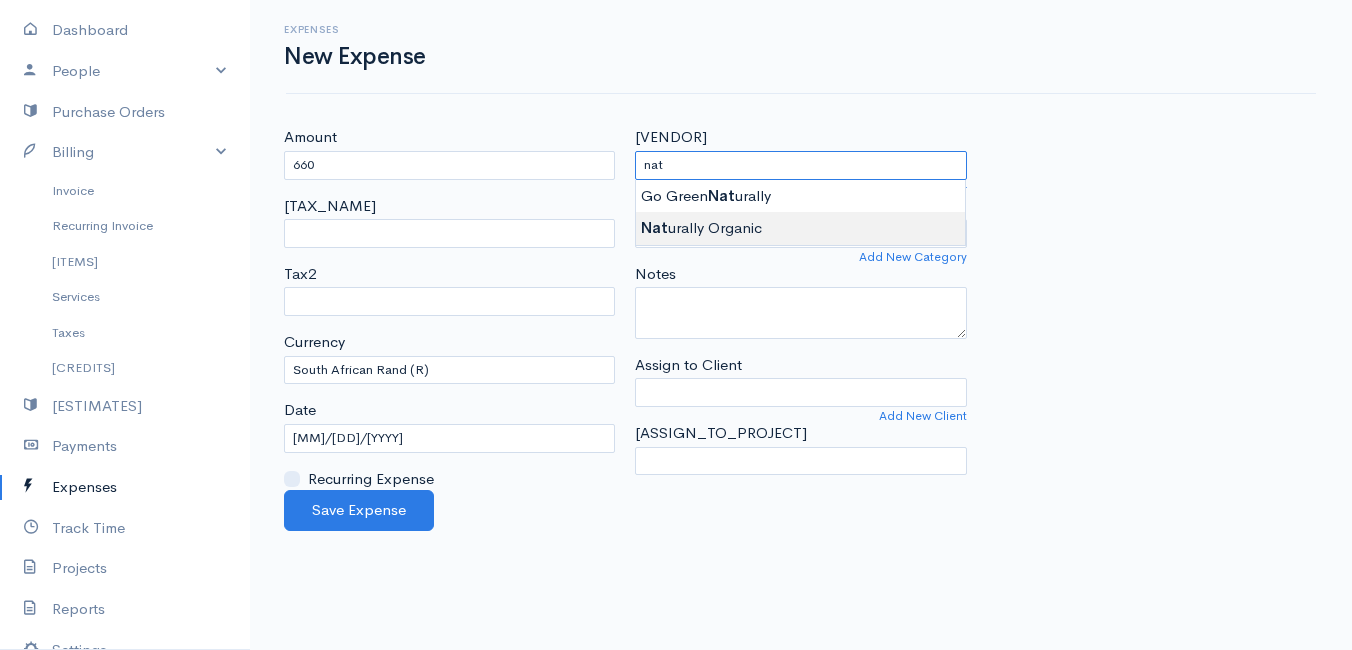 type on "Naturally Organic" 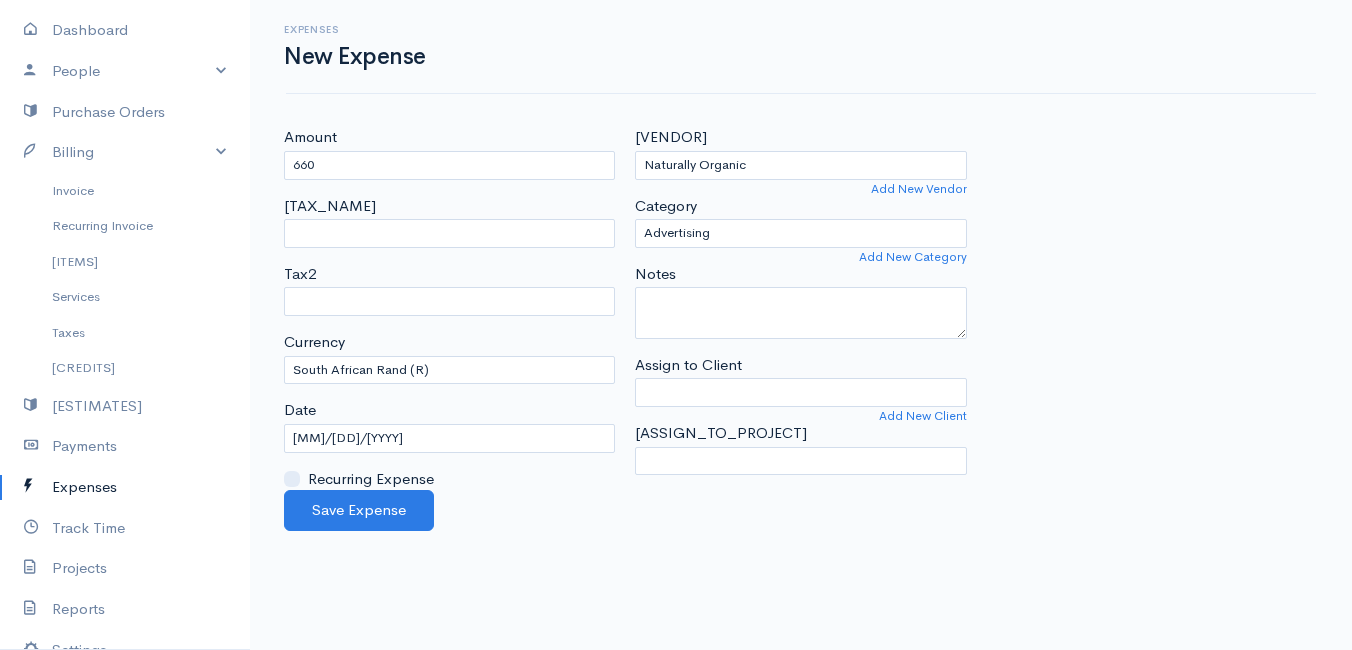 click on "Mamma Chicken Upgrade Dashboard People Clients Vendors Staff Users Purchase Orders Billing Invoice Recurring Invoice Items Services Taxes Credits Estimates Payments Expenses Track Time Projects Reports Settings My Organizations Logout Help @CloudBooksApp [YEAR] Expenses New Expense Amount Tax1 Tax2 Currency U.S. Dollars ($) Canadian Dollars ($) British Pounds Sterling (£) Euros (€) Australian Dollars ($) Afghani (Af) Algerian Dinar (د.ج) Argentine Pesos ($) Lek (L)" at bounding box center [676, 325] 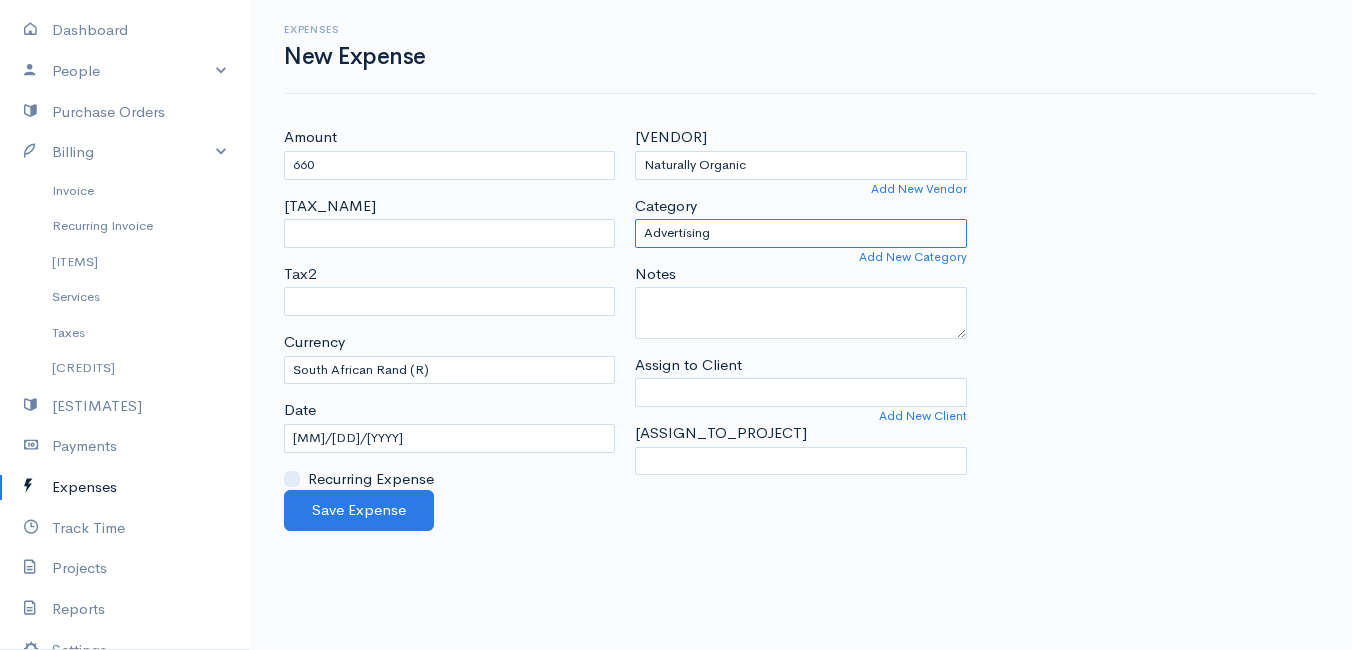 click on "Advertising Car & Truck Expenses Contractors Education Education and Training Employee Benefits Hardware Meals & Entertainment Other Expenses Personal Professional Services Rent or Lease Supplies Travel Utilities" at bounding box center (800, 233) 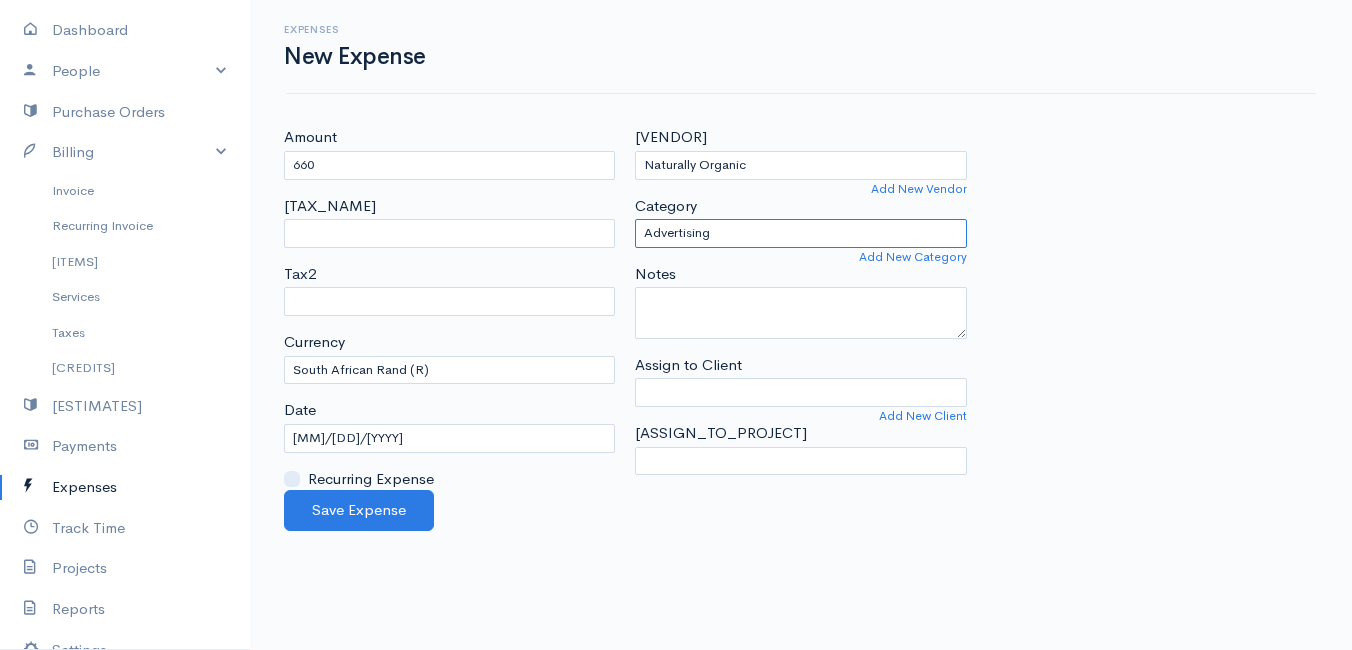 select on "Supplies" 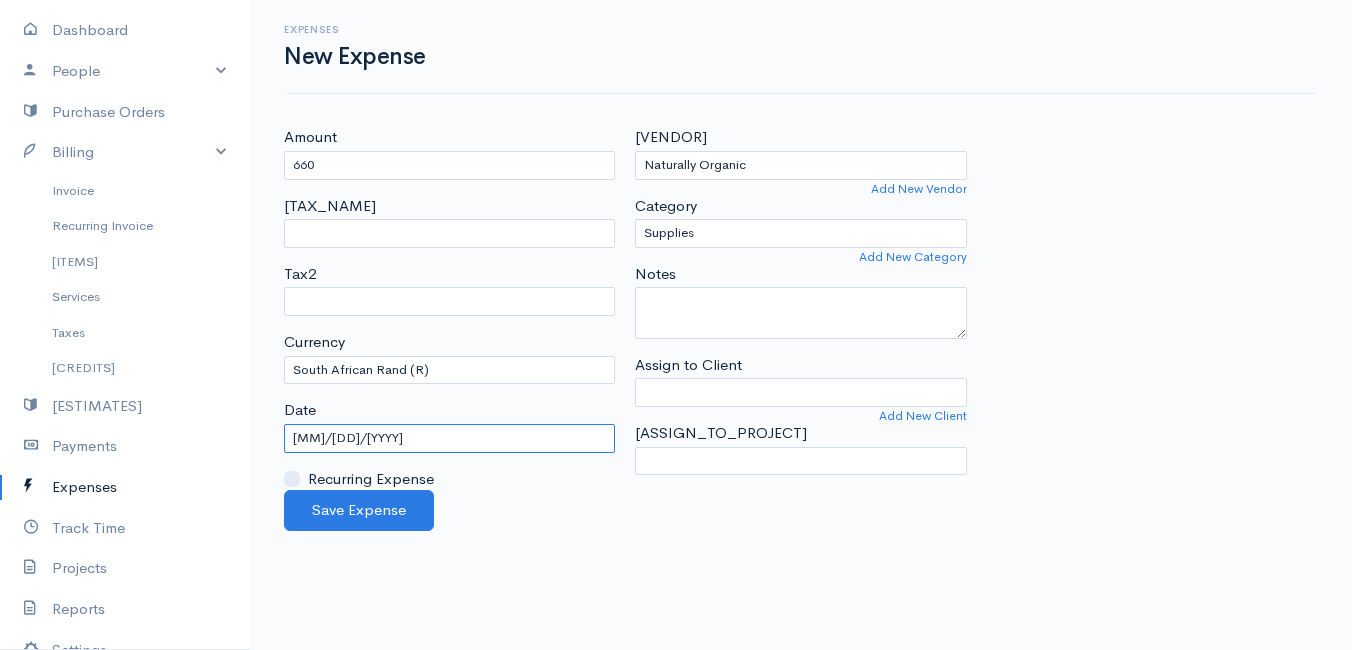click on "[MM]/[DD]/[YYYY]" at bounding box center (449, 438) 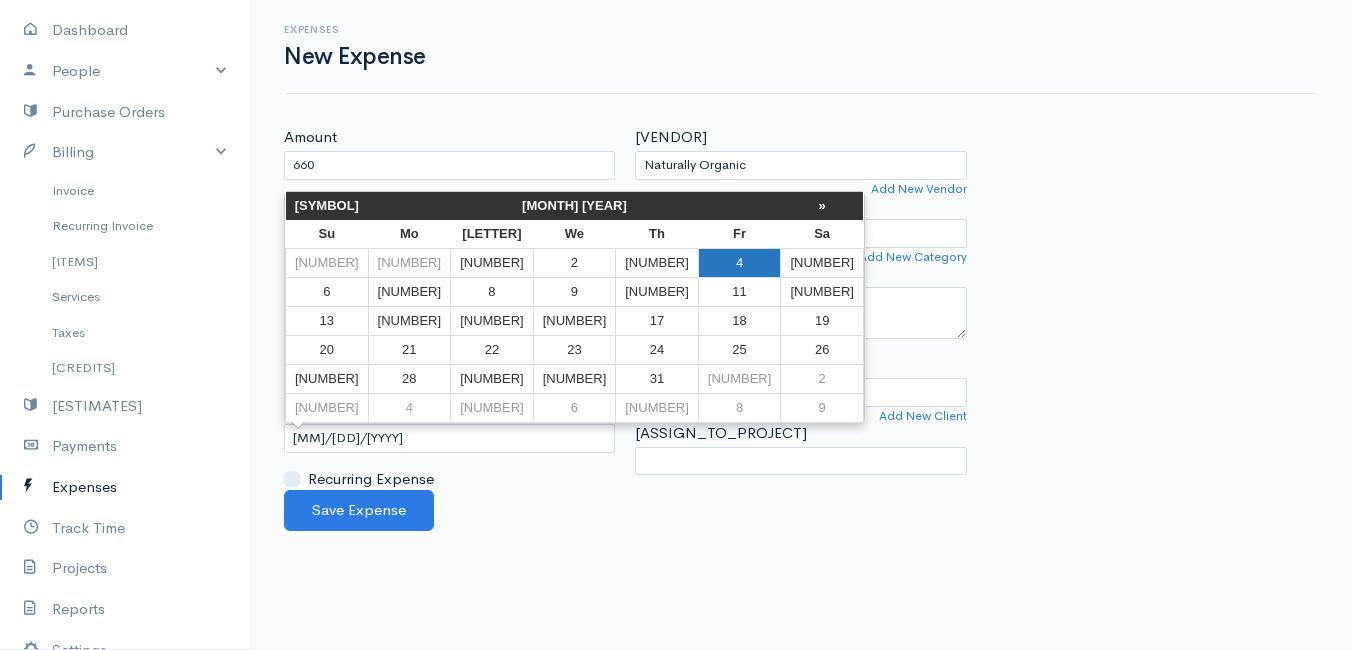 click on "4" at bounding box center [739, 262] 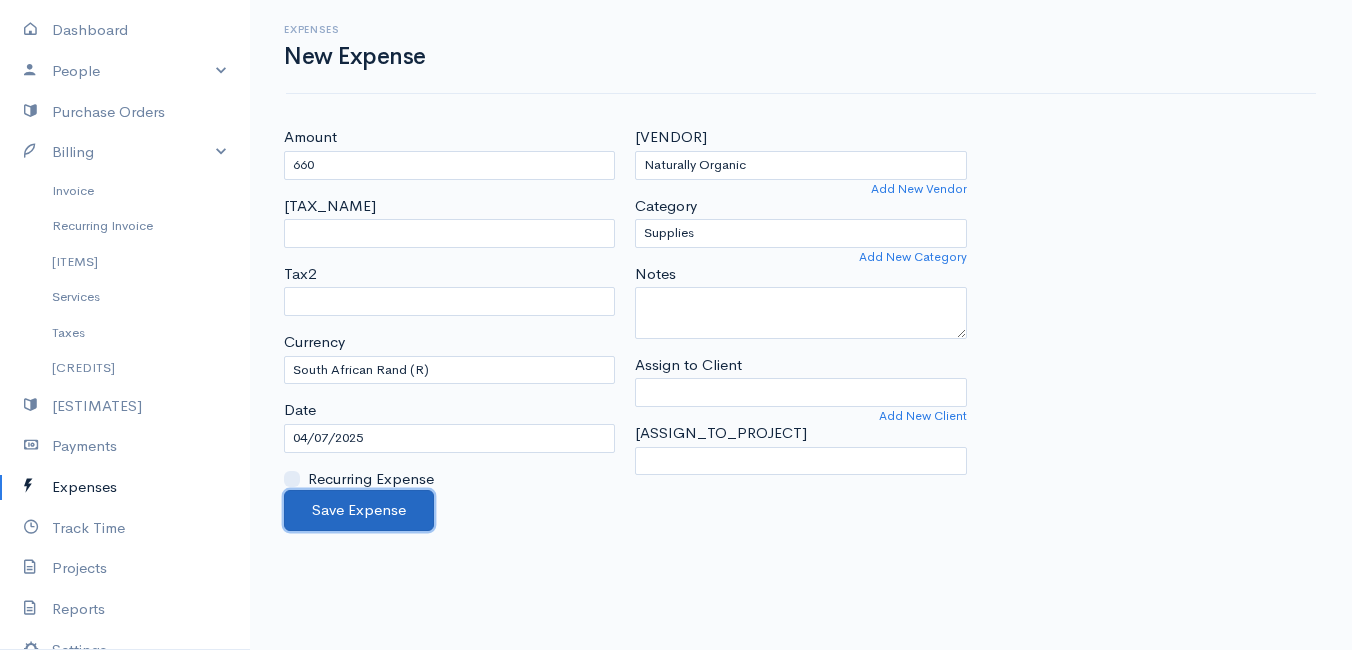 click on "Save Expense" at bounding box center [359, 510] 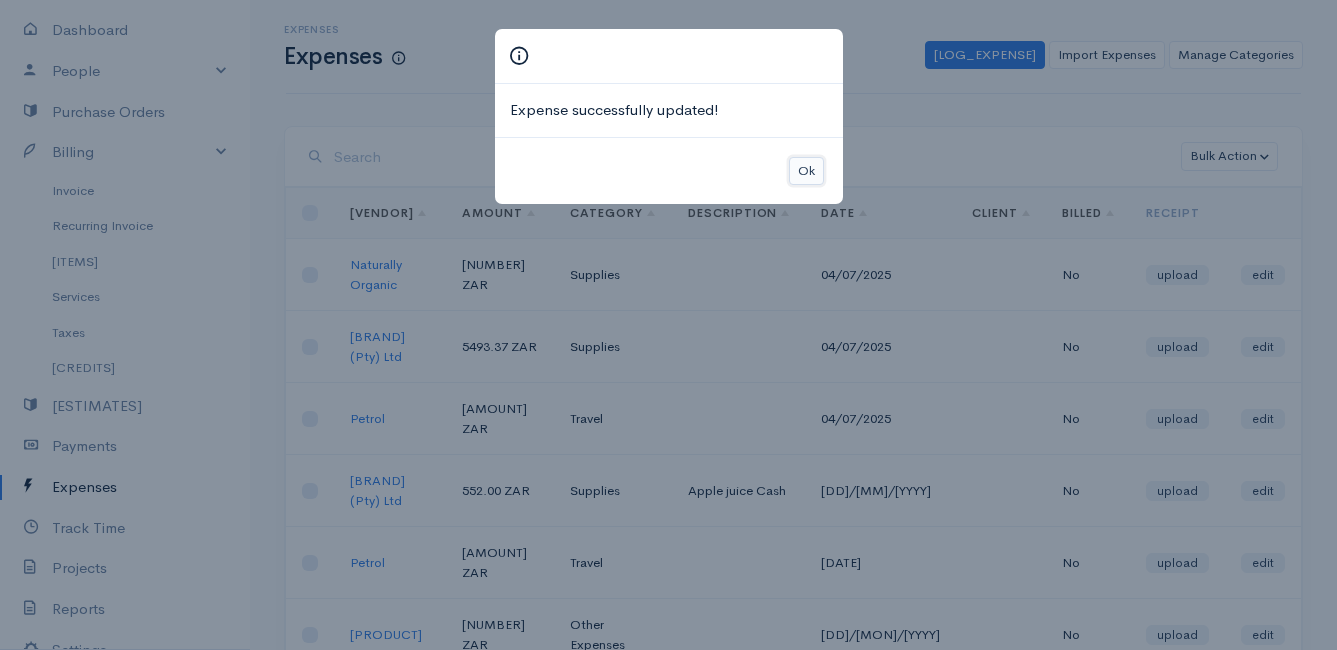 click on "Ok" at bounding box center [806, 171] 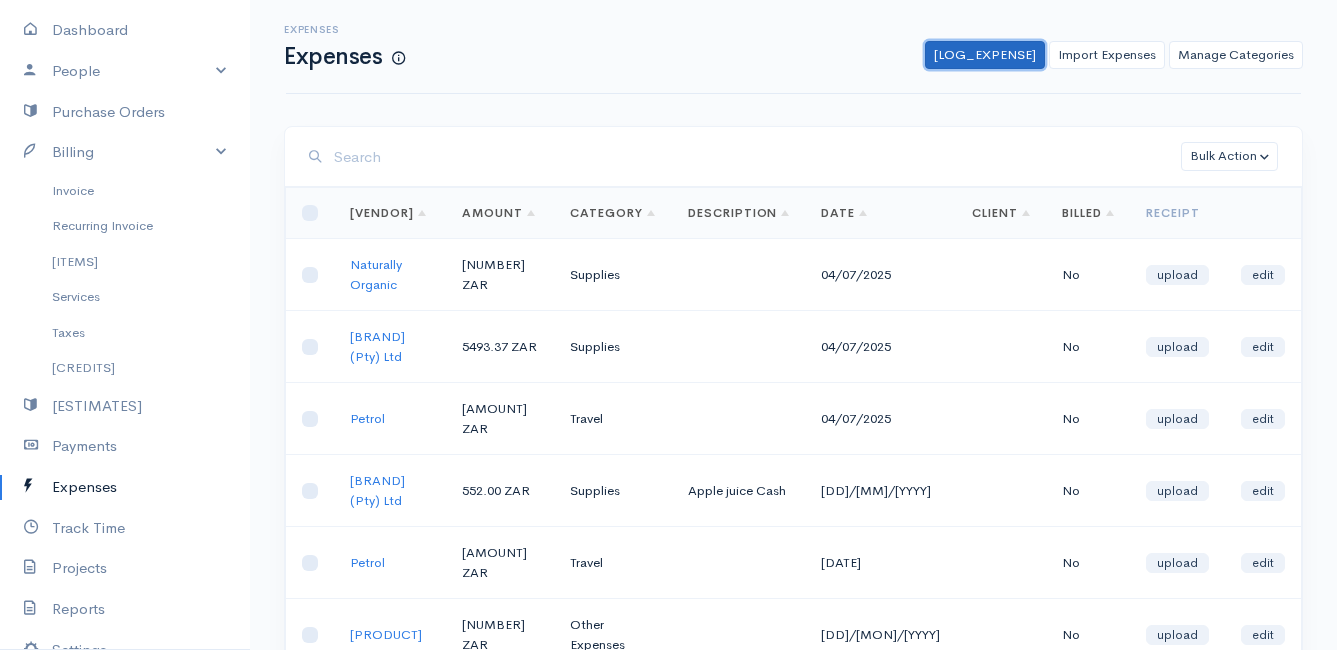 click on "[LOG_EXPENSE]" at bounding box center (985, 55) 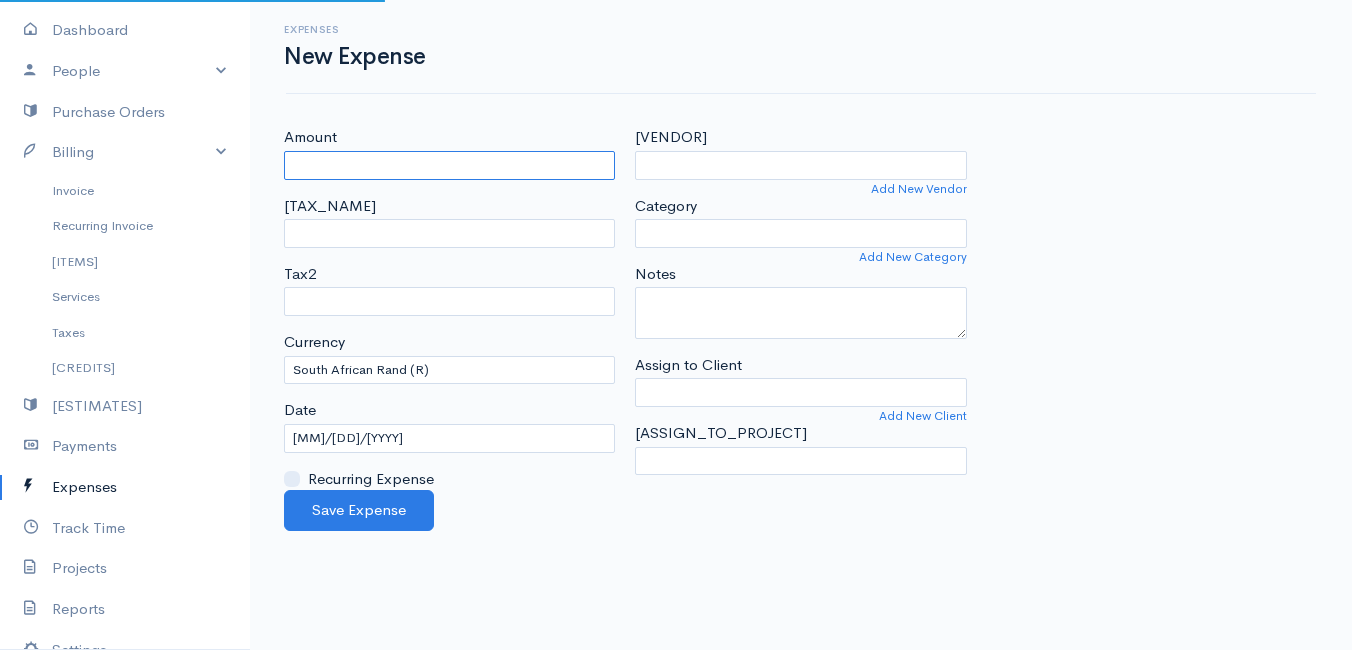 click on "Amount" at bounding box center (449, 165) 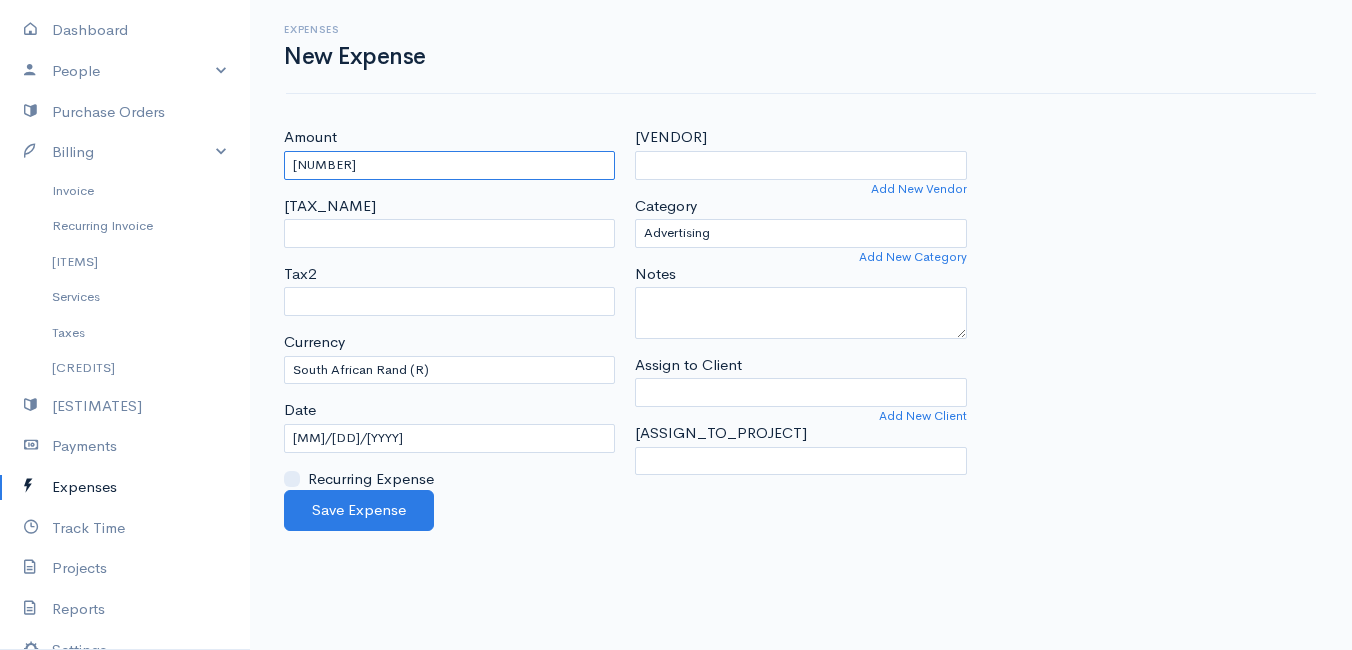 type on "[NUMBER]" 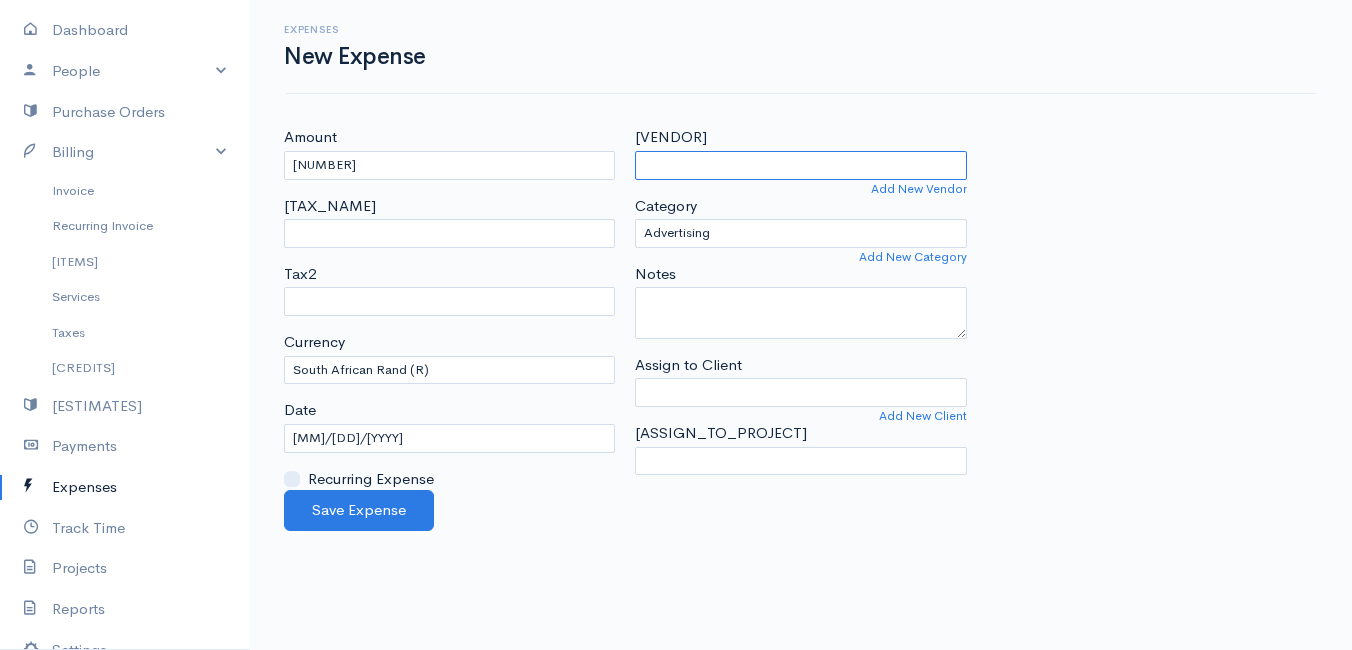 click on "[VENDOR]" at bounding box center (800, 165) 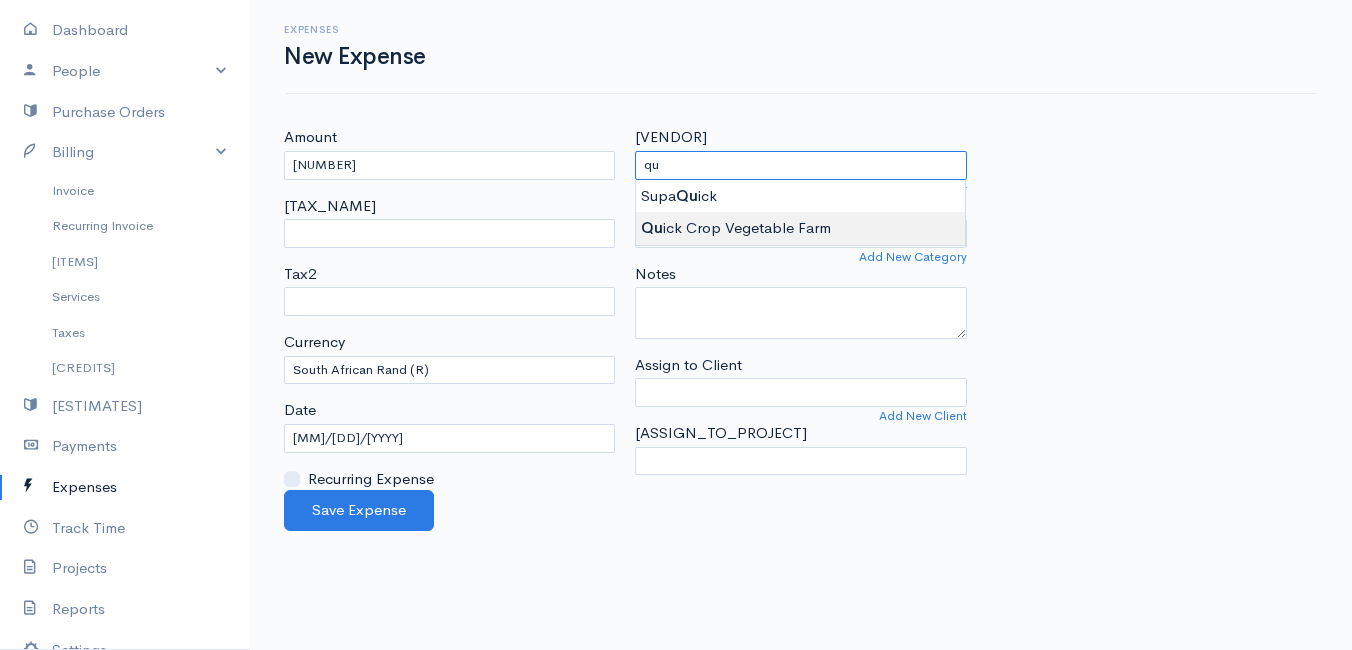 type on "Quick Crop Vegetable Farm" 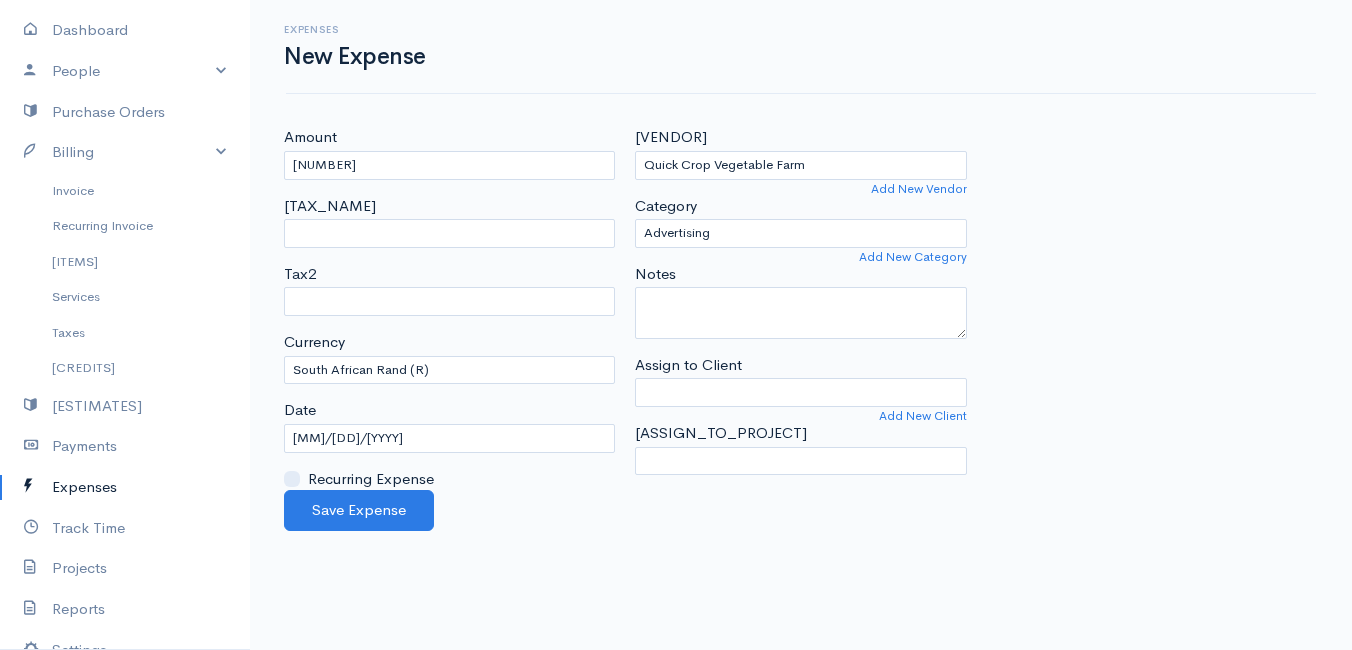 click on "Amount [NUMBER] Tax1 Tax2 Currency U.S. Dollars ($) Canadian Dollars ($) British Pounds Sterling (£) Euros (€) Australian Dollars ($) Afghani (Af) Algerian Dinar (د.ج) Argentine Pesos ($) Date s" at bounding box center [676, 325] 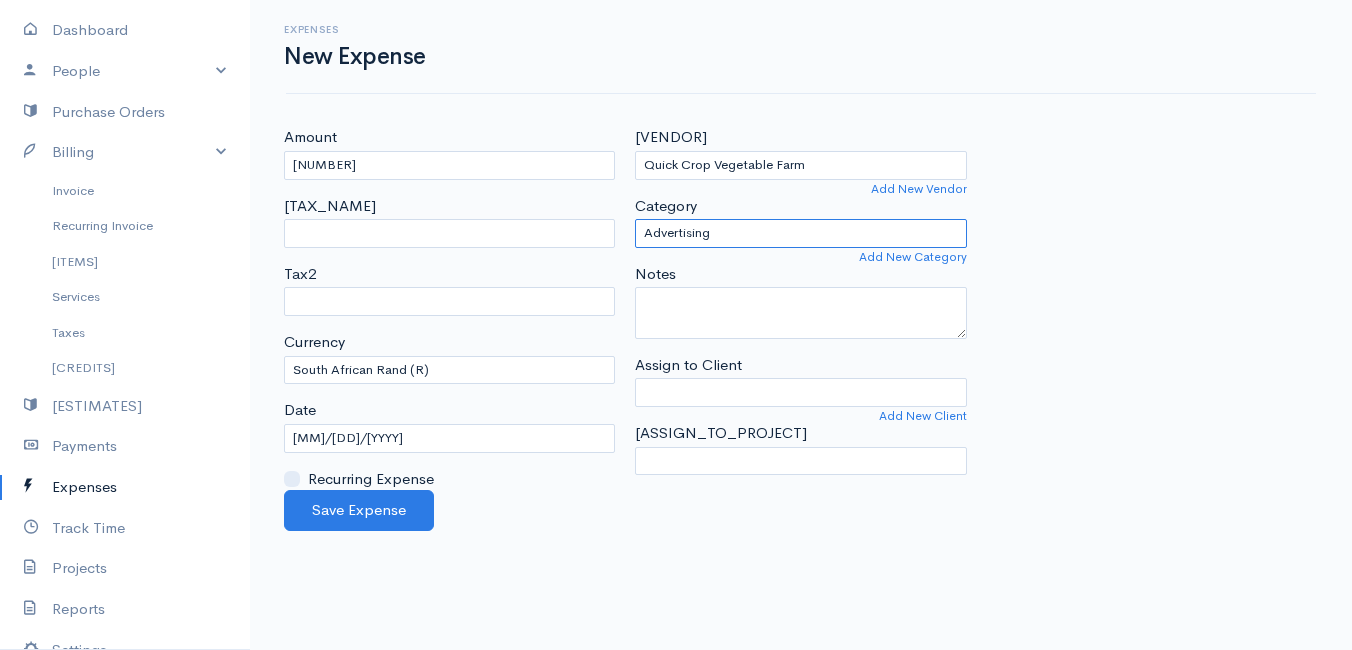 click on "Advertising Car & Truck Expenses Contractors Education Education and Training Employee Benefits Hardware Meals & Entertainment Other Expenses Personal Professional Services Rent or Lease Supplies Travel Utilities" at bounding box center (800, 233) 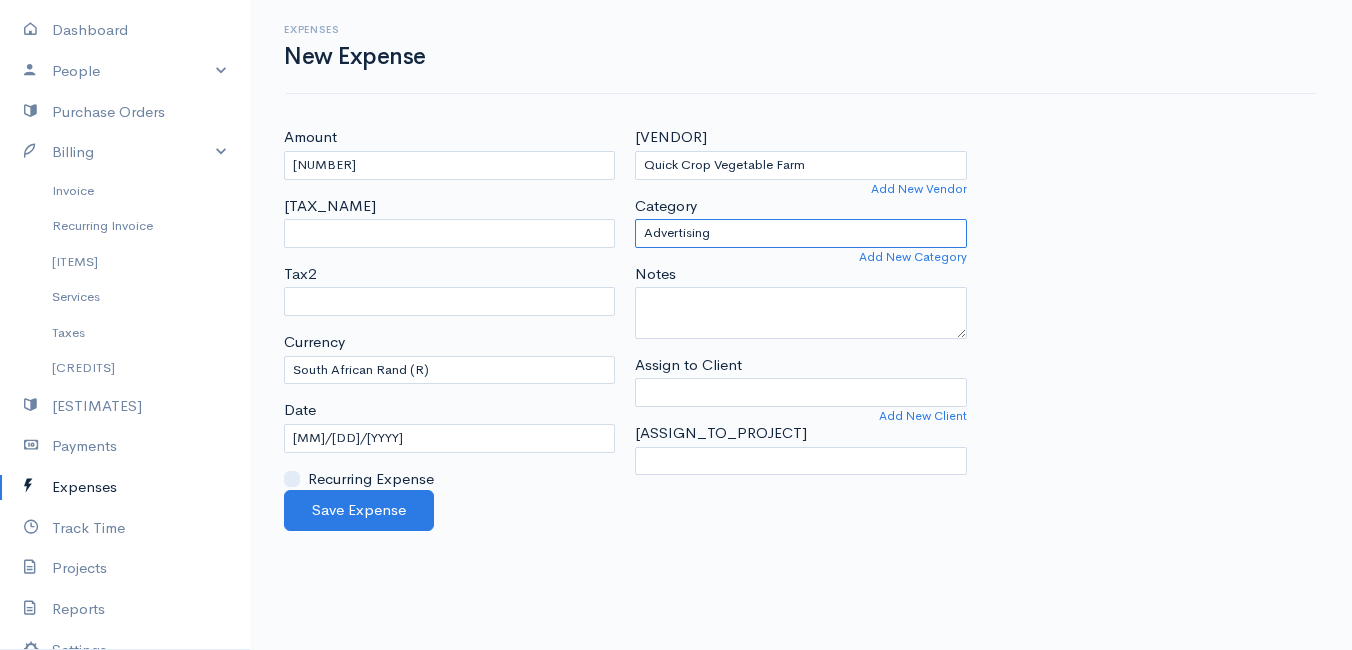 select on "Supplies" 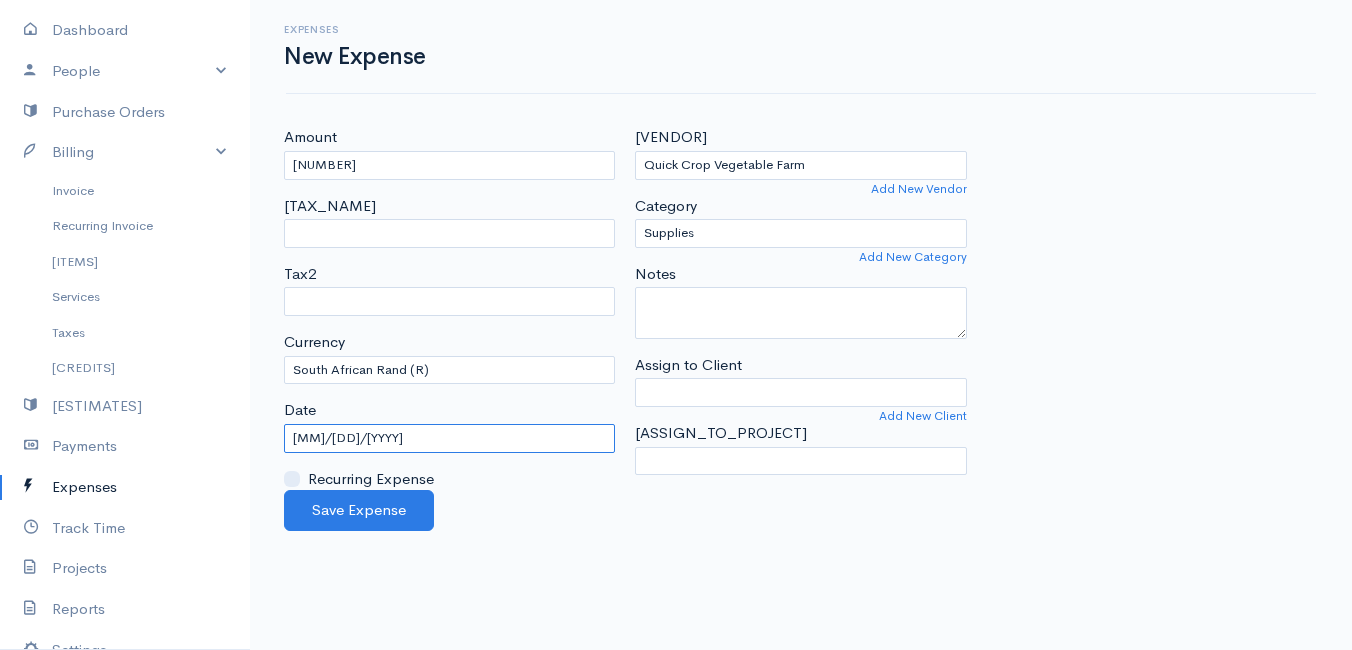 click on "[MM]/[DD]/[YYYY]" at bounding box center (449, 438) 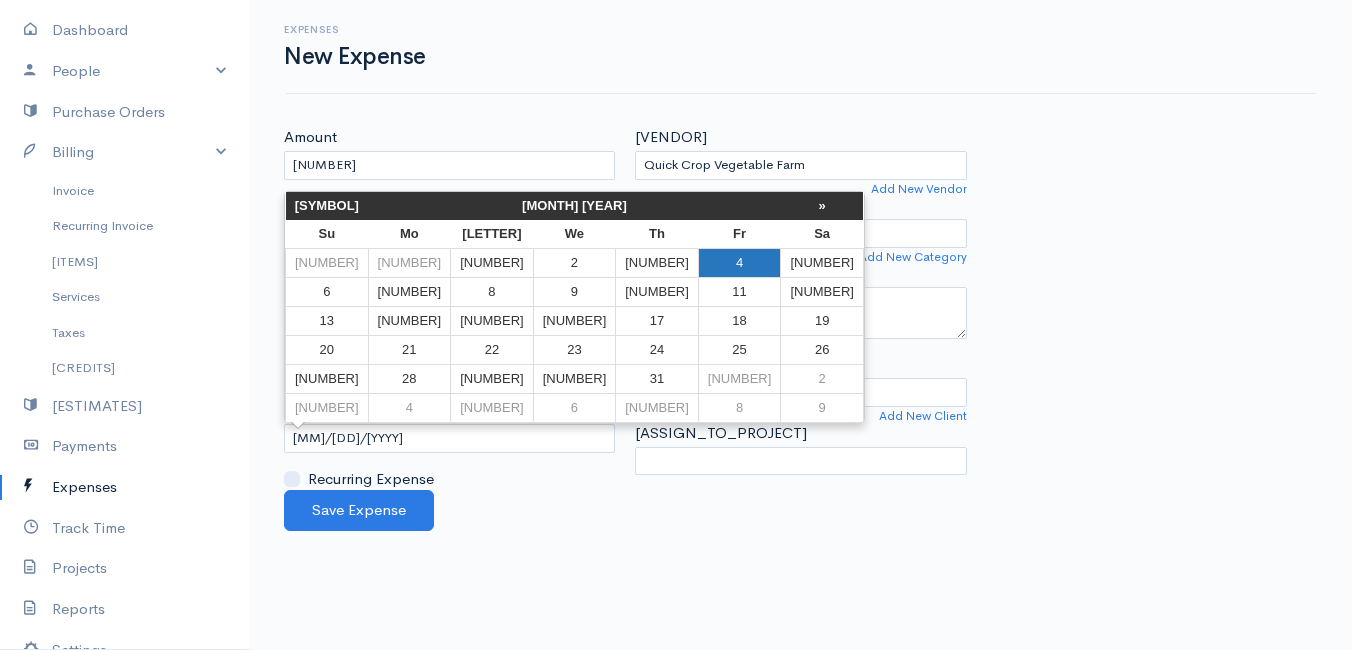 click on "4" at bounding box center (739, 262) 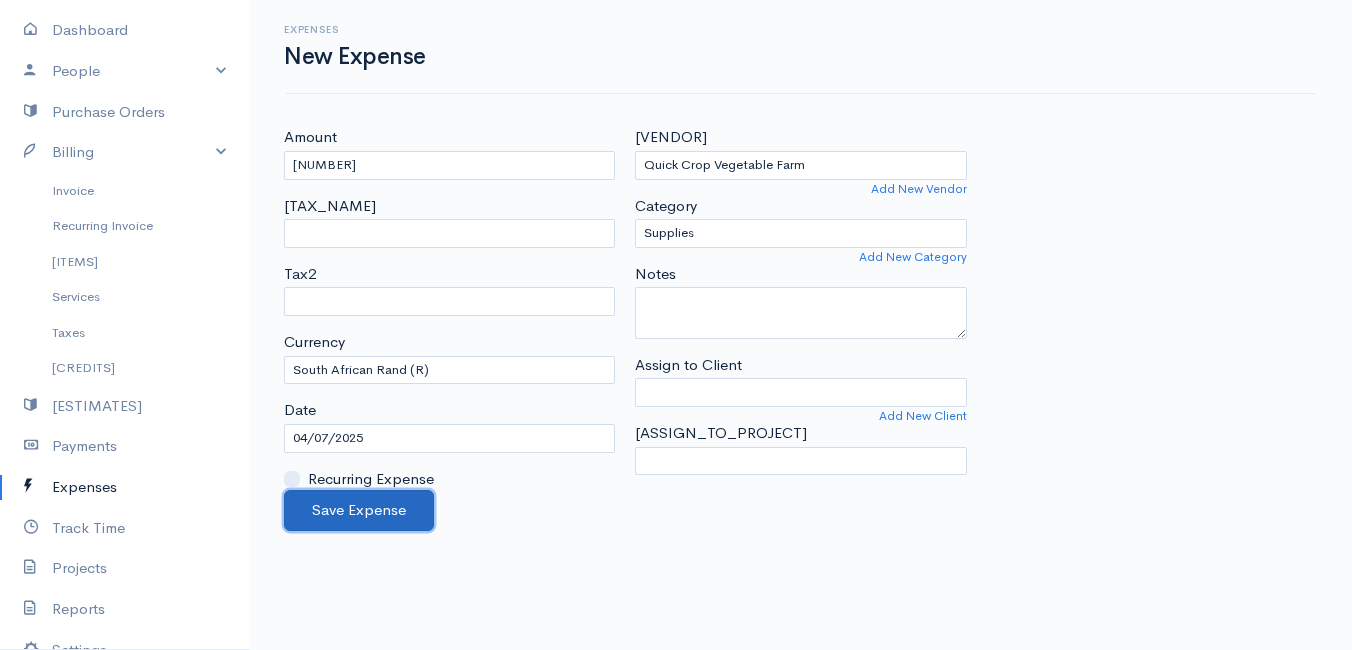 click on "Save Expense" at bounding box center (359, 510) 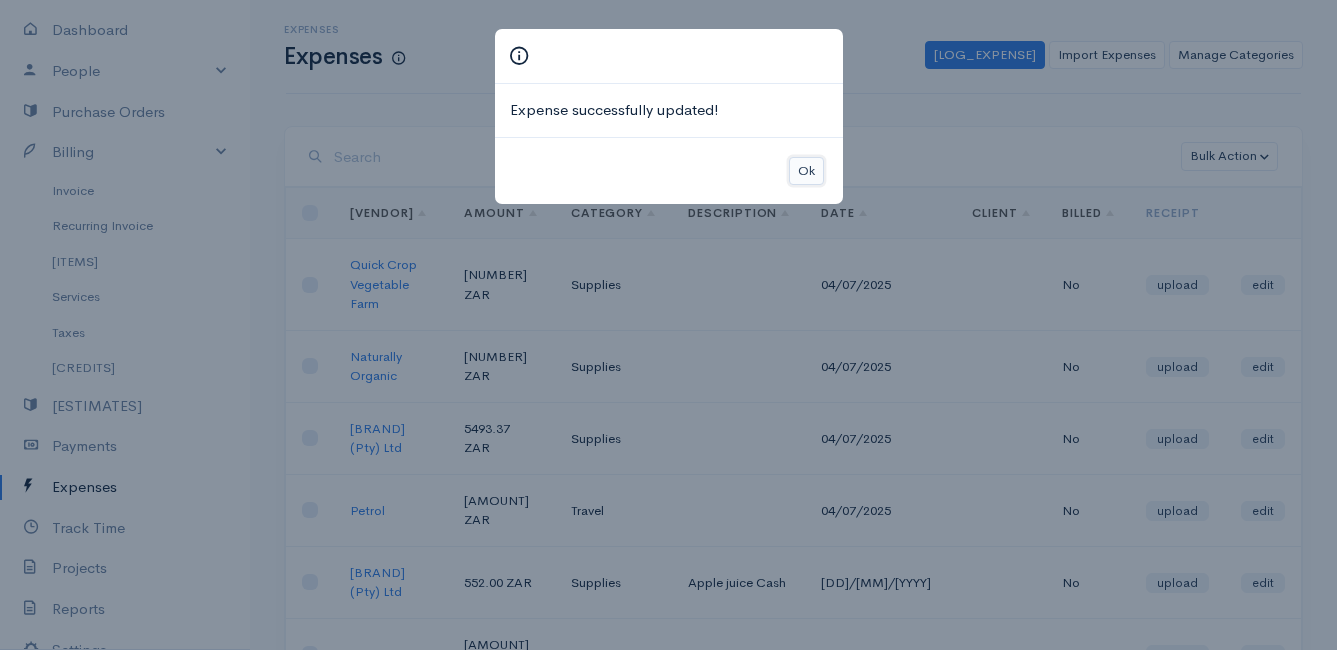 click on "Ok" at bounding box center [806, 171] 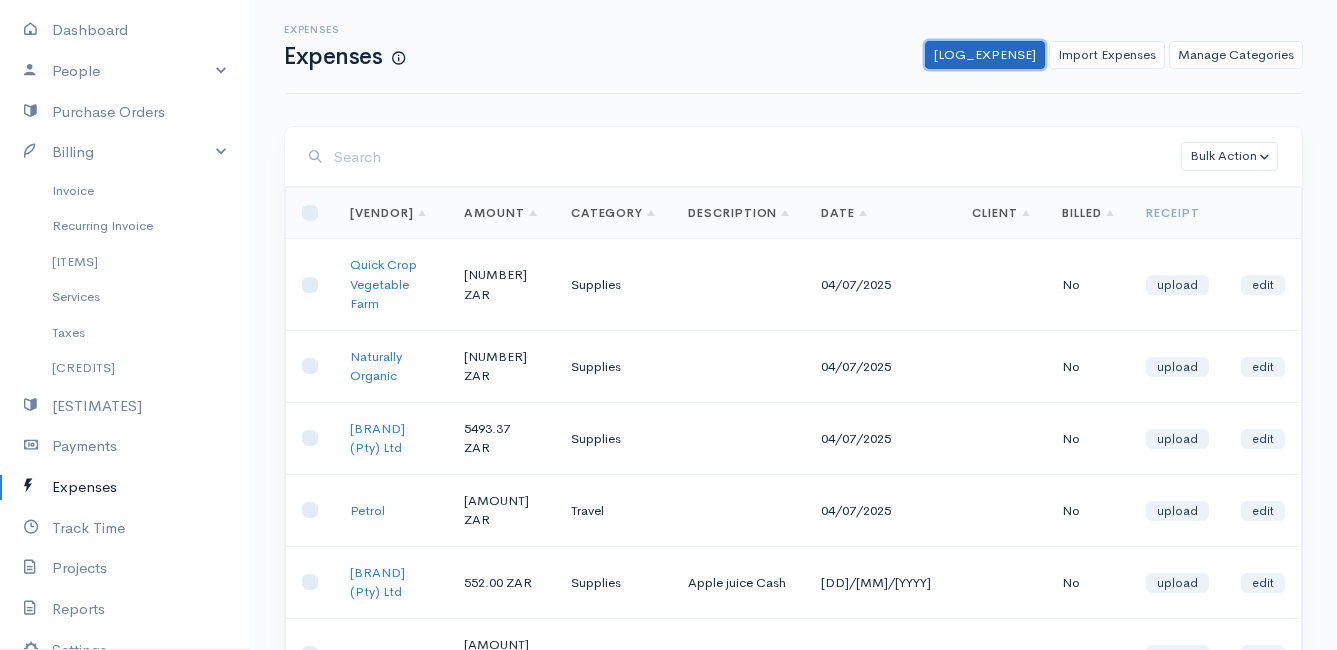 click on "[LOG_EXPENSE]" at bounding box center [985, 55] 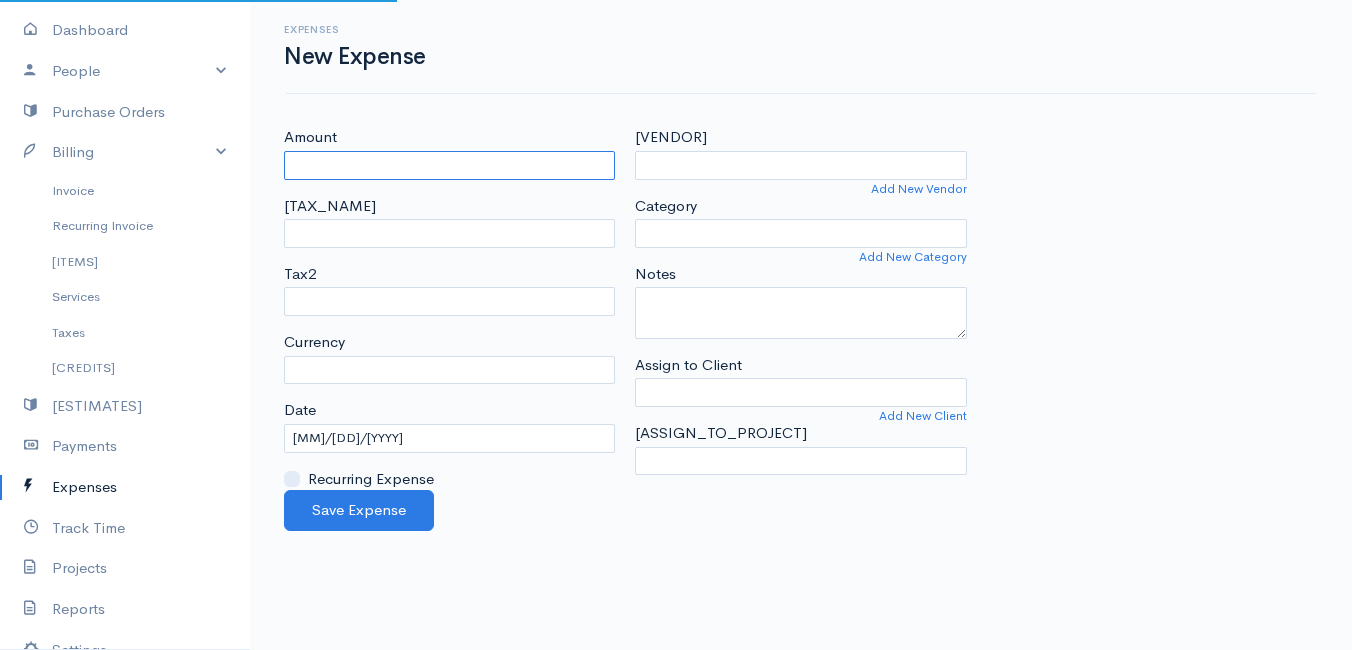 click on "Amount" at bounding box center [449, 165] 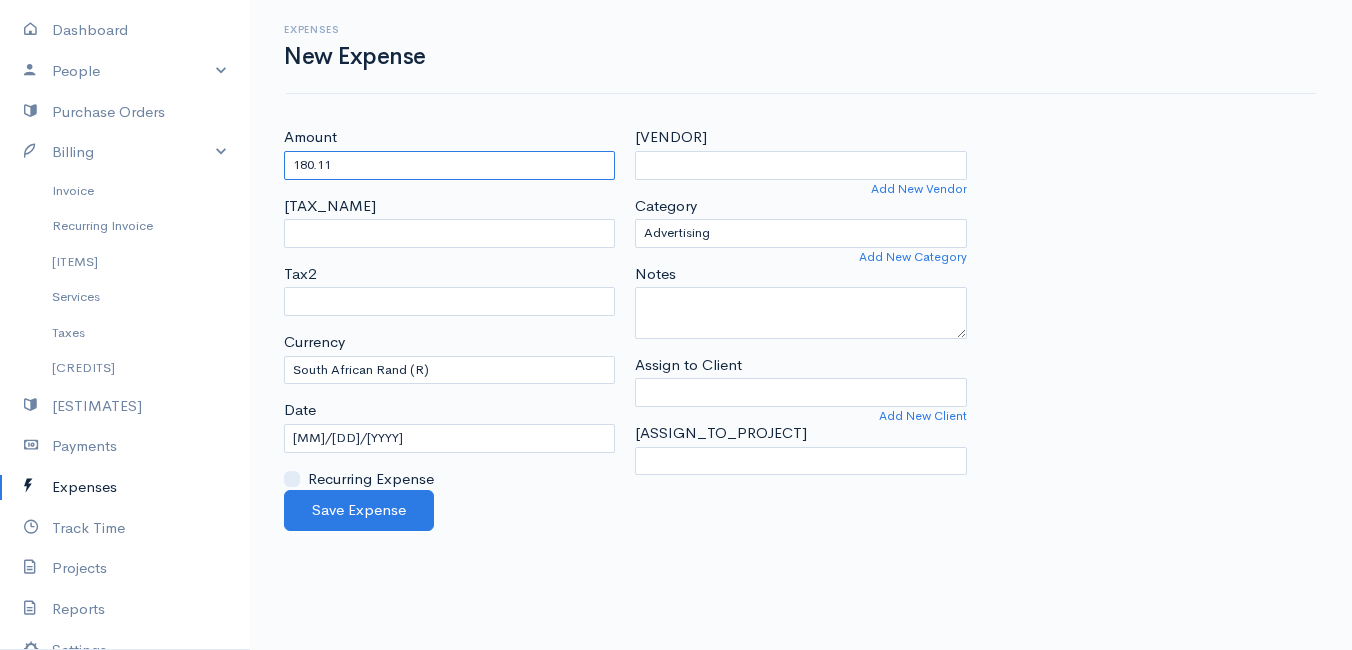 type on "180.11" 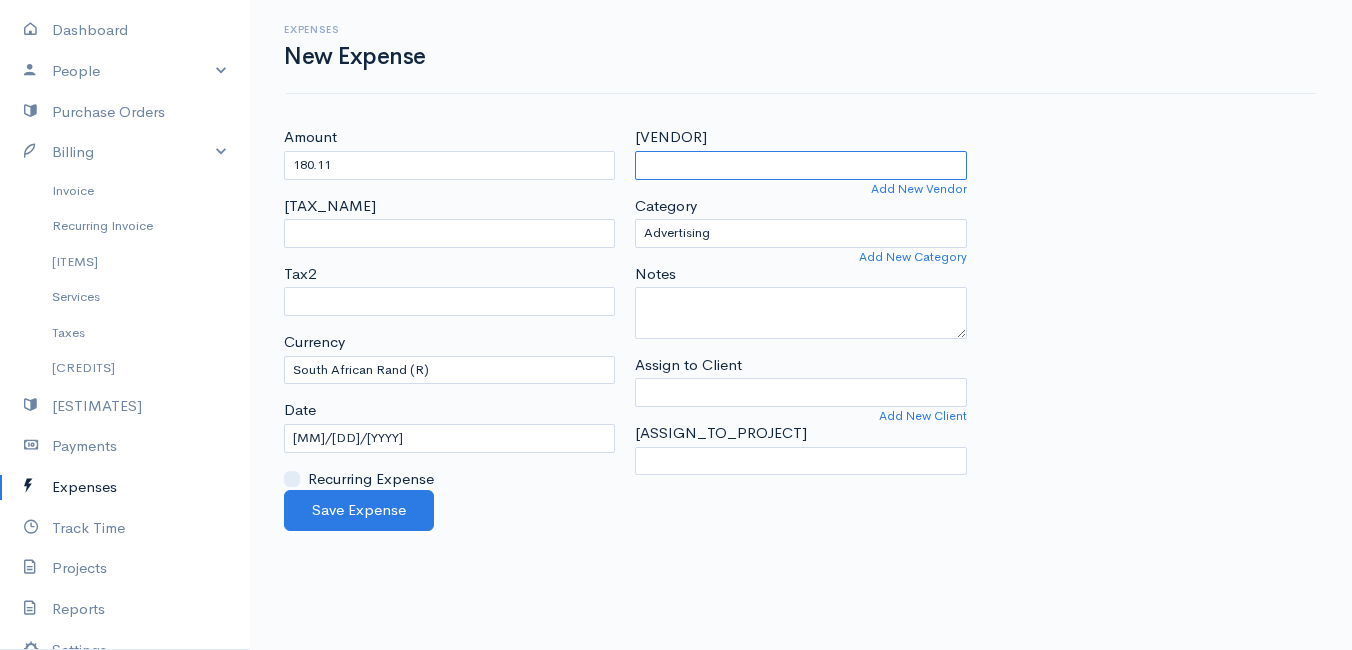 click on "[VENDOR]" at bounding box center (800, 165) 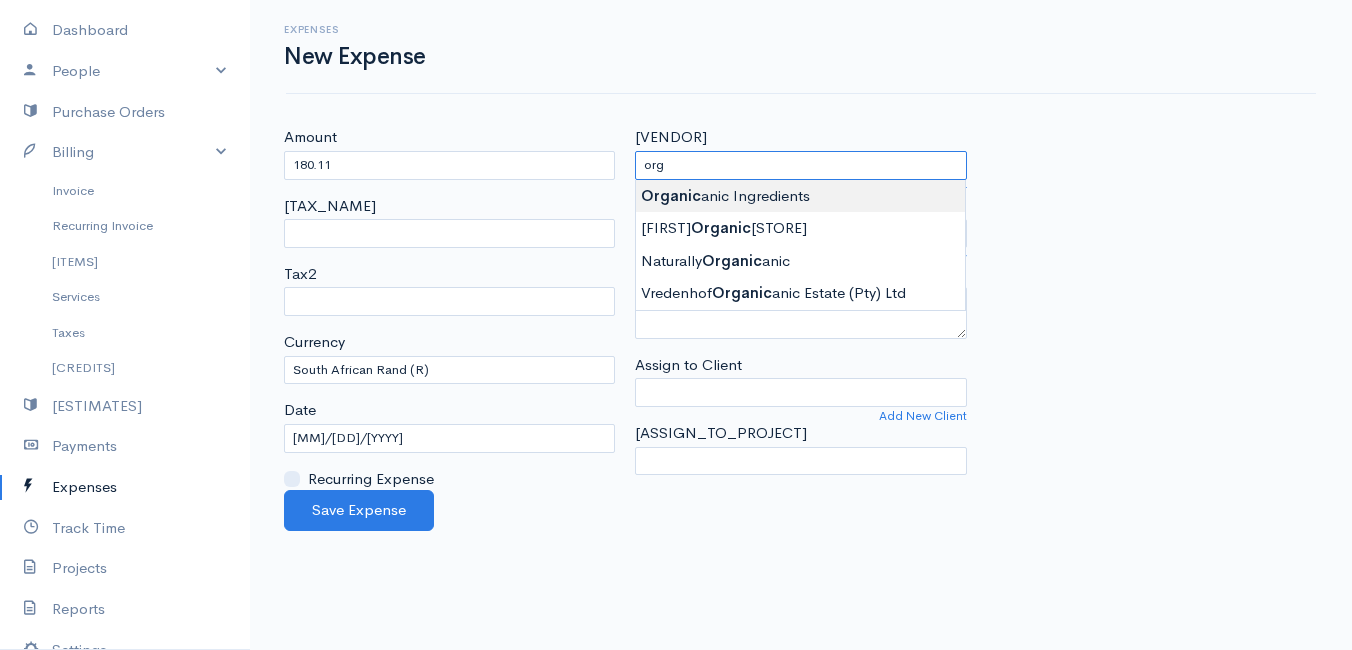 type on "Organic Ingredients" 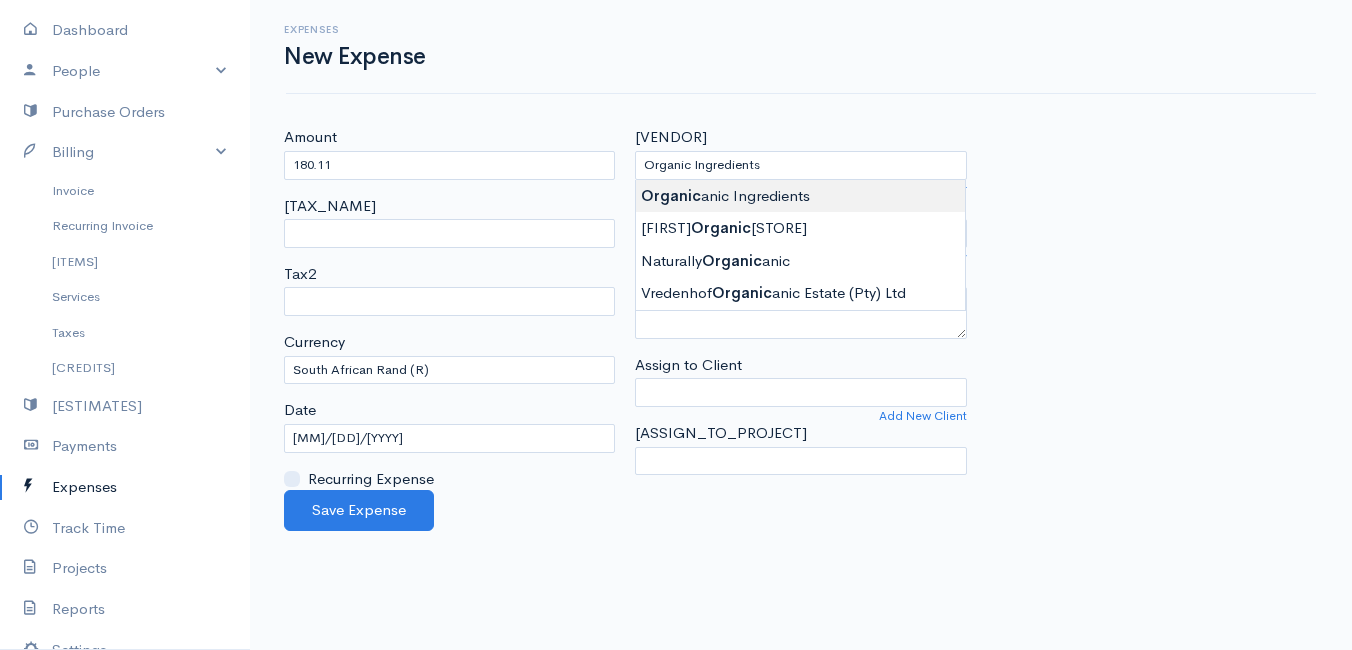 click on "Mamma Chicken Upgrade Dashboard People Clients Vendors Staff Users Purchase Orders Billing Invoice Recurring Invoice Items Services Taxes Credits Estimates Payments Expenses Track Time Projects Reports Settings My Organizations Logout Help @CloudBooksApp [YEAR] Expenses New Expense Amount Tax1 Tax2 Currency U.S. Dollars ($) Canadian Dollars ($) British Pounds Sterling (£) Euros (€) Australian Dollars ($) Afghani (Af) Algerian Dinar (د.ج) Argentine Pesos ($) Date" at bounding box center [676, 325] 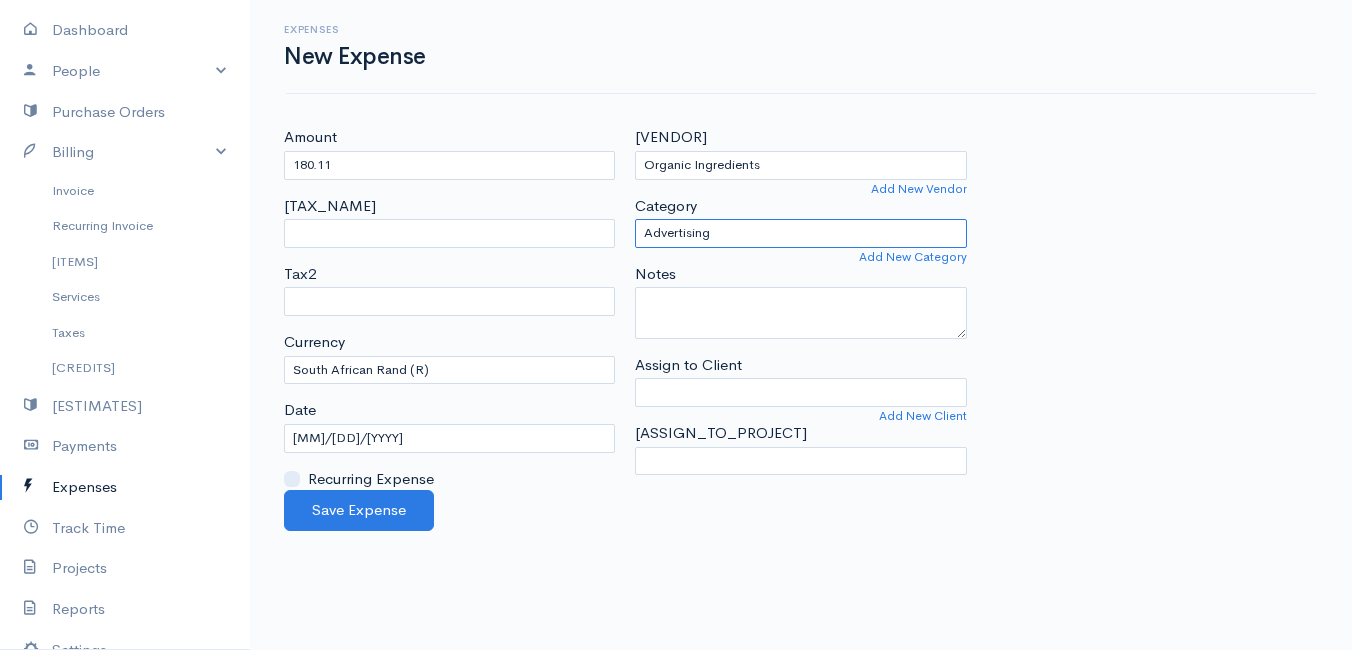 click on "Advertising Car & Truck Expenses Contractors Education Education and Training Employee Benefits Hardware Meals & Entertainment Other Expenses Personal Professional Services Rent or Lease Supplies Travel Utilities" at bounding box center [800, 233] 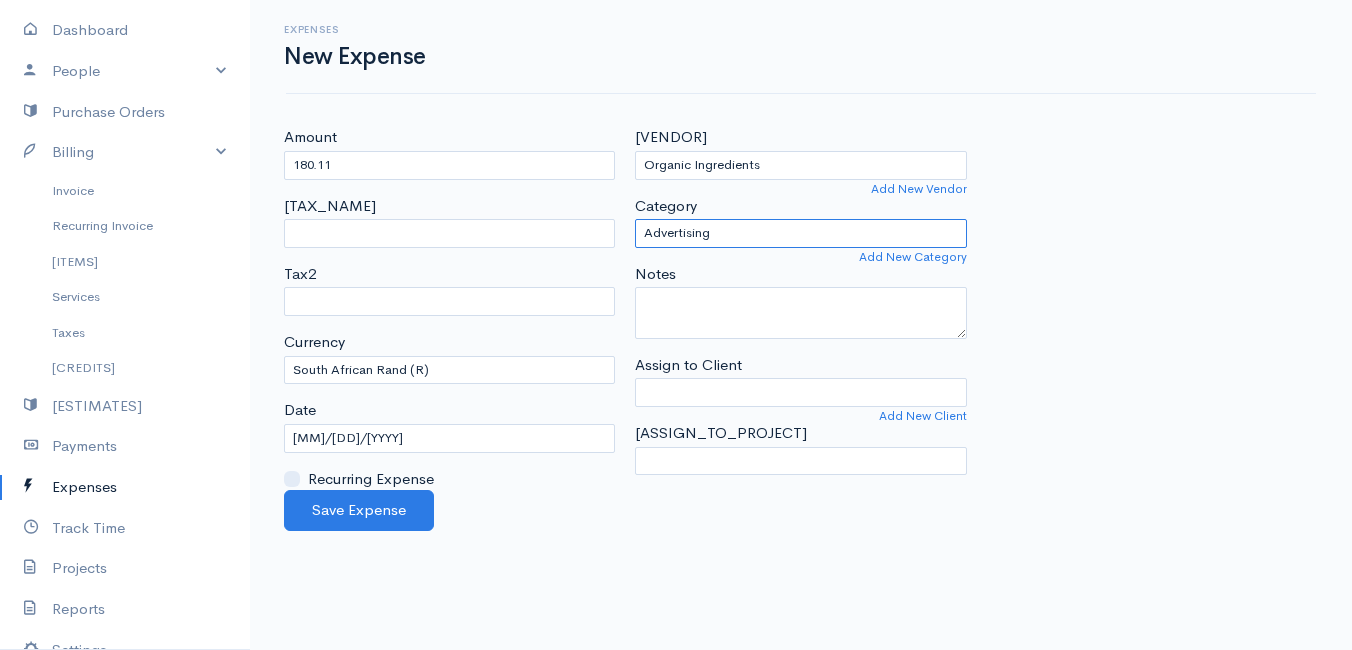 select on "Supplies" 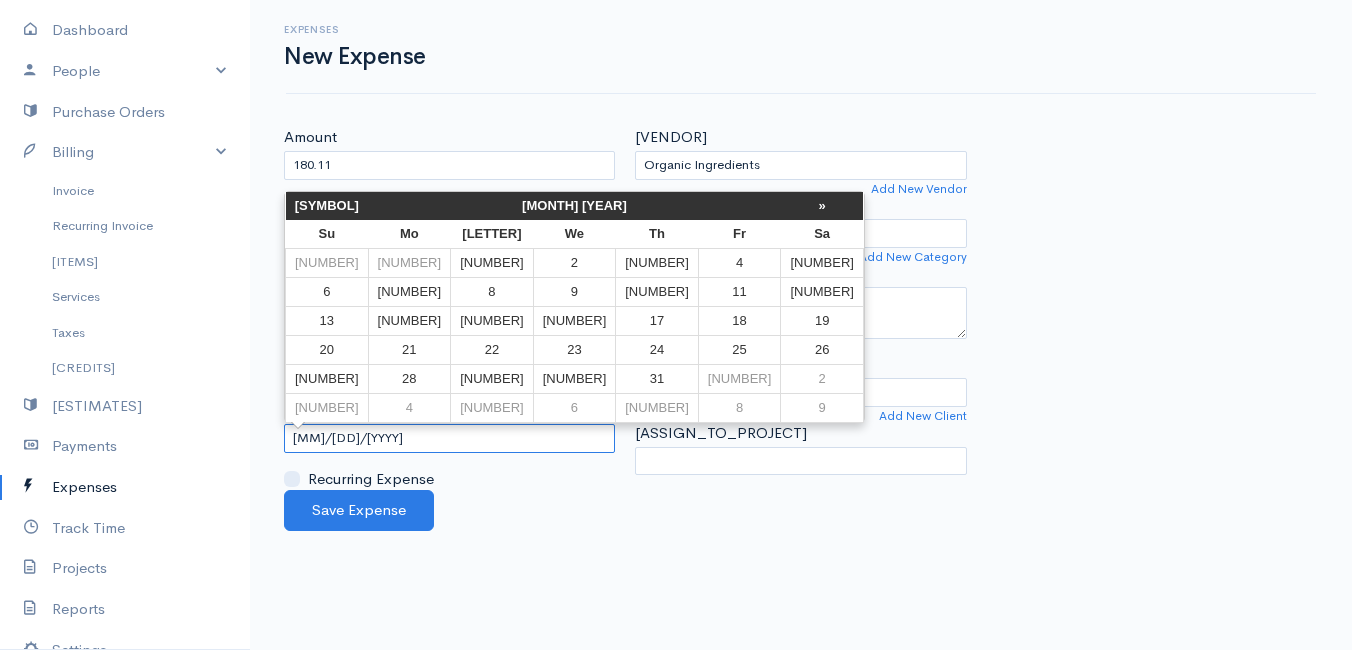 click on "[MM]/[DD]/[YYYY]" at bounding box center (449, 438) 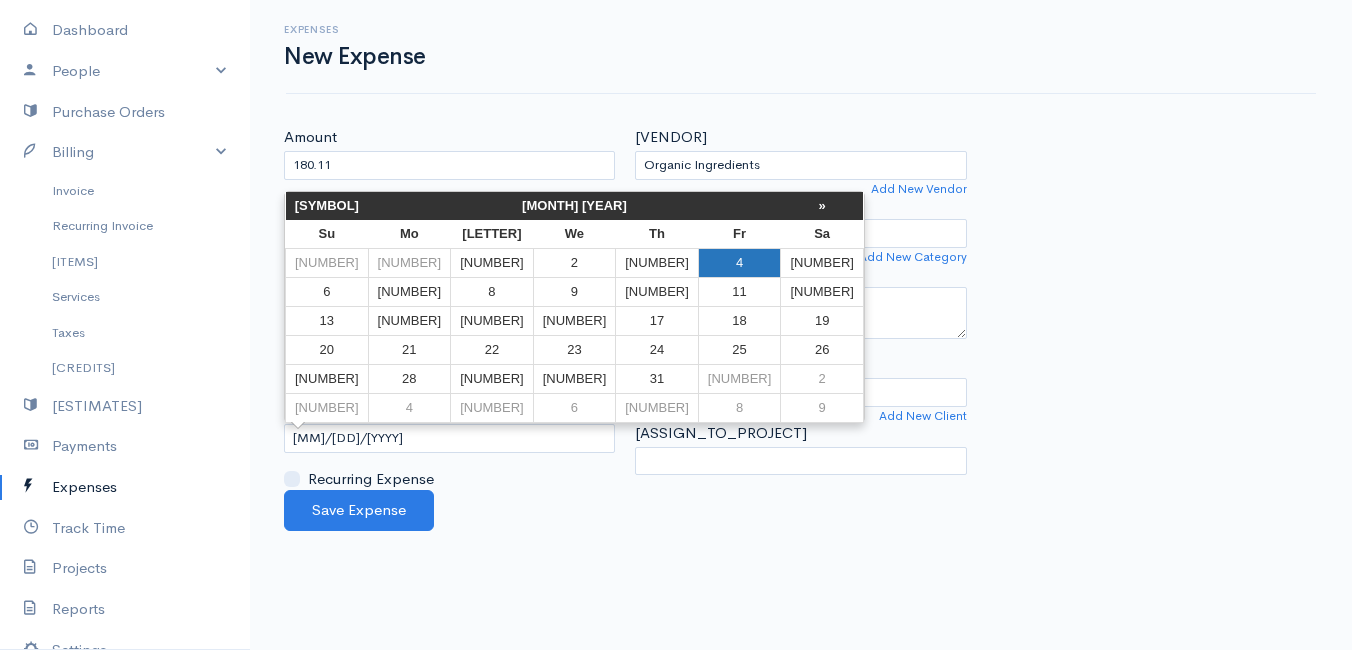 click on "4" at bounding box center (739, 262) 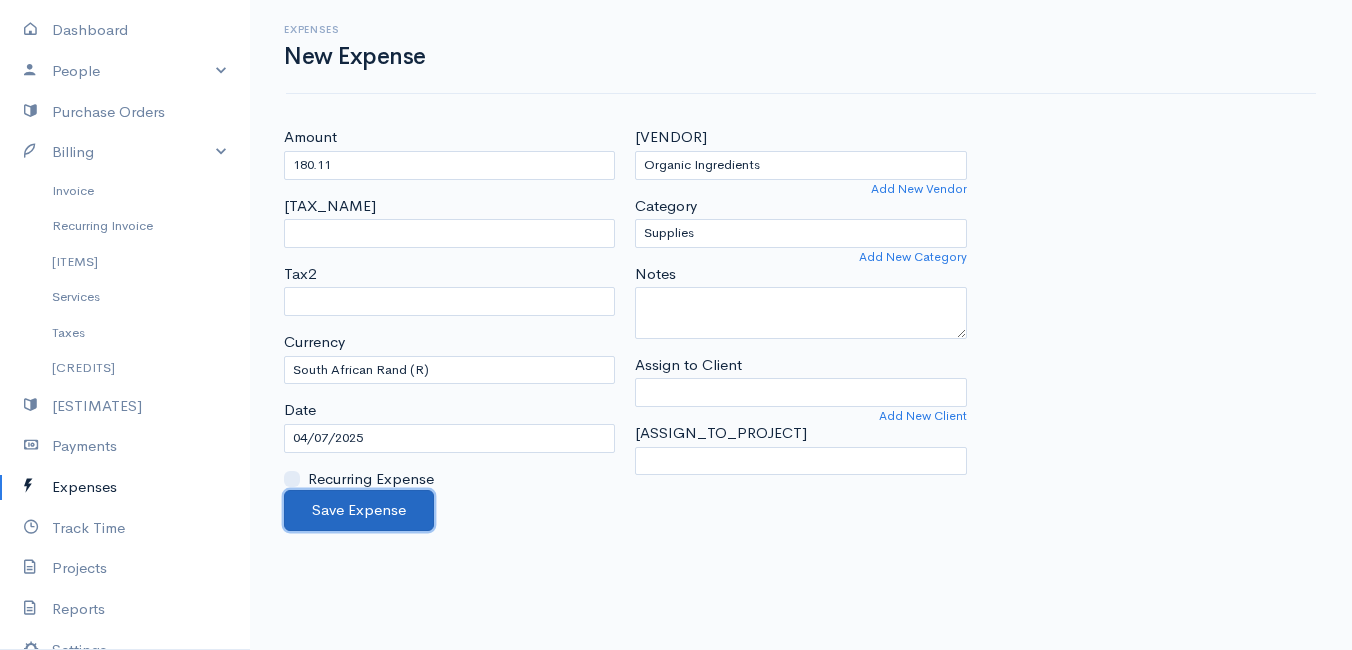 click on "Save Expense" at bounding box center (359, 510) 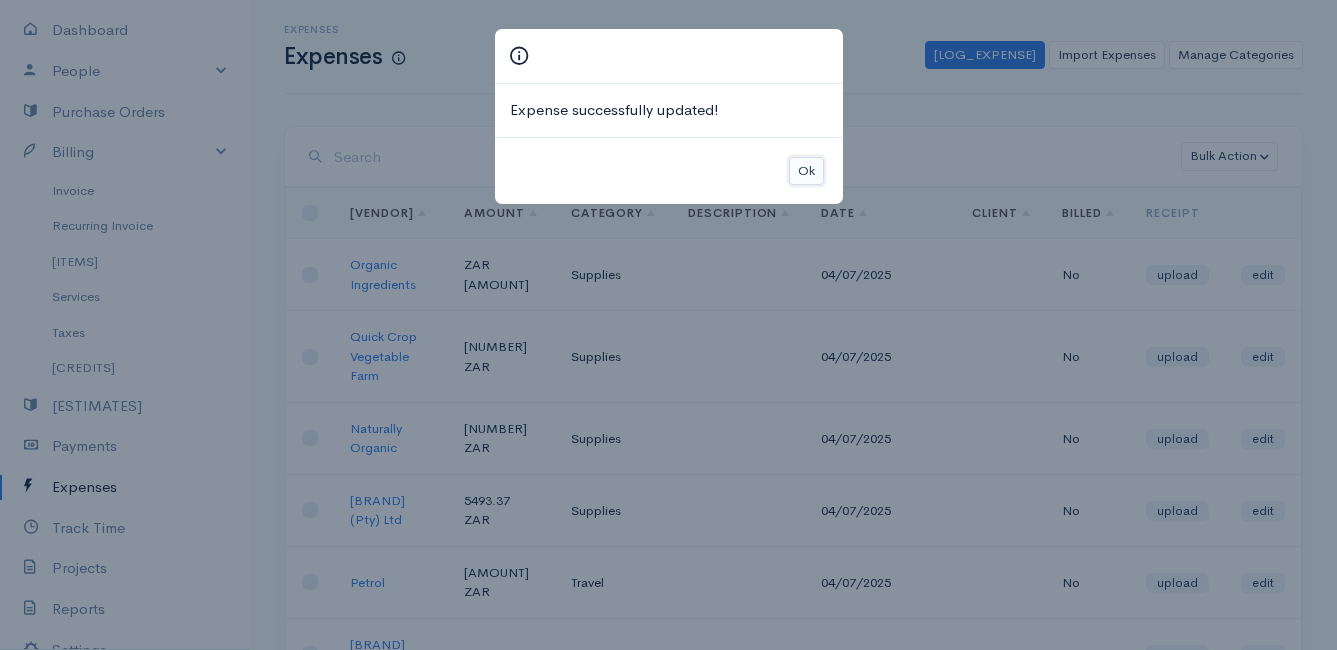 click on "Ok" at bounding box center (806, 171) 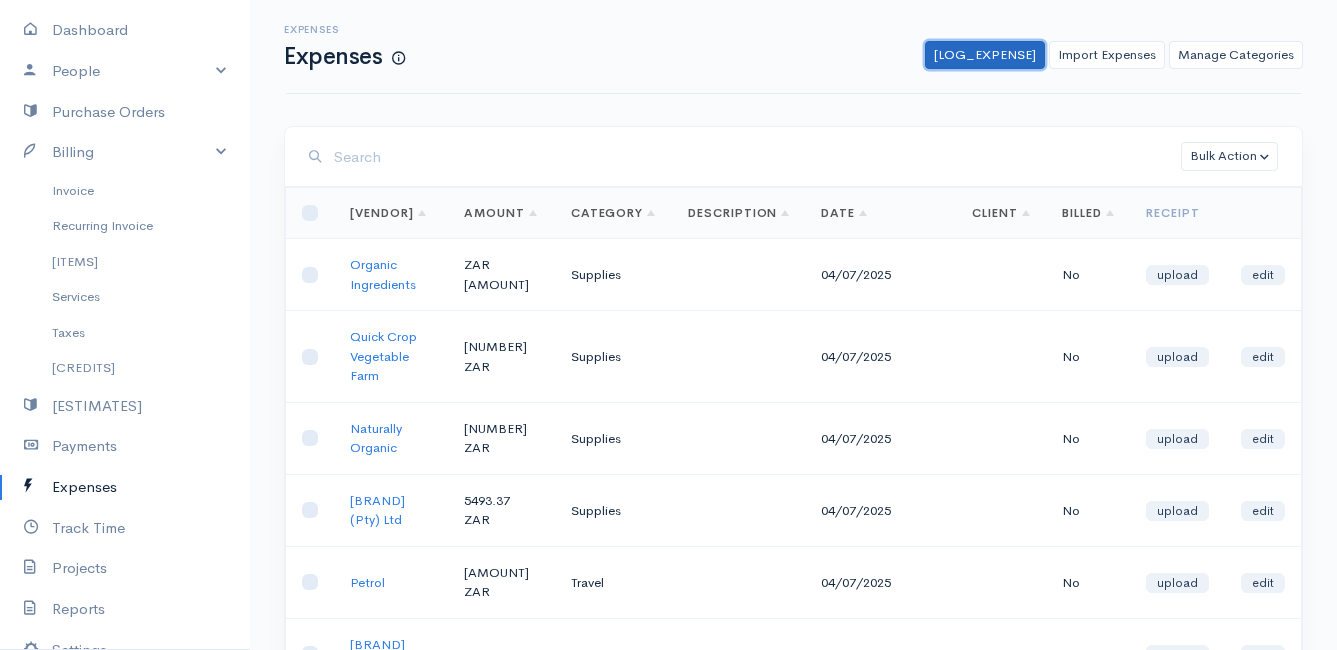 click on "[LOG_EXPENSE]" at bounding box center [985, 55] 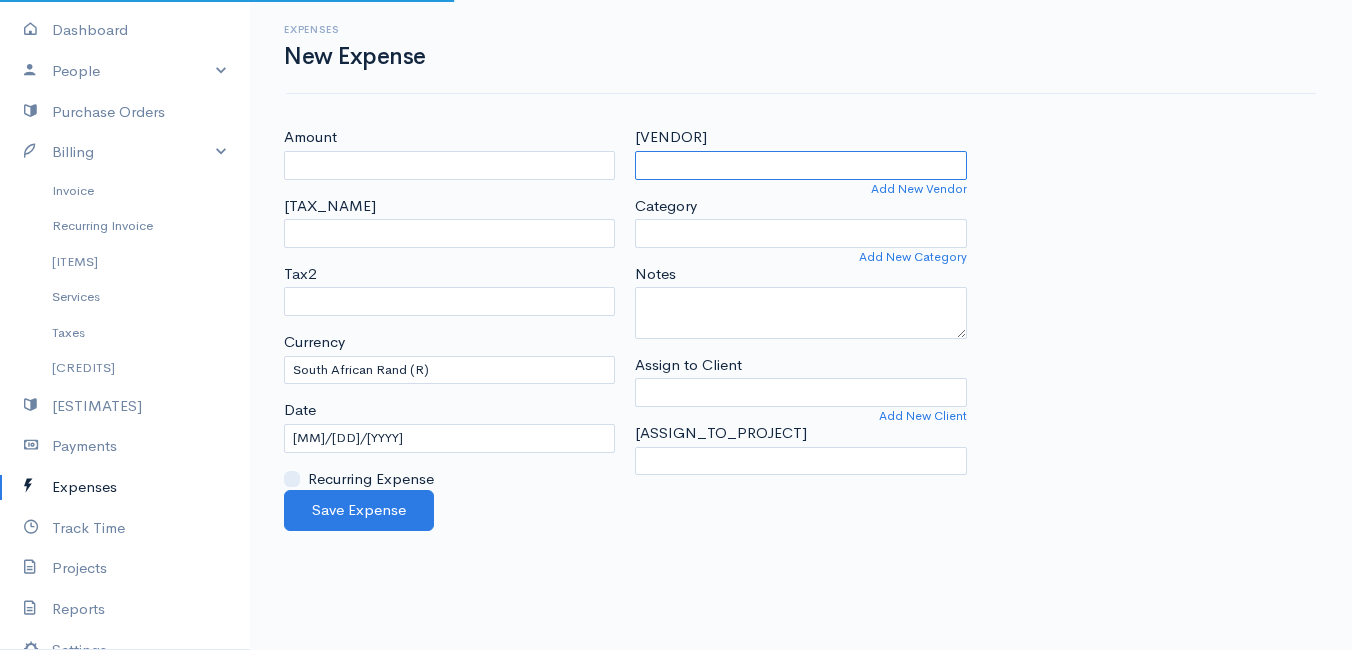 click on "[VENDOR]" at bounding box center (800, 165) 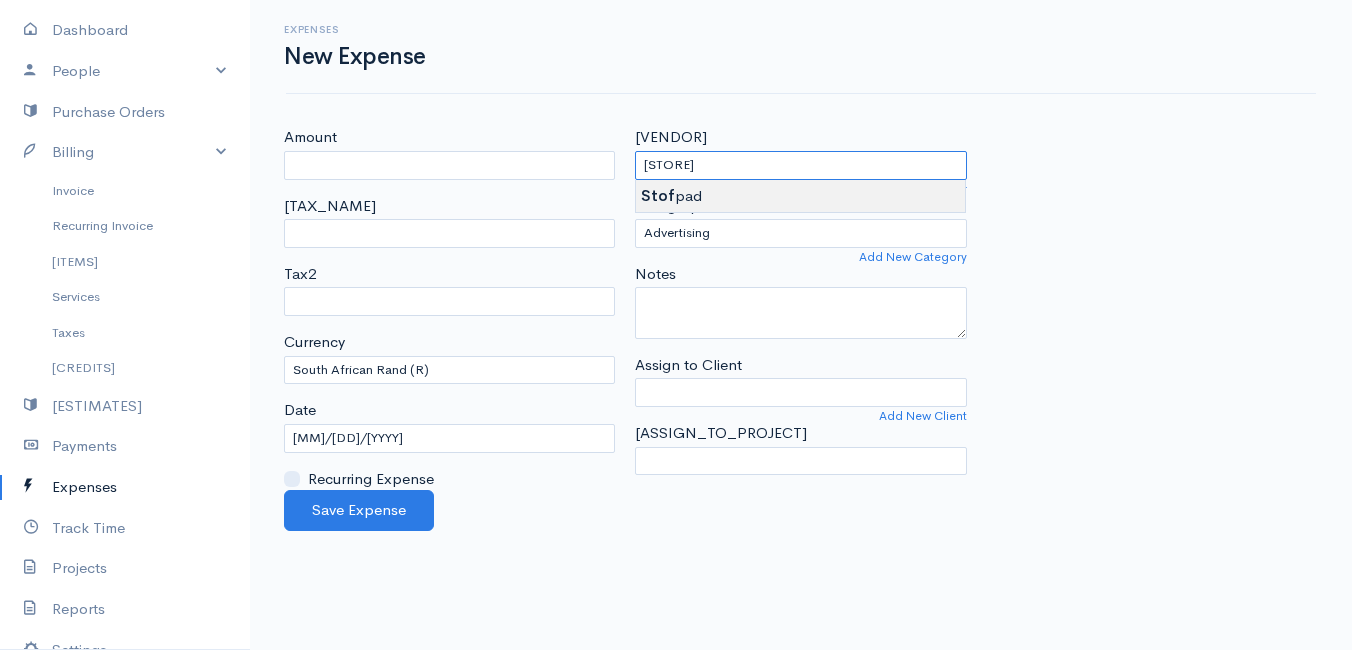 type on "[STREET_NAME]" 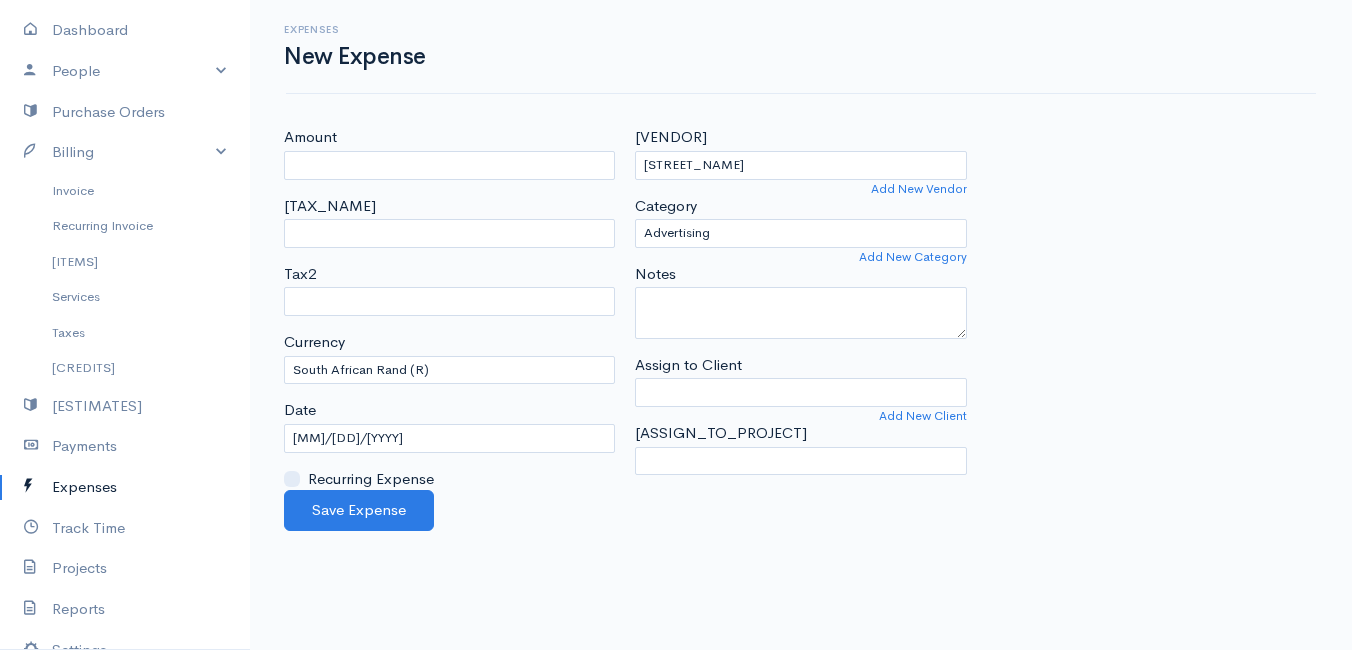 click on "Mamma Chicken
Upgrade
Dashboard
People
Clients
Vendors
Staff Users
Purchase Orders
Billing
Invoice
Recurring Invoice
Items
Services
Taxes
Credits
Estimates
Payments
Expenses
Track Time
Projects
Reports
Settings
My Organizations
Logout
Help
@CloudBooksApp [YEAR]
Expenses
New Expense
Amount [AMOUNT] Tax1 Tax2 Currency U.S. Dollars ($) Canadian Dollars ($) British Pounds Sterling (£) Euros (€) Australian Dollars ($) Afghani (Af) Algerian Dinar (د.ج) Argentine Pesos ($) Dalasi (D)" at bounding box center (676, 325) 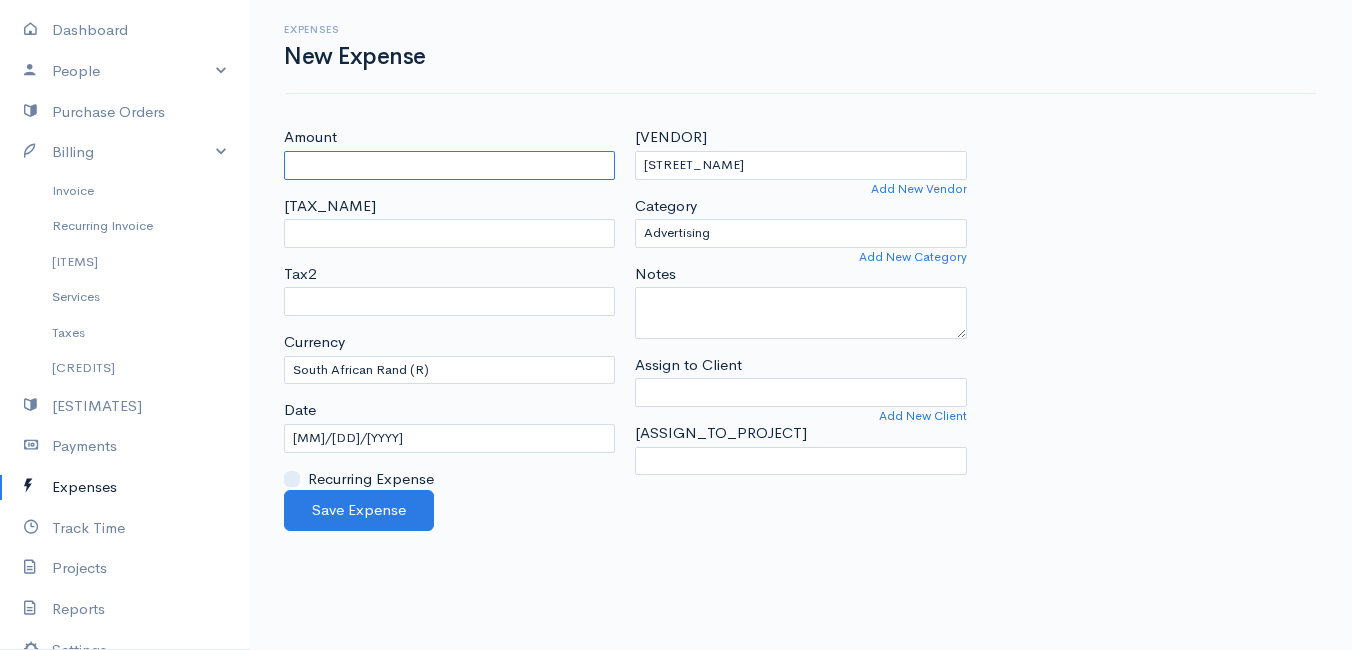 click on "Amount" at bounding box center [449, 165] 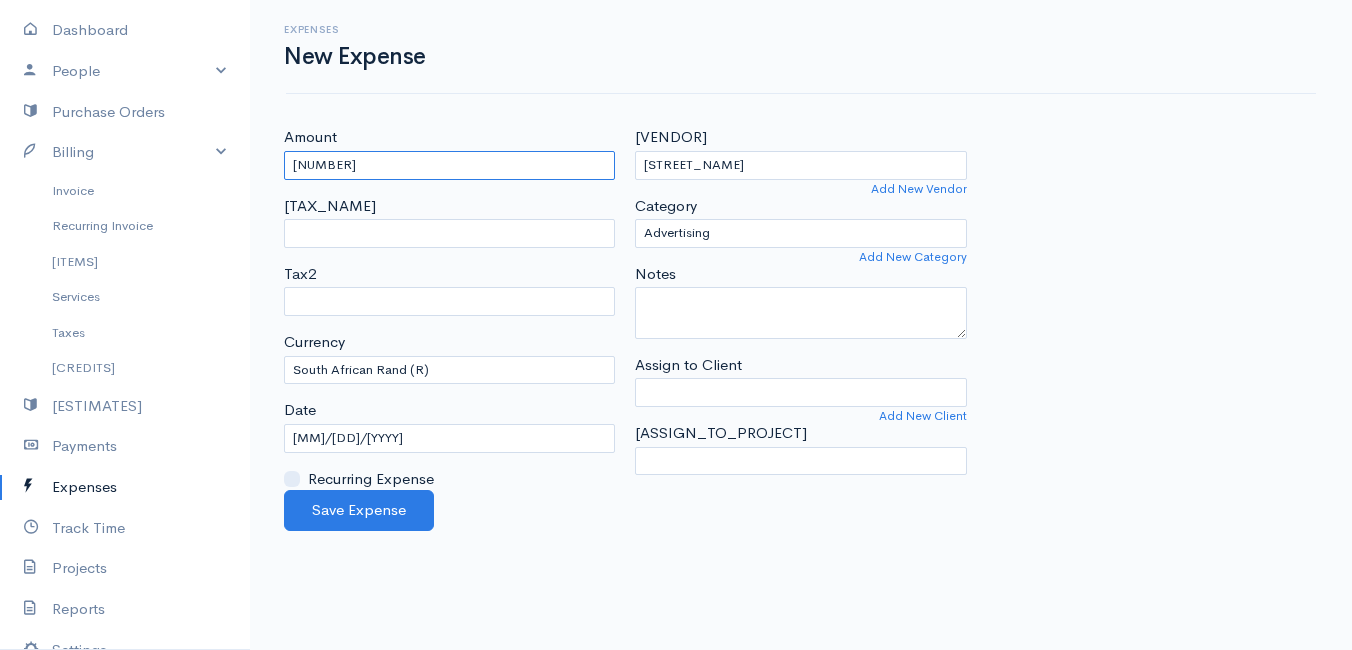 type on "[NUMBER]" 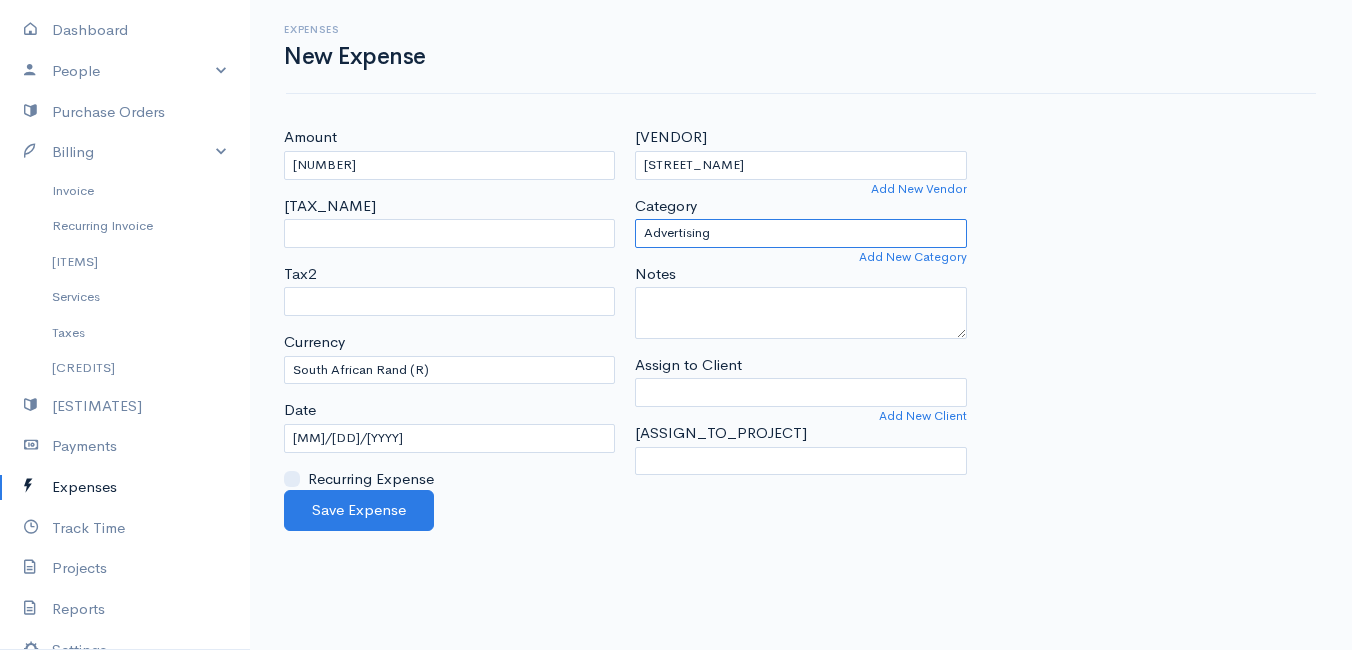 click on "Advertising Car & Truck Expenses Contractors Education Education and Training Employee Benefits Hardware Meals & Entertainment Other Expenses Personal Professional Services Rent or Lease Supplies Travel Utilities" at bounding box center (800, 233) 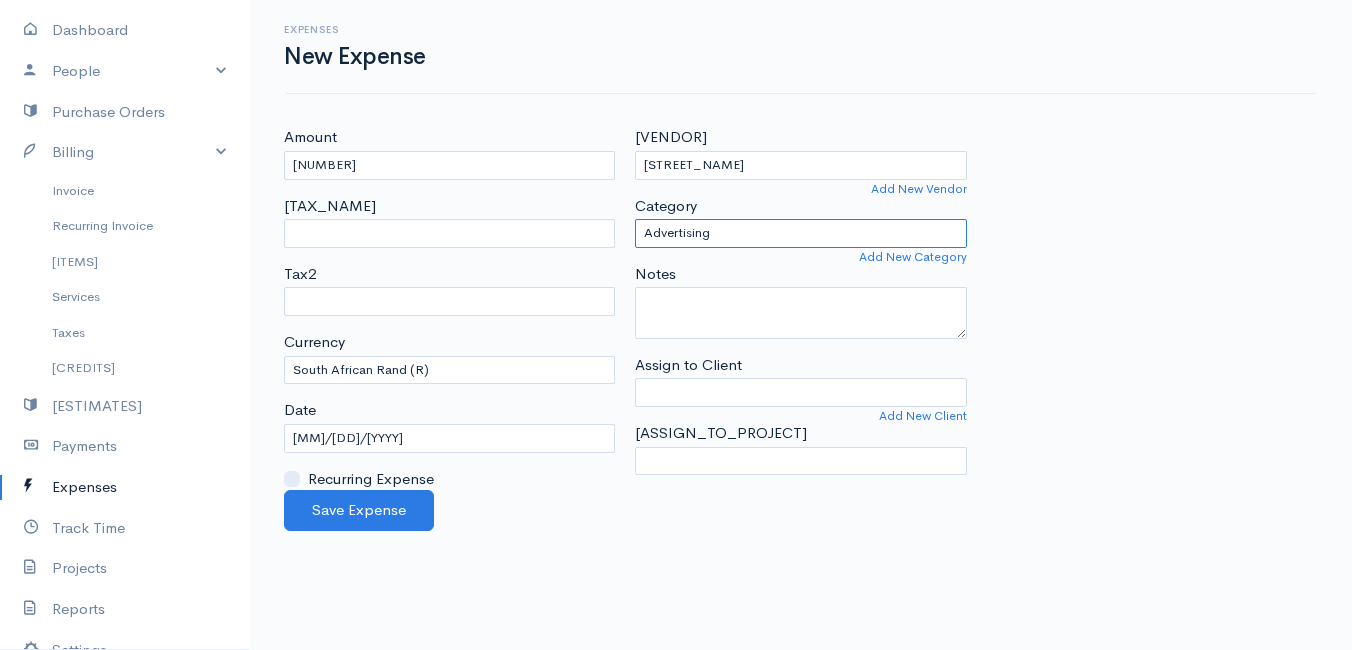 select on "Supplies" 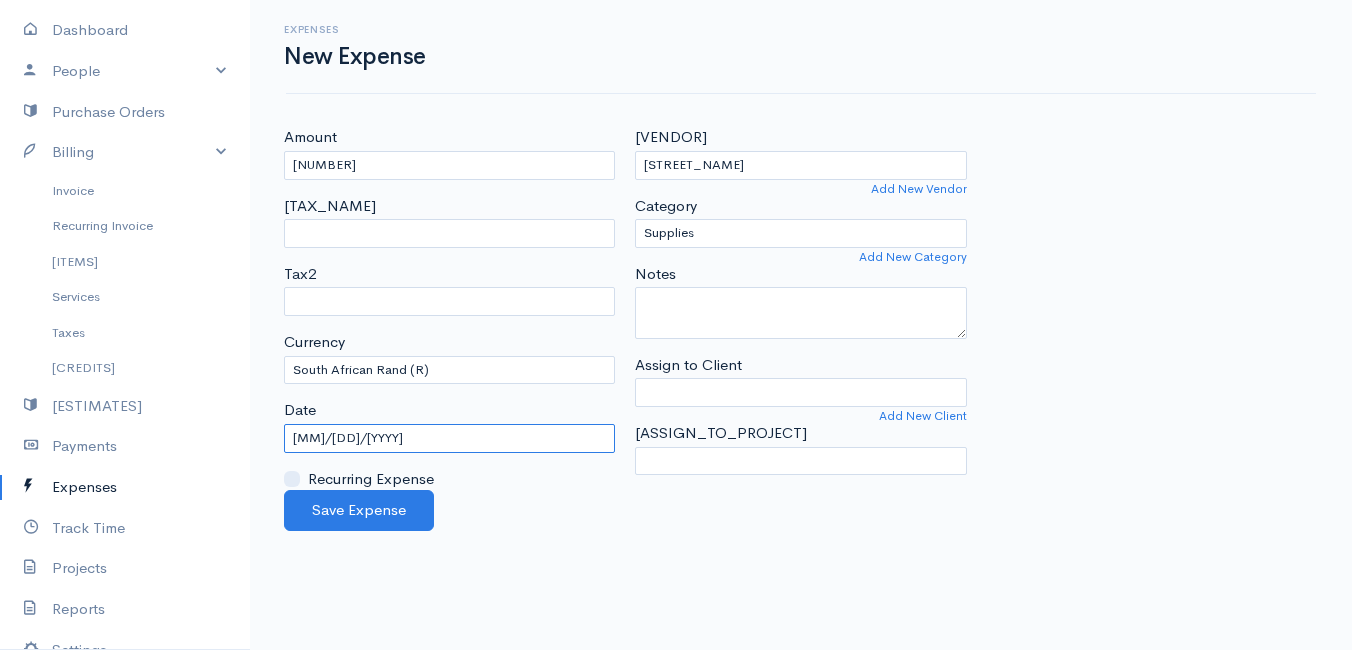 click on "[MM]/[DD]/[YYYY]" at bounding box center (449, 438) 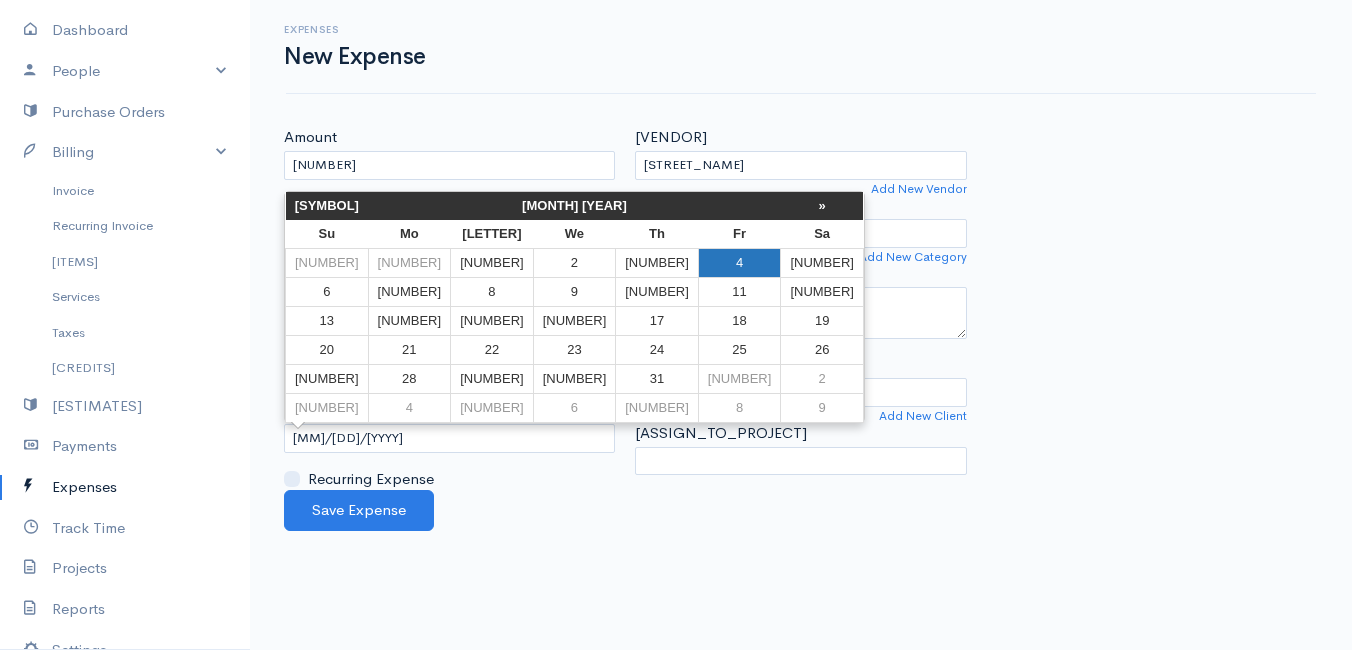 click on "4" at bounding box center (739, 262) 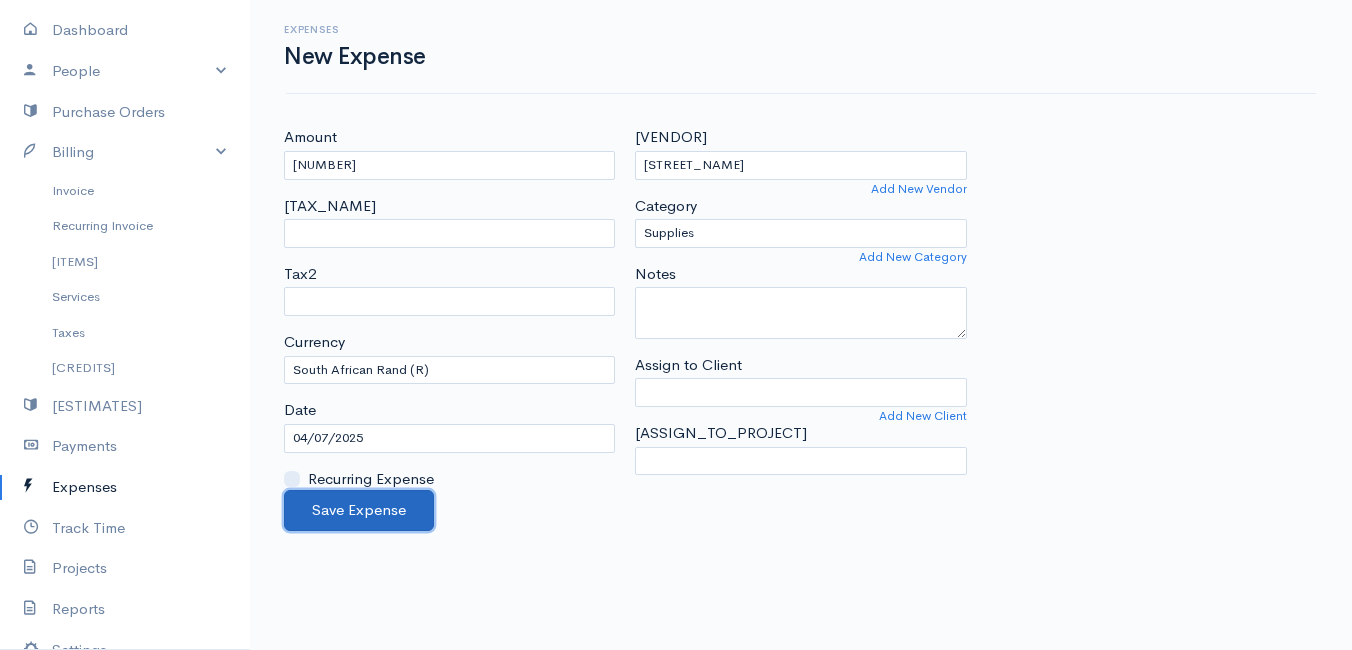 click on "Save Expense" at bounding box center (359, 510) 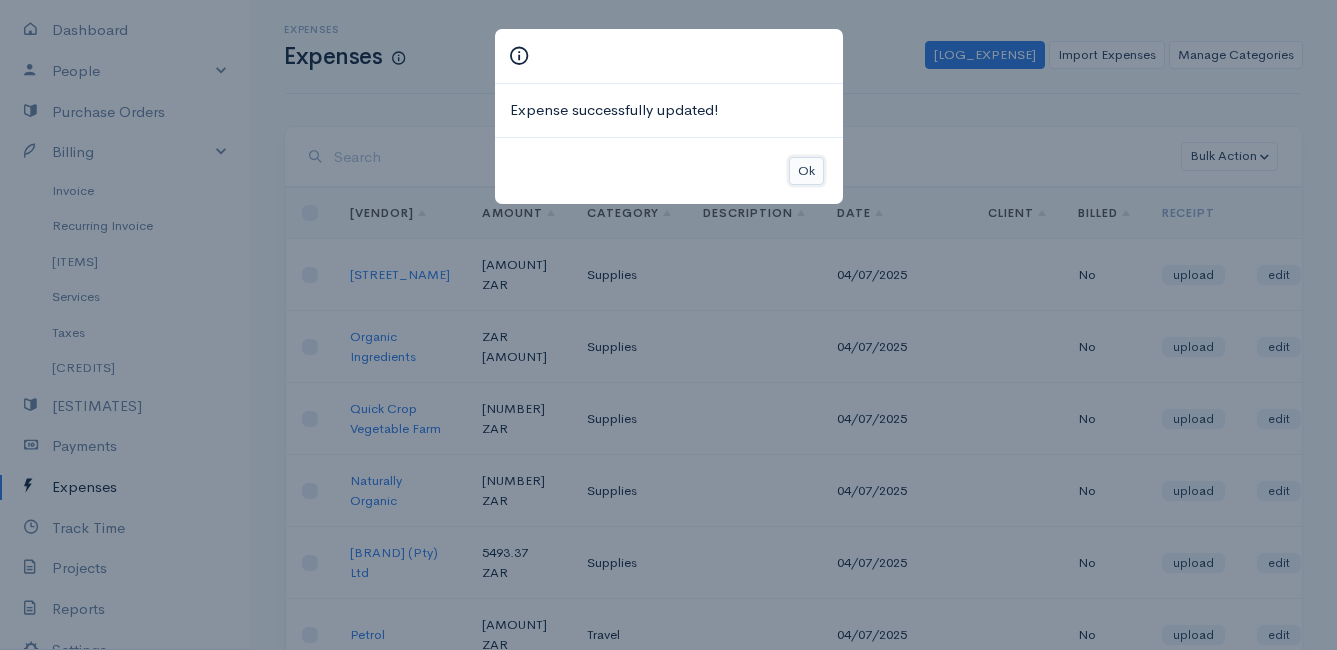 click on "Ok" at bounding box center [806, 171] 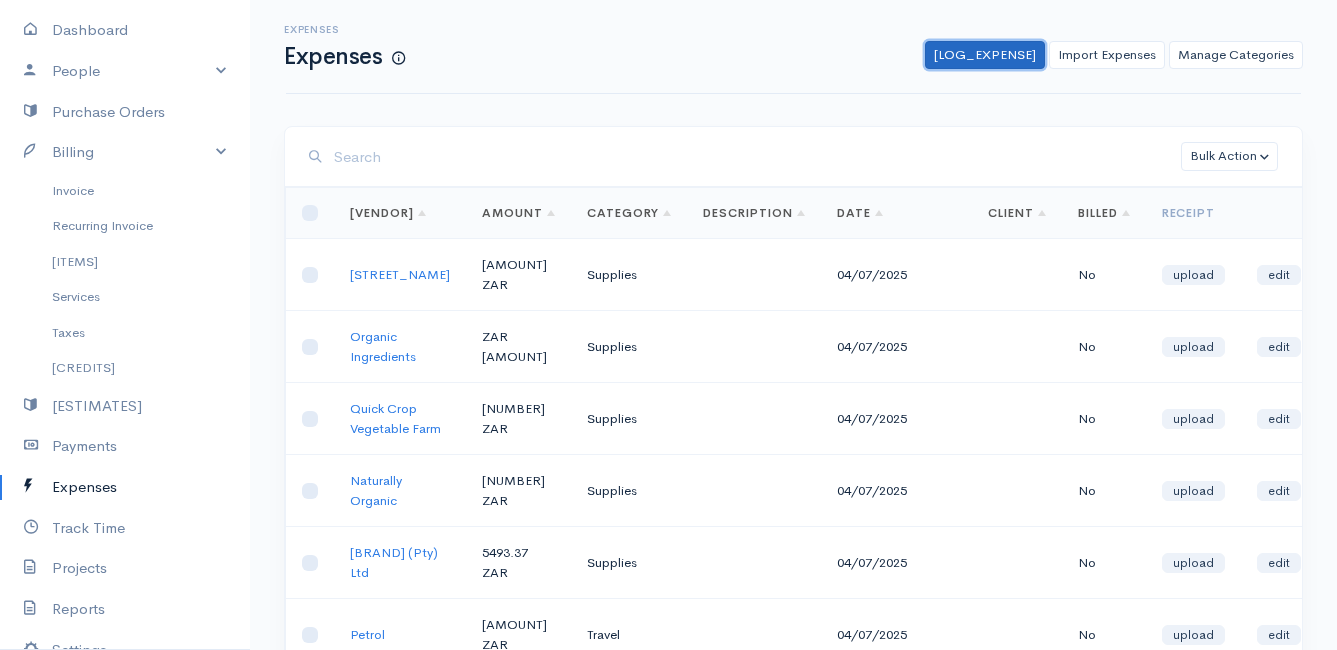 click on "[LOG_EXPENSE]" at bounding box center [985, 55] 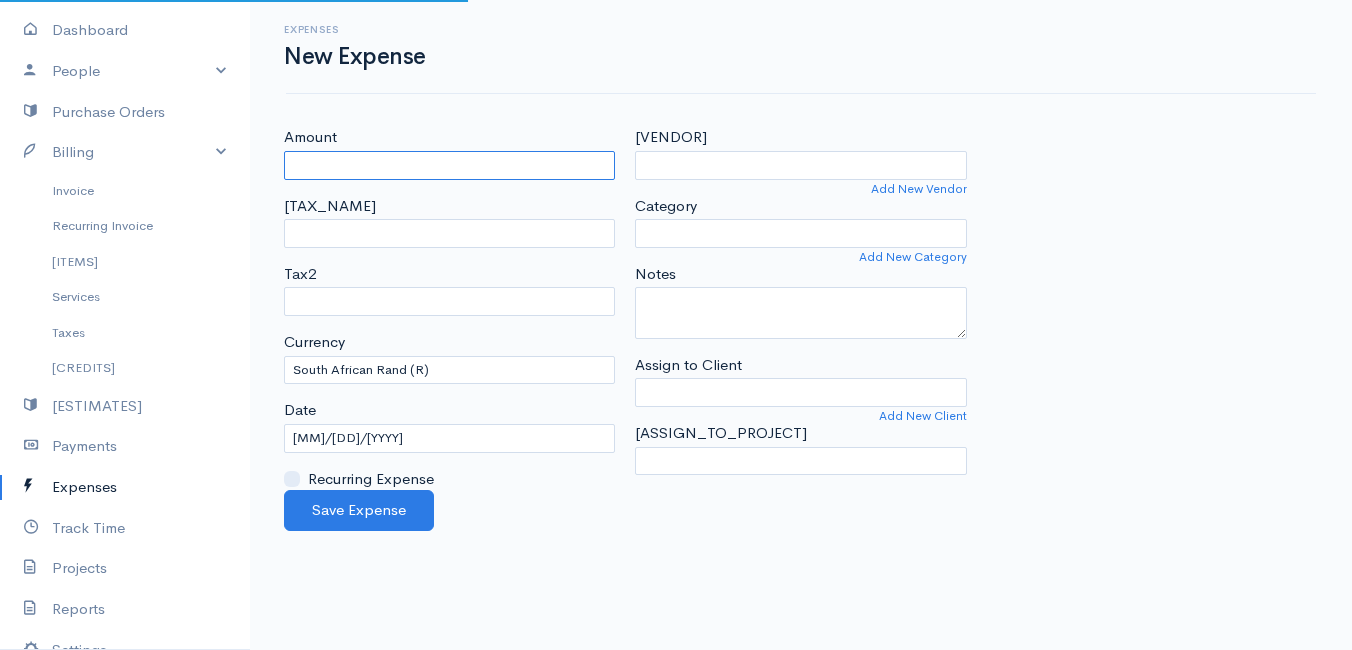 click on "Amount" at bounding box center [449, 165] 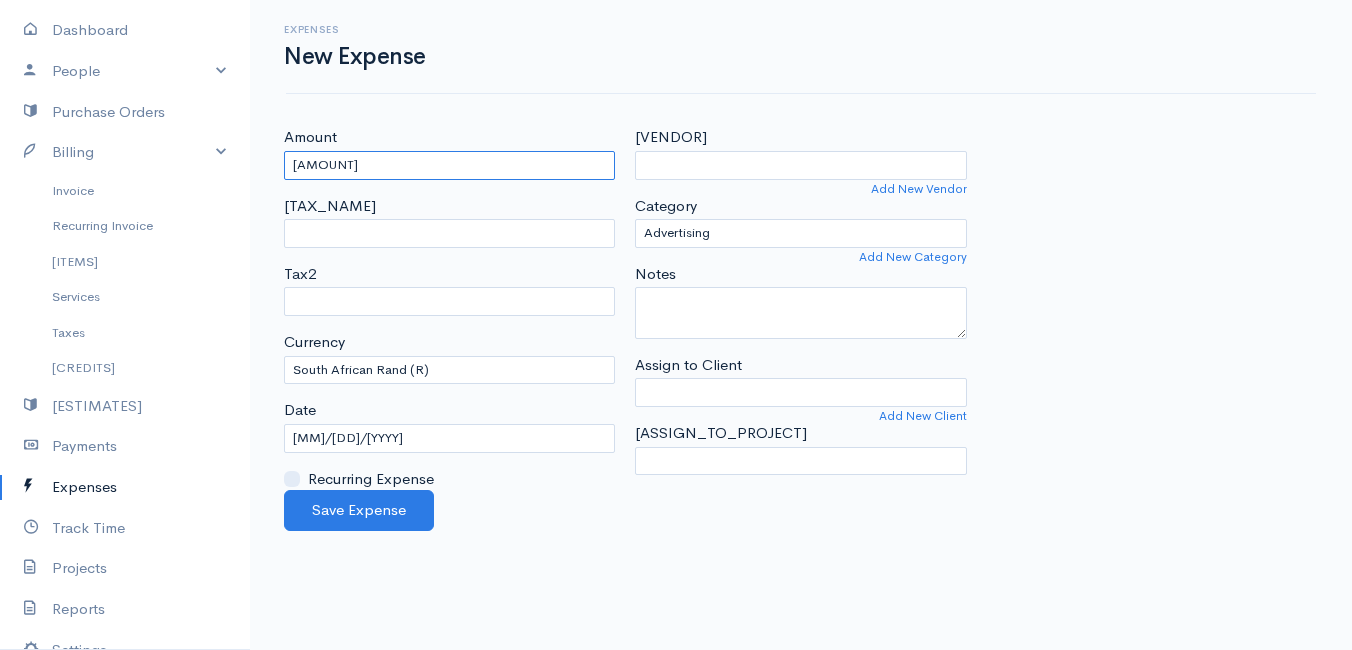 type on "[AMOUNT]" 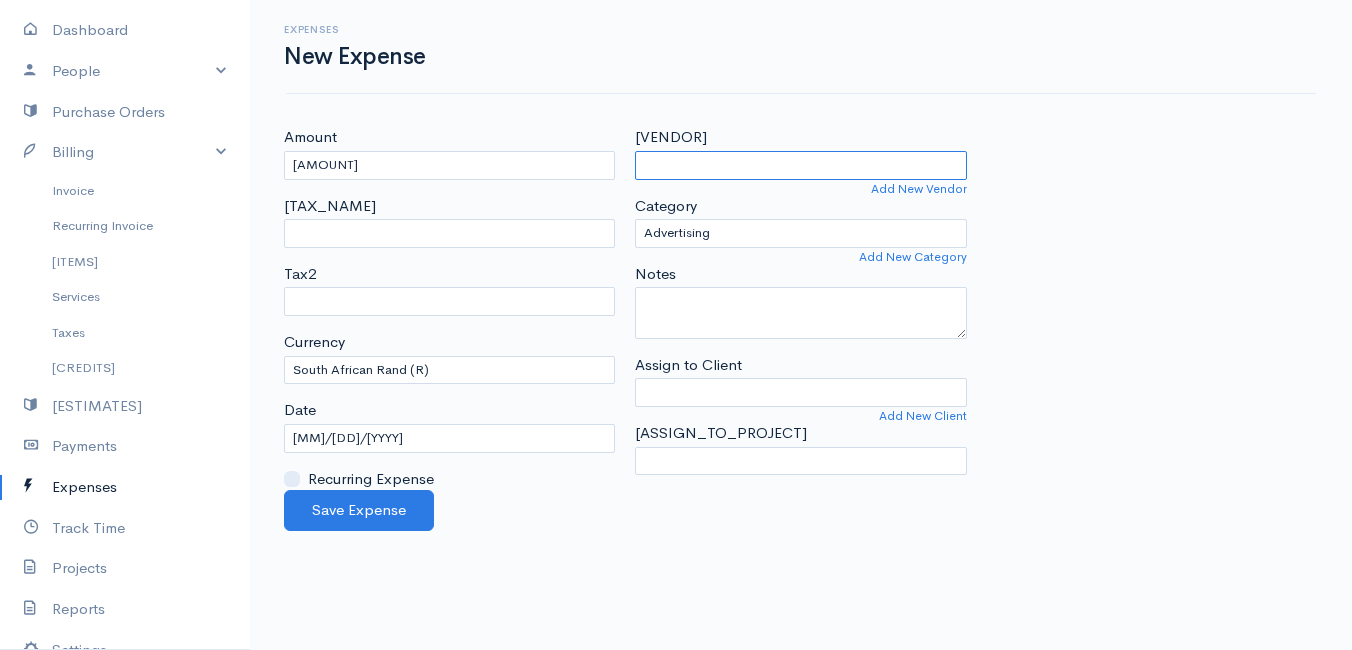 click on "[VENDOR]" at bounding box center [800, 165] 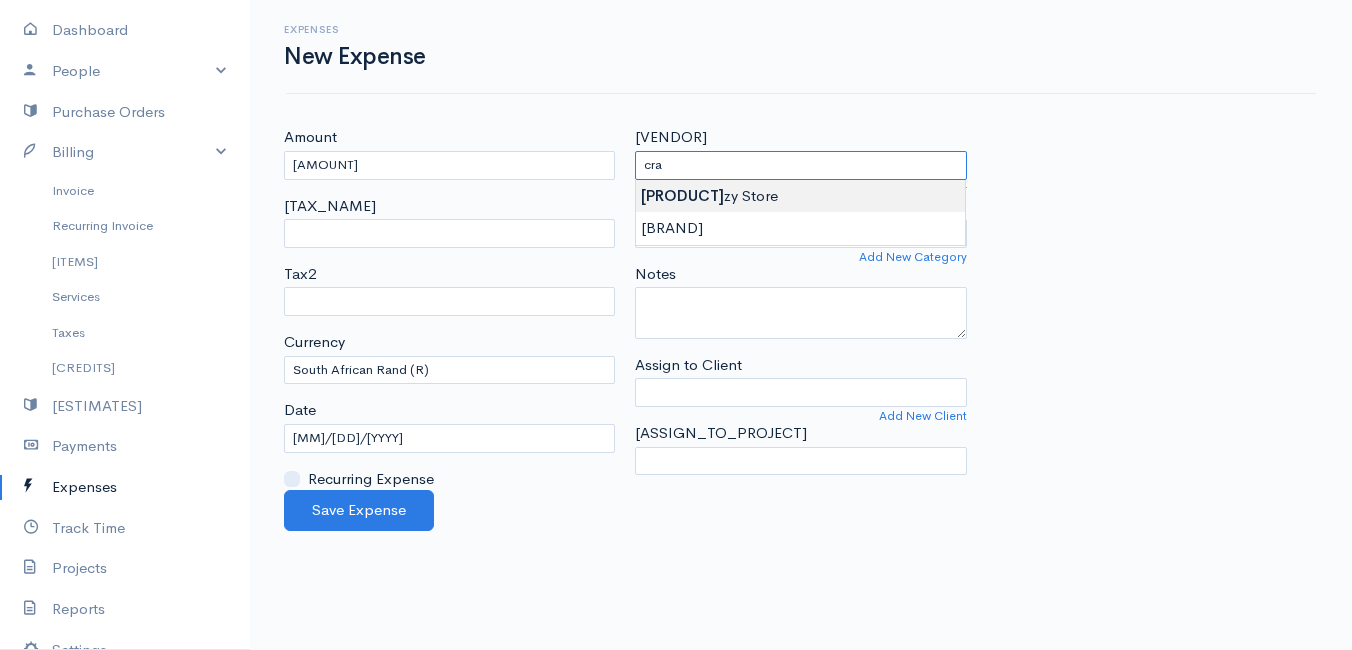 type on "[STORE]" 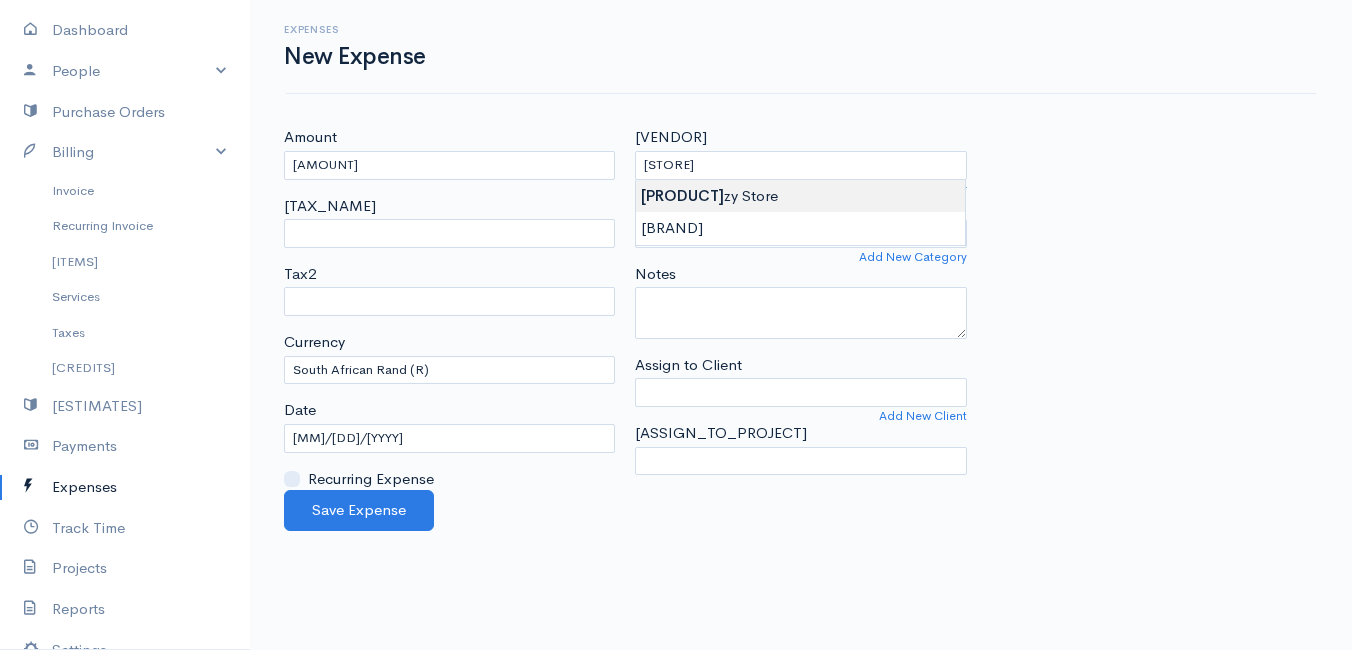 click on "Mamma Chicken
Upgrade
Dashboard
People
Clients
Vendors
Staff Users
Purchase Orders
Billing
Invoice
Recurring Invoice
Items
Services
Taxes
Credits
Estimates
Payments
Expenses
Track Time
Projects
Reports
Settings
My Organizations
Logout
Help
@CloudBooksApp [YEAR]
Expenses
New Expense
Amount [AMOUNT] Tax1 Tax2 Currency U.S. Dollars ($) Canadian Dollars ($) British Pounds Sterling (£) Euros (€) Australian Dollars ($)Afghani (Af) Algerian Dinar (د.ج) Argentine Pesos ($) Dalasi (D)" at bounding box center [676, 325] 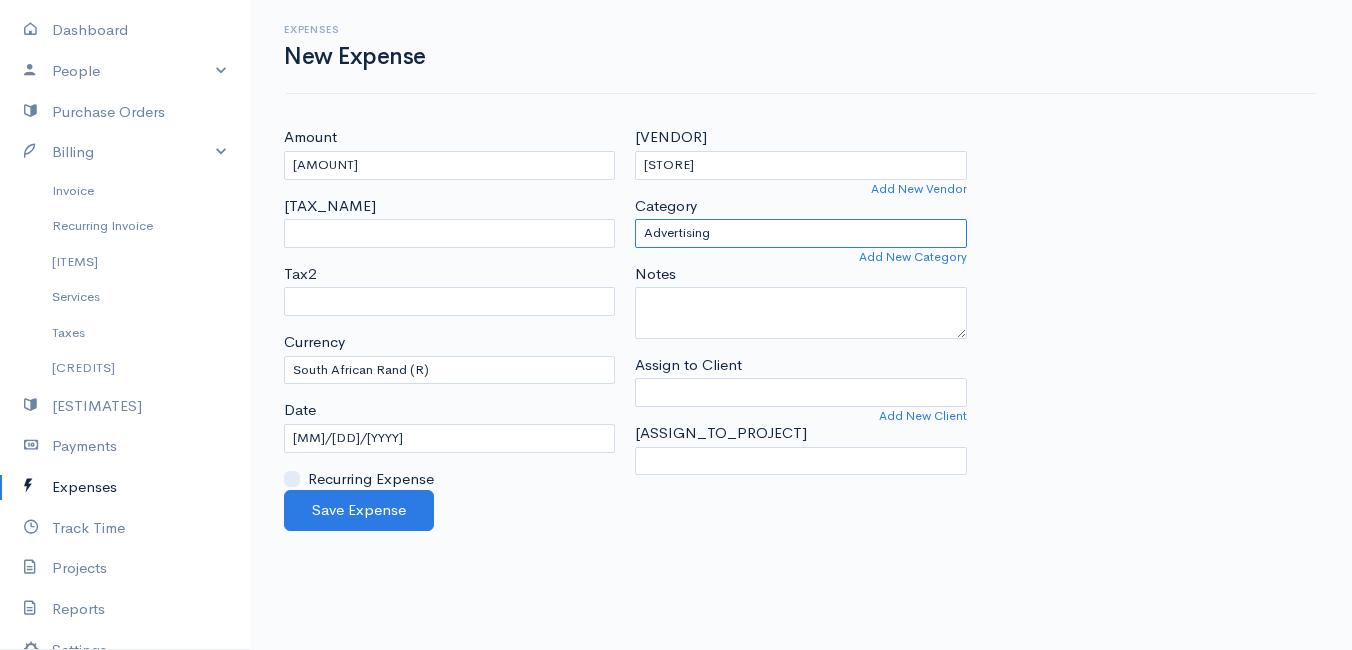 click on "Advertising Car & Truck Expenses Contractors Education Education and Training Employee Benefits Hardware Meals & Entertainment Other Expenses Personal Professional Services Rent or Lease Supplies Travel Utilities" at bounding box center [800, 233] 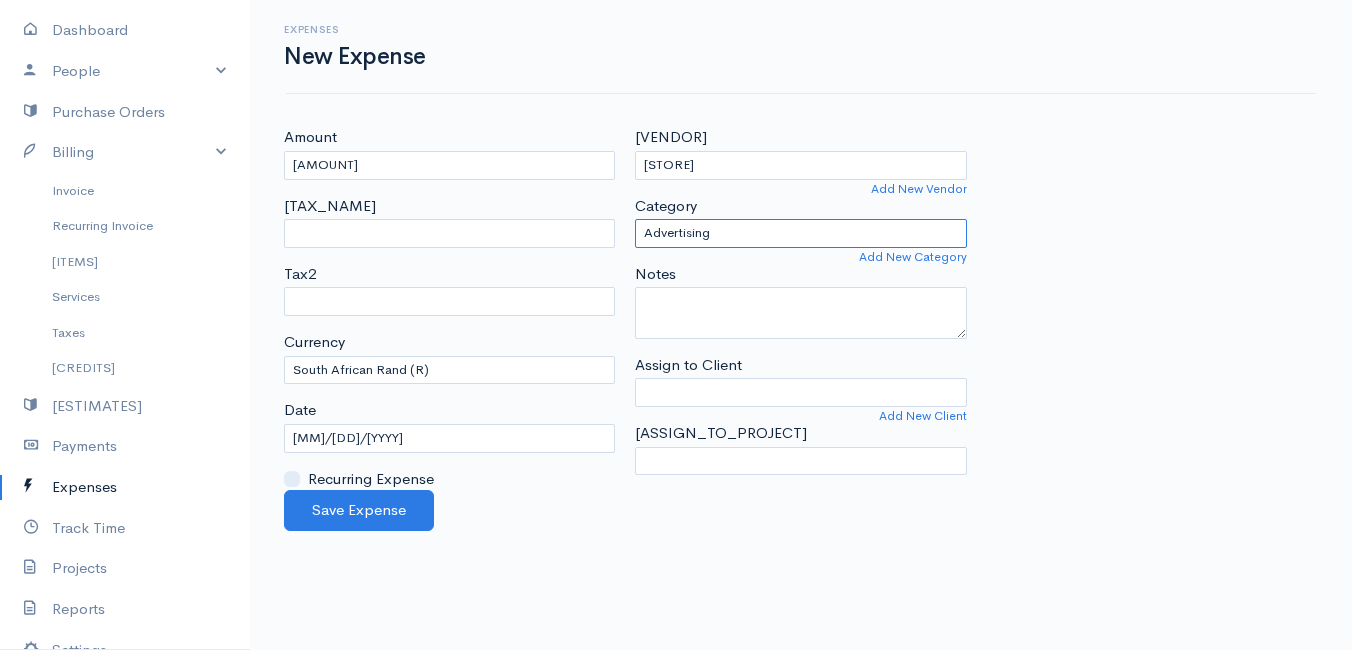 select on "Supplies" 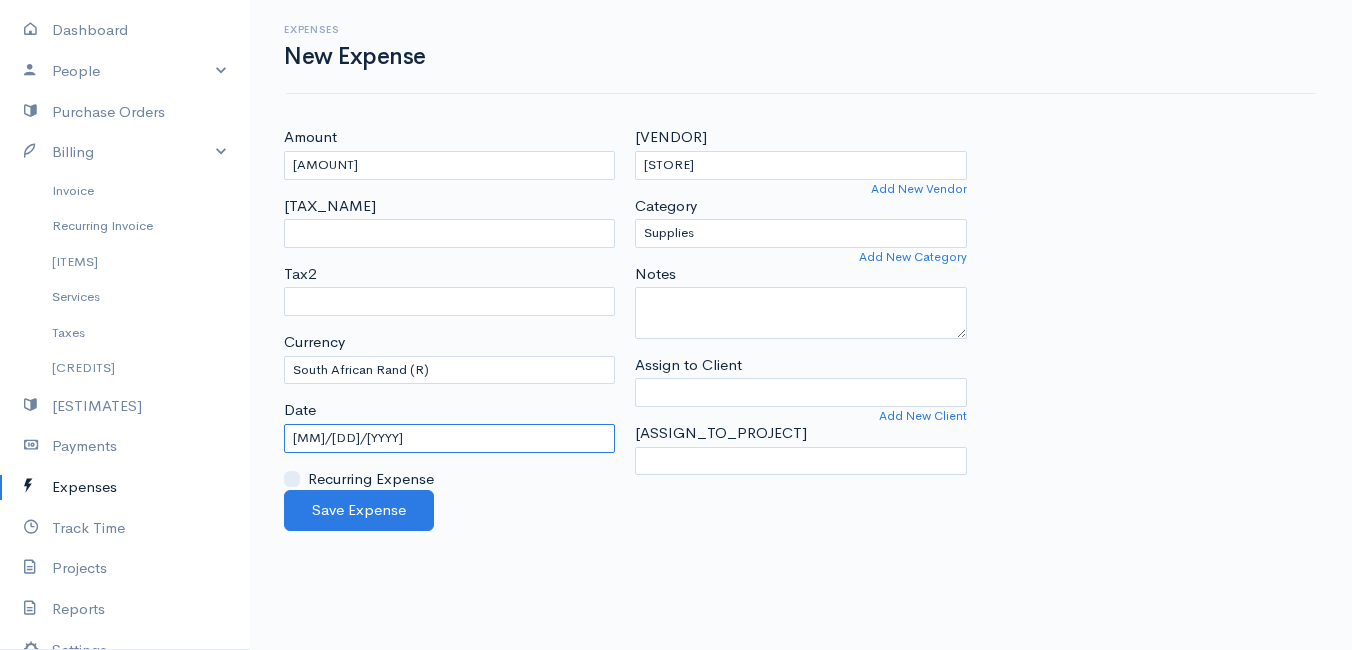 click on "[MM]/[DD]/[YYYY]" at bounding box center [449, 438] 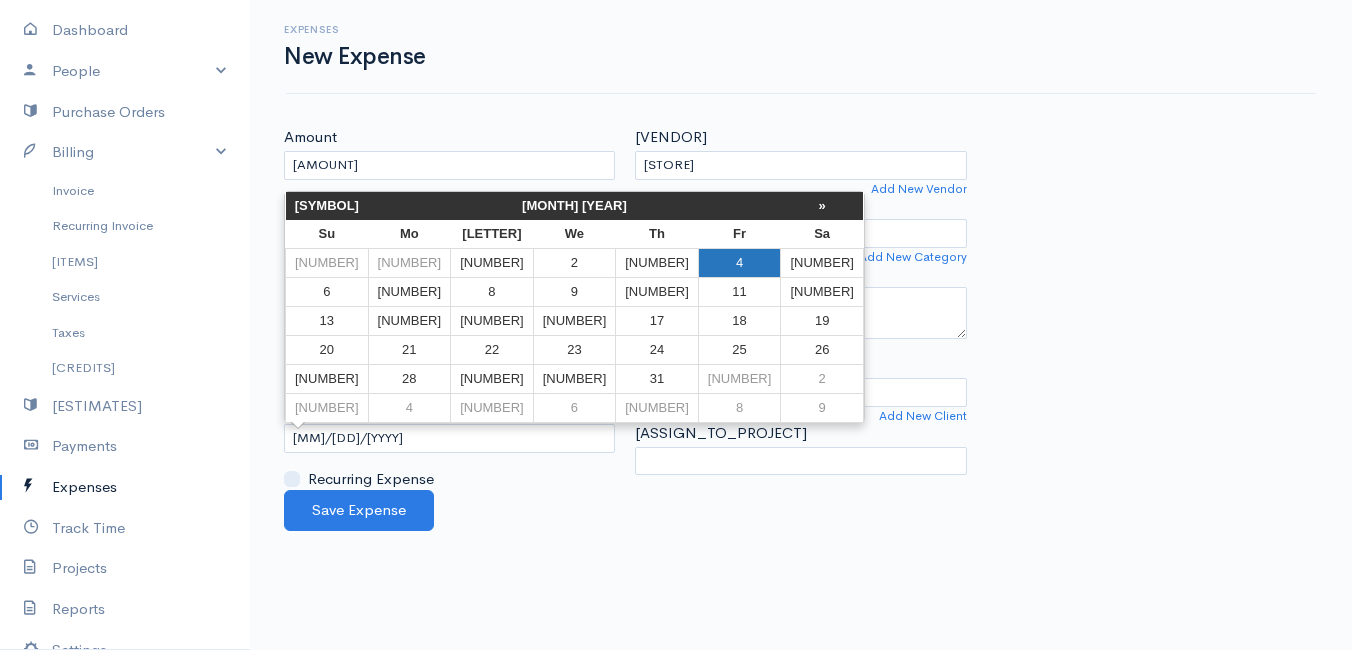 click on "4" at bounding box center (739, 262) 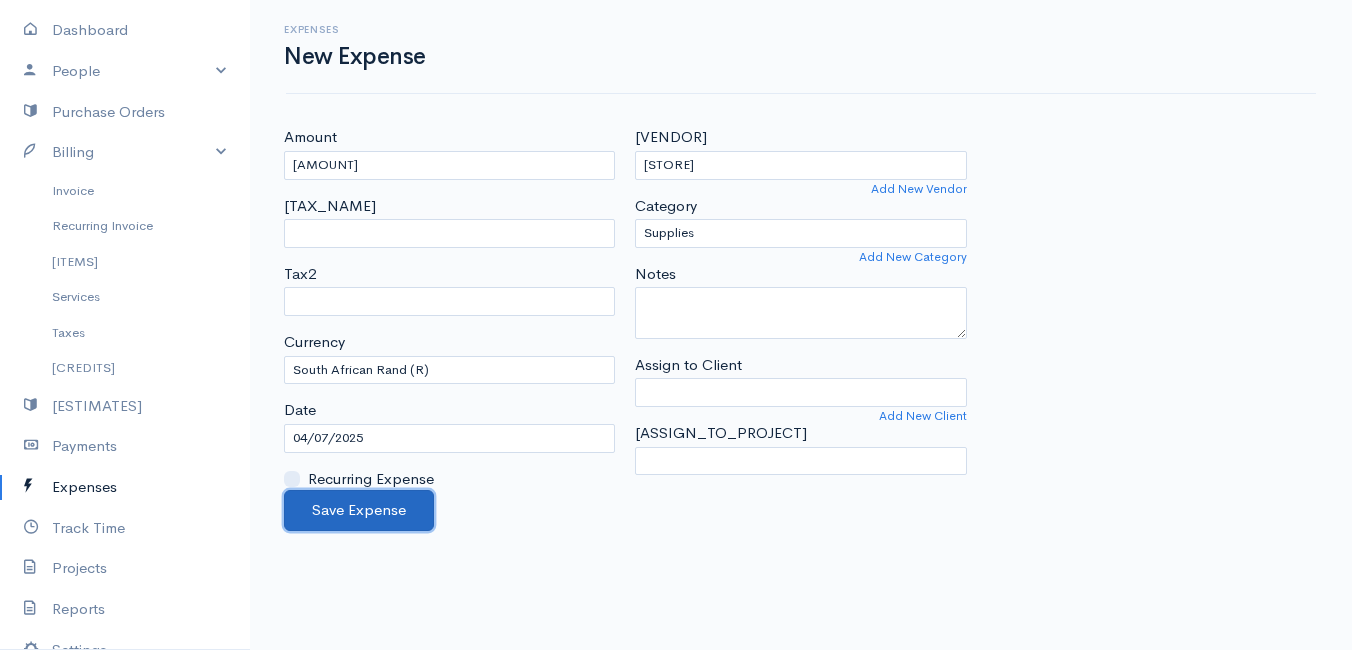 click on "Save Expense" at bounding box center [359, 510] 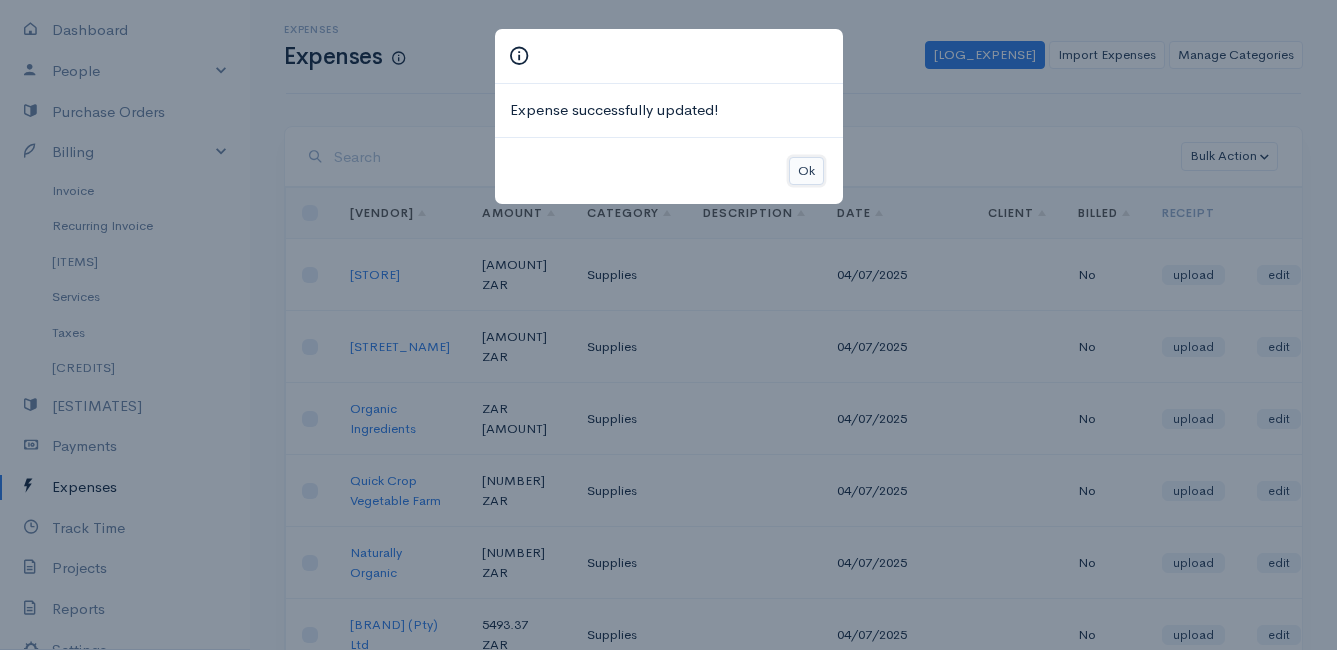click on "Ok" at bounding box center [806, 171] 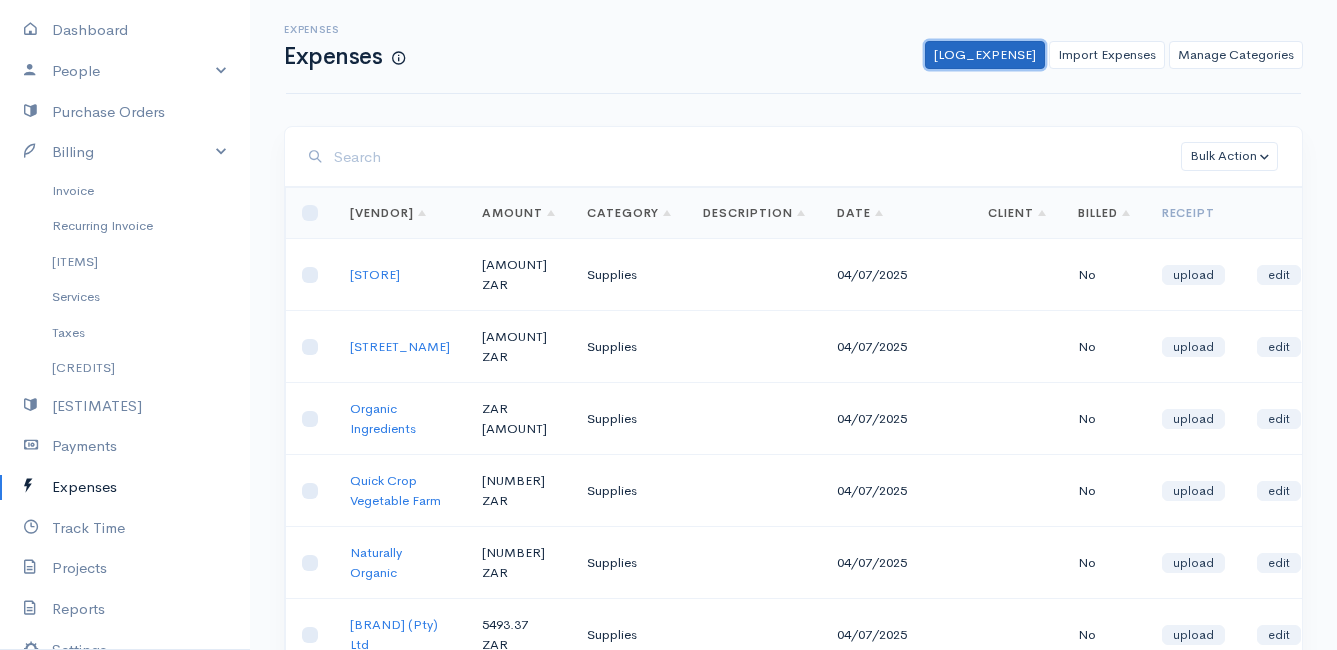 click on "[LOG_EXPENSE]" at bounding box center [985, 55] 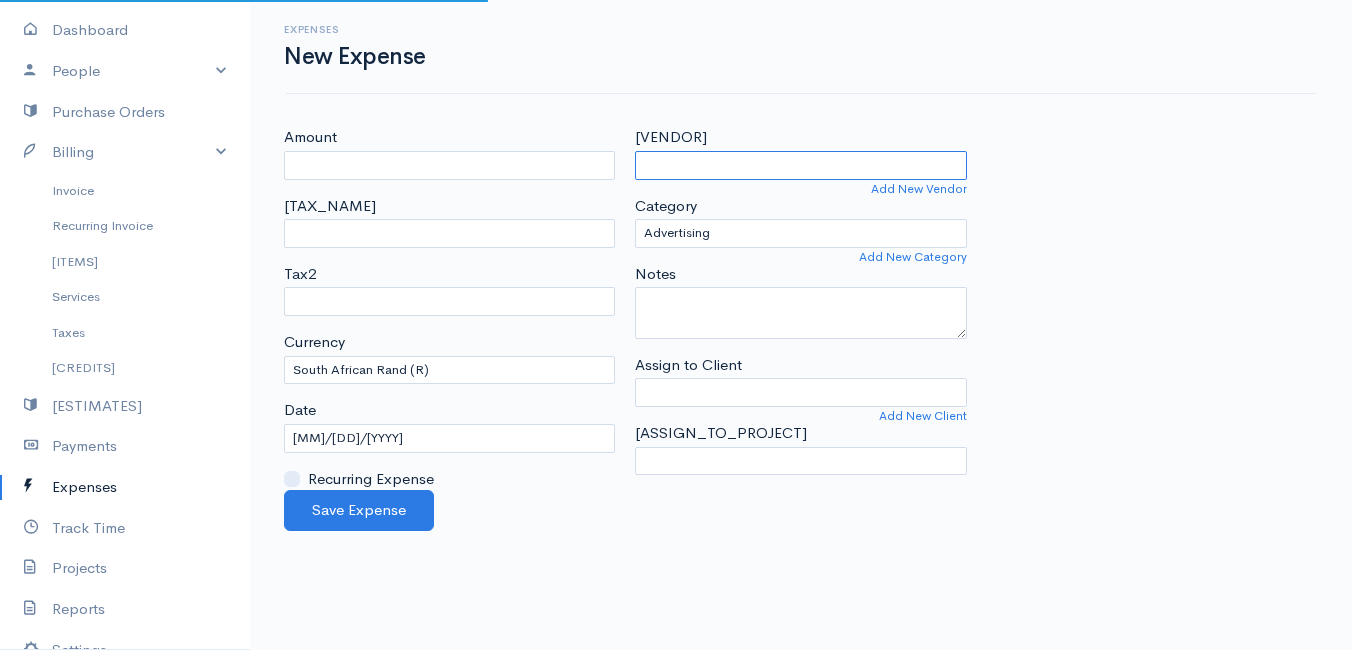click on "[VENDOR]" at bounding box center (800, 165) 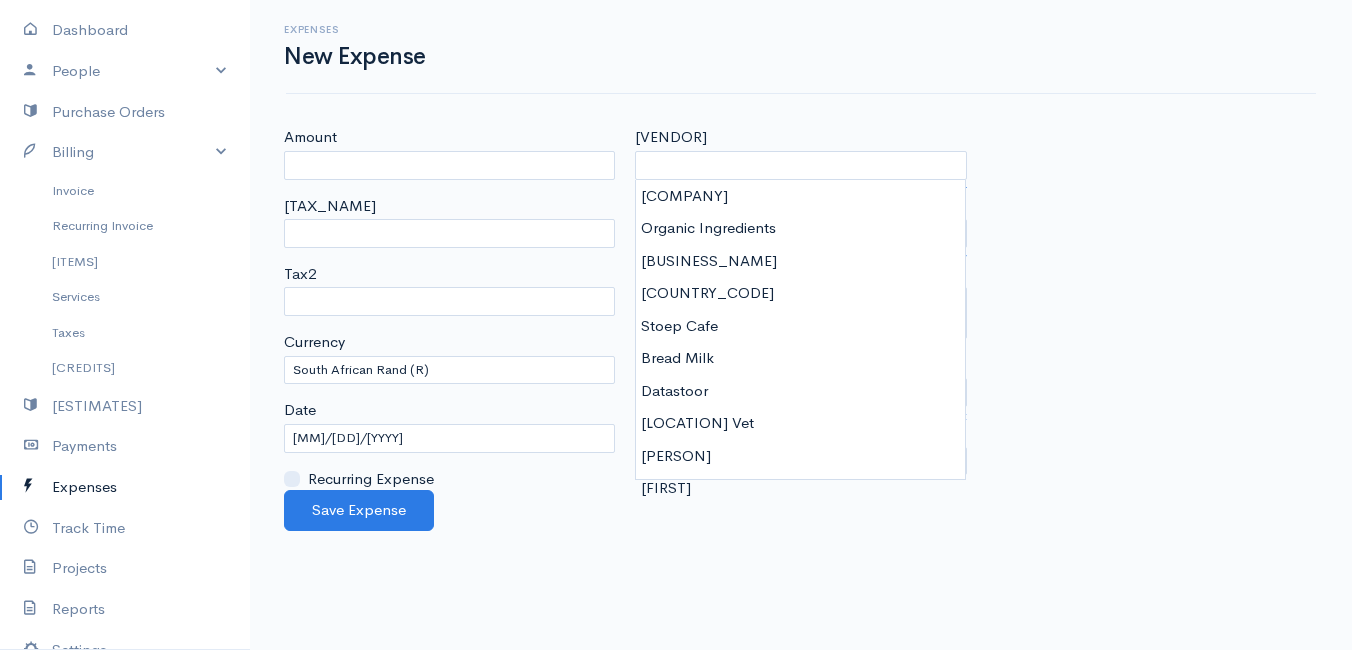 drag, startPoint x: 1351, startPoint y: 142, endPoint x: 1323, endPoint y: 150, distance: 29.12044 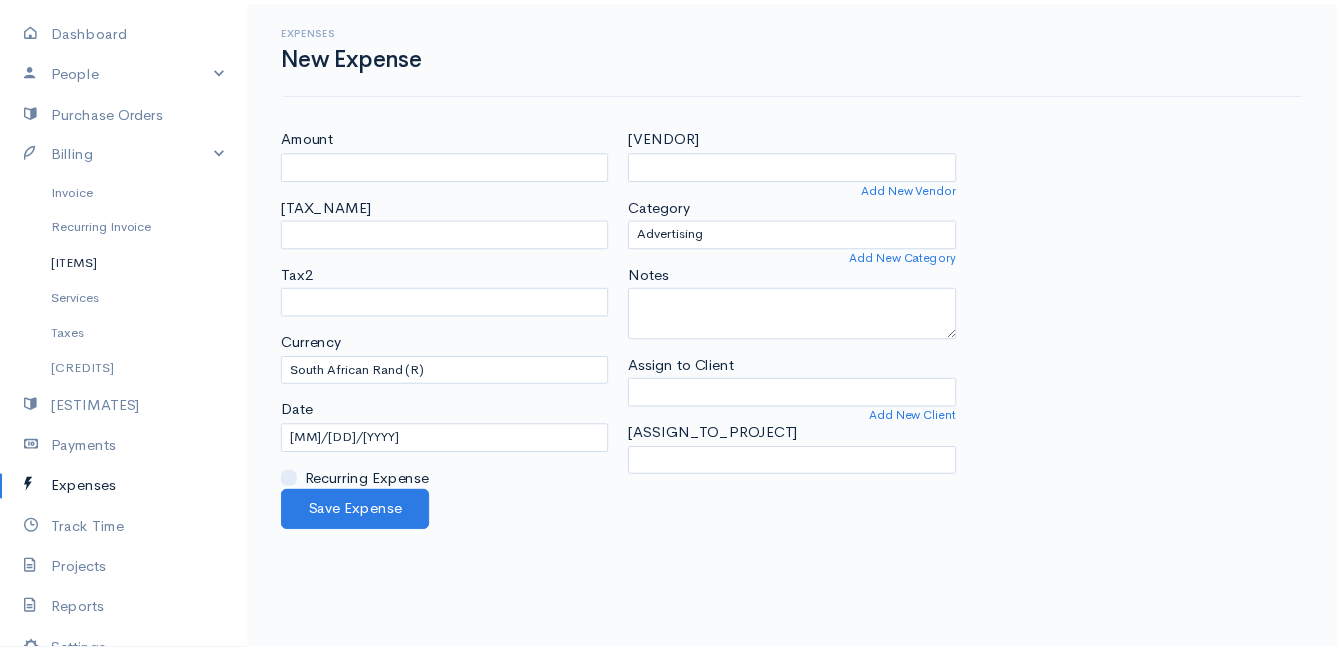 scroll, scrollTop: 0, scrollLeft: 0, axis: both 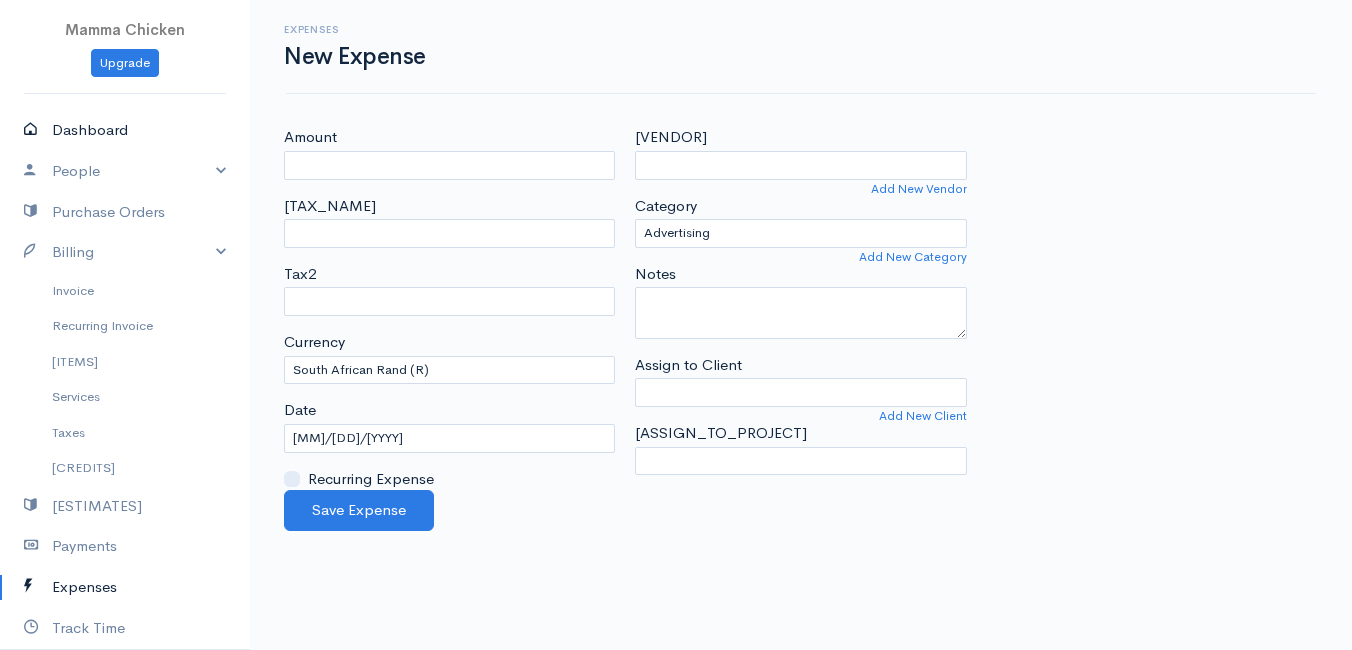click on "Dashboard" at bounding box center (125, 130) 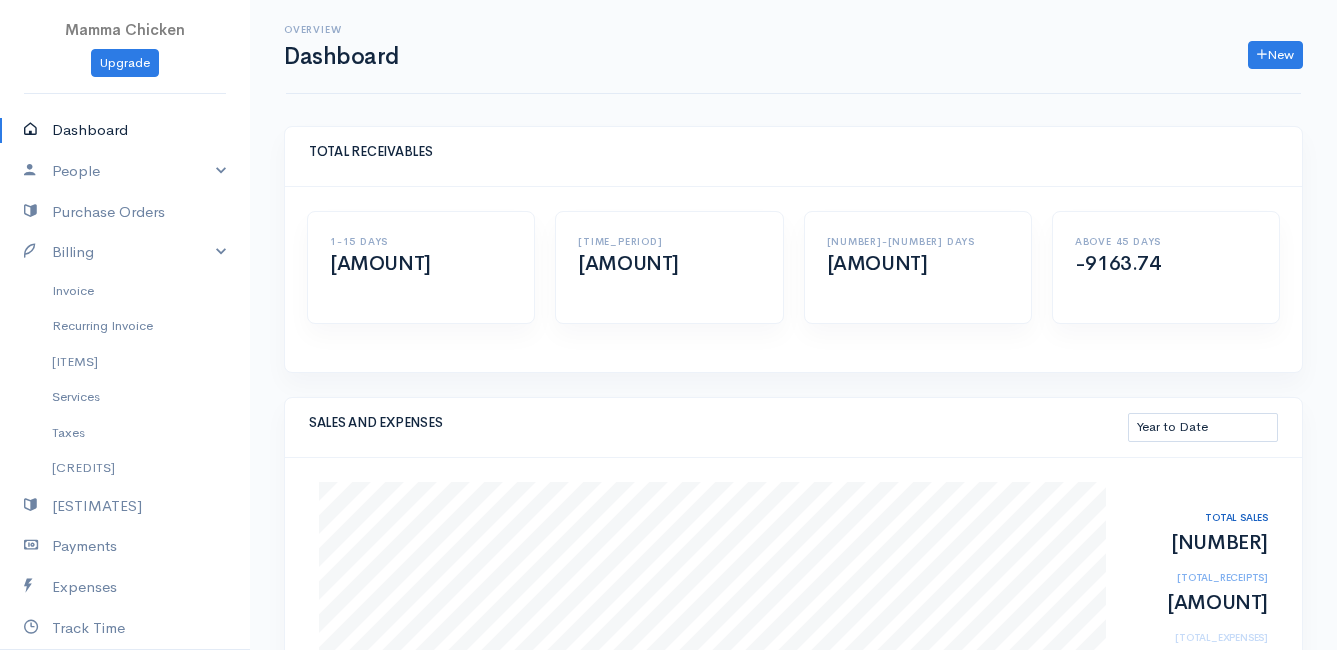 scroll, scrollTop: 200, scrollLeft: 0, axis: vertical 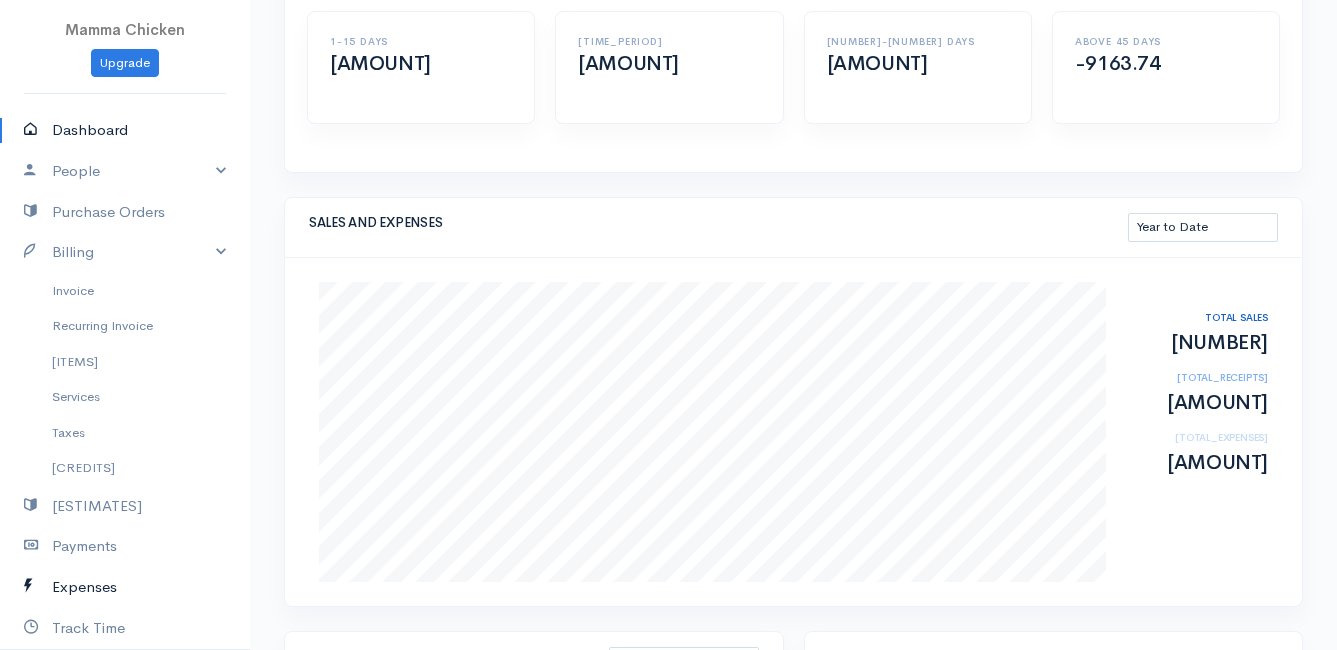 click on "Expenses" at bounding box center [125, 587] 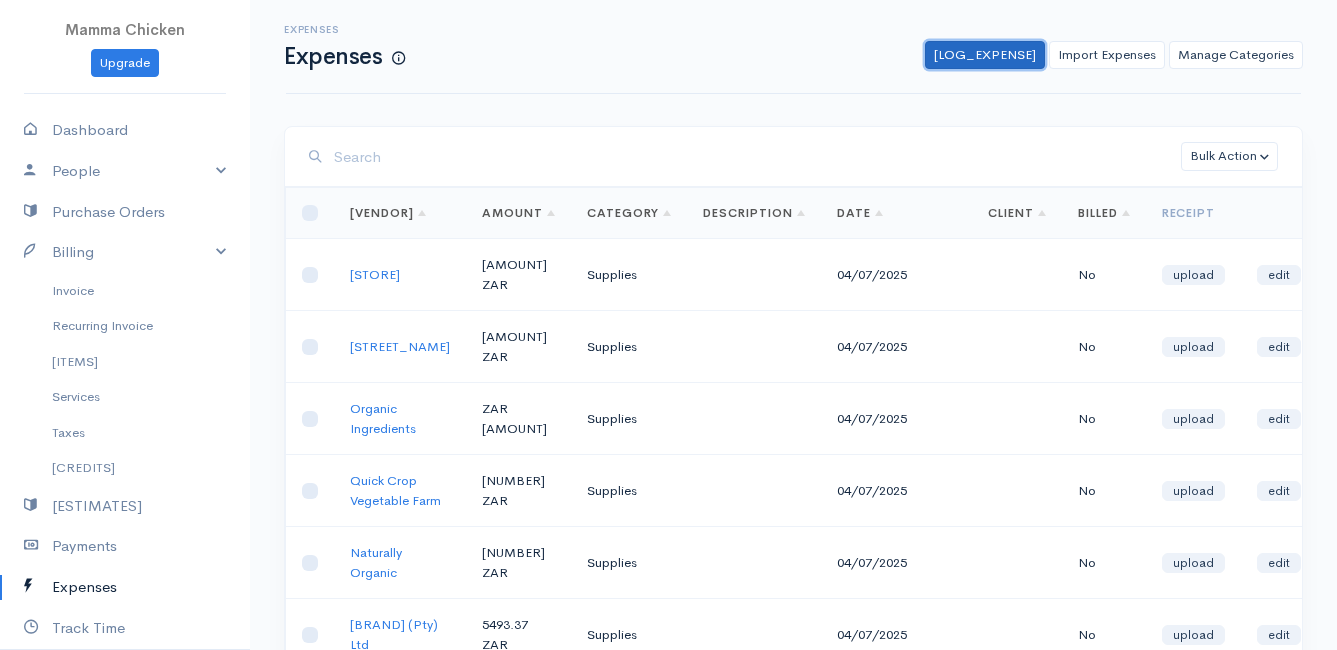 click on "[LOG_EXPENSE]" at bounding box center [985, 55] 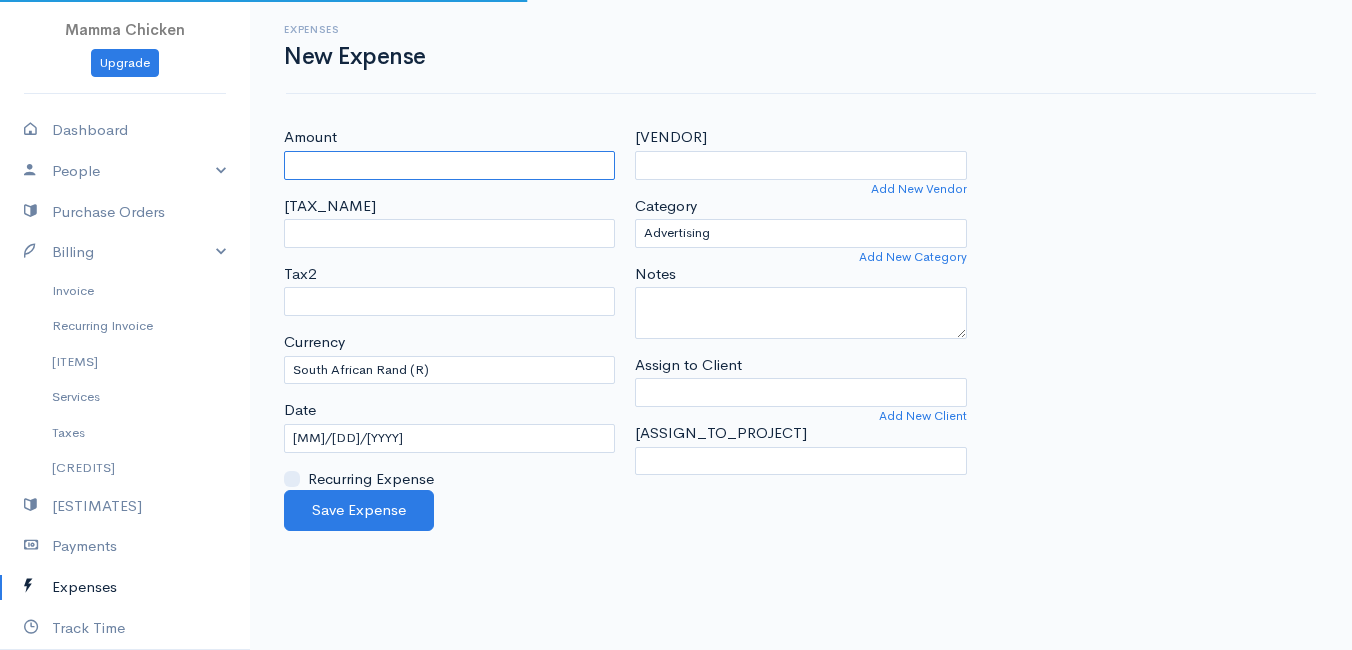 click on "Amount" at bounding box center (449, 165) 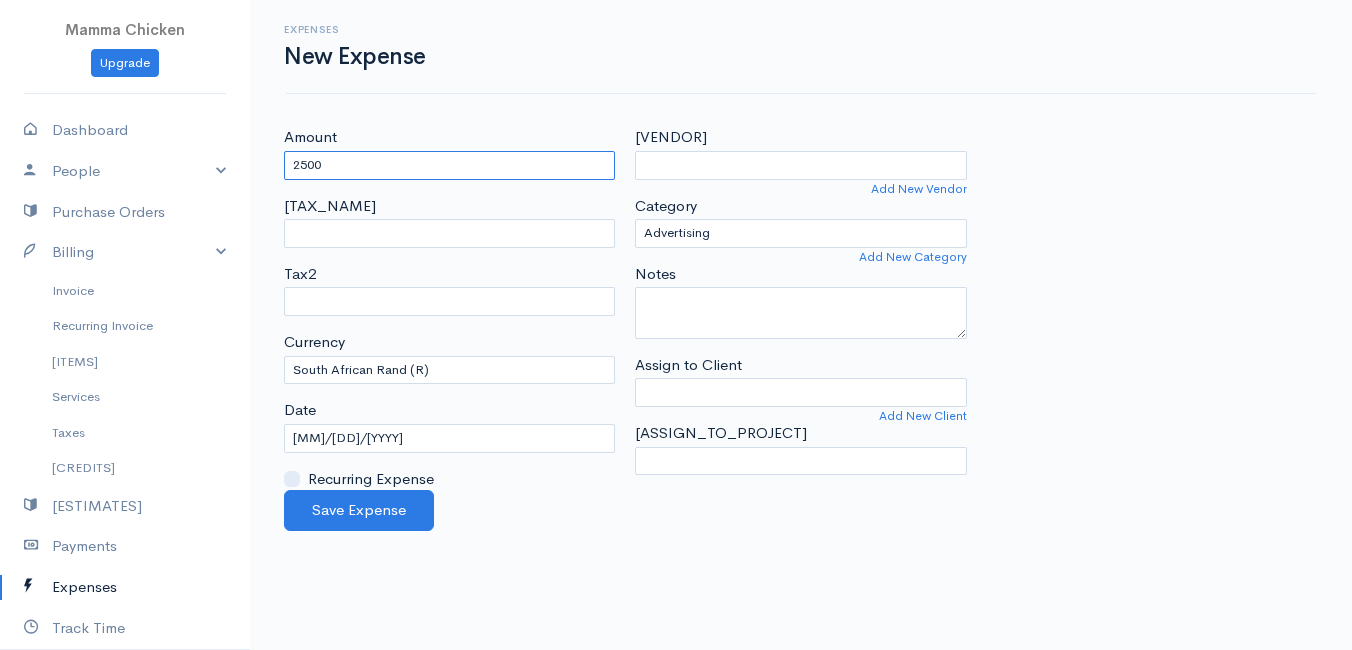 type on "2500" 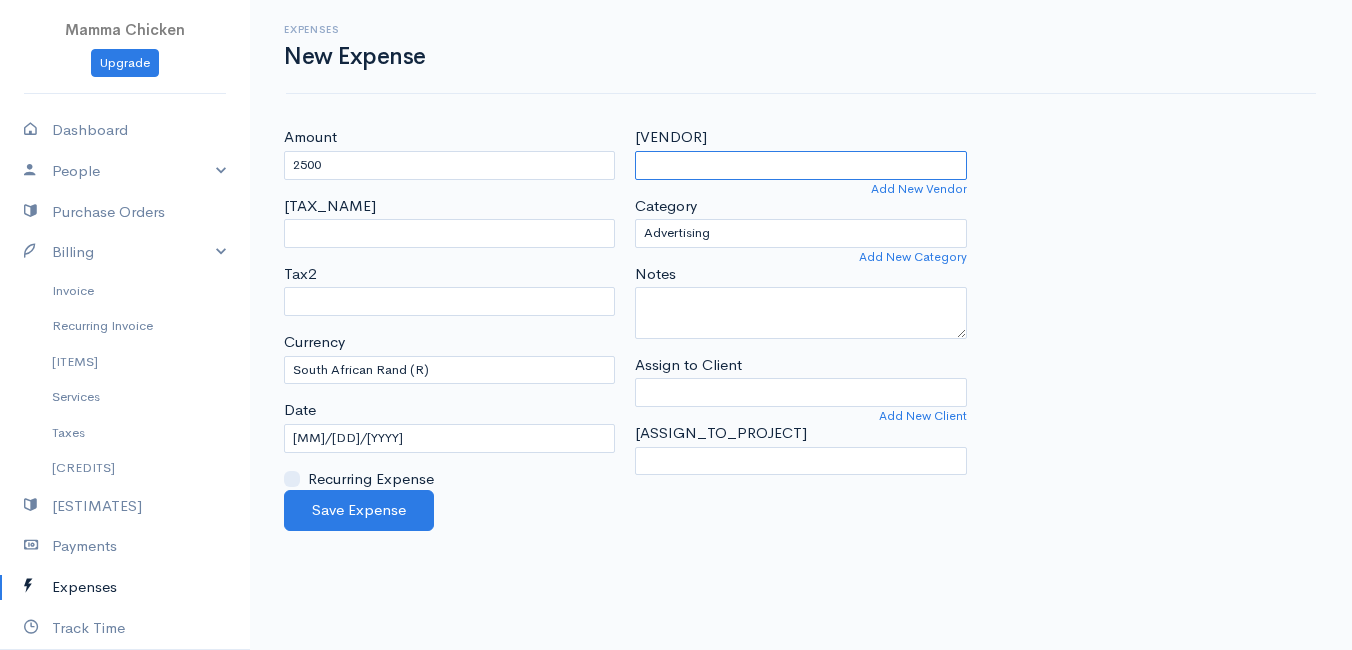 click on "[VENDOR]" at bounding box center [800, 165] 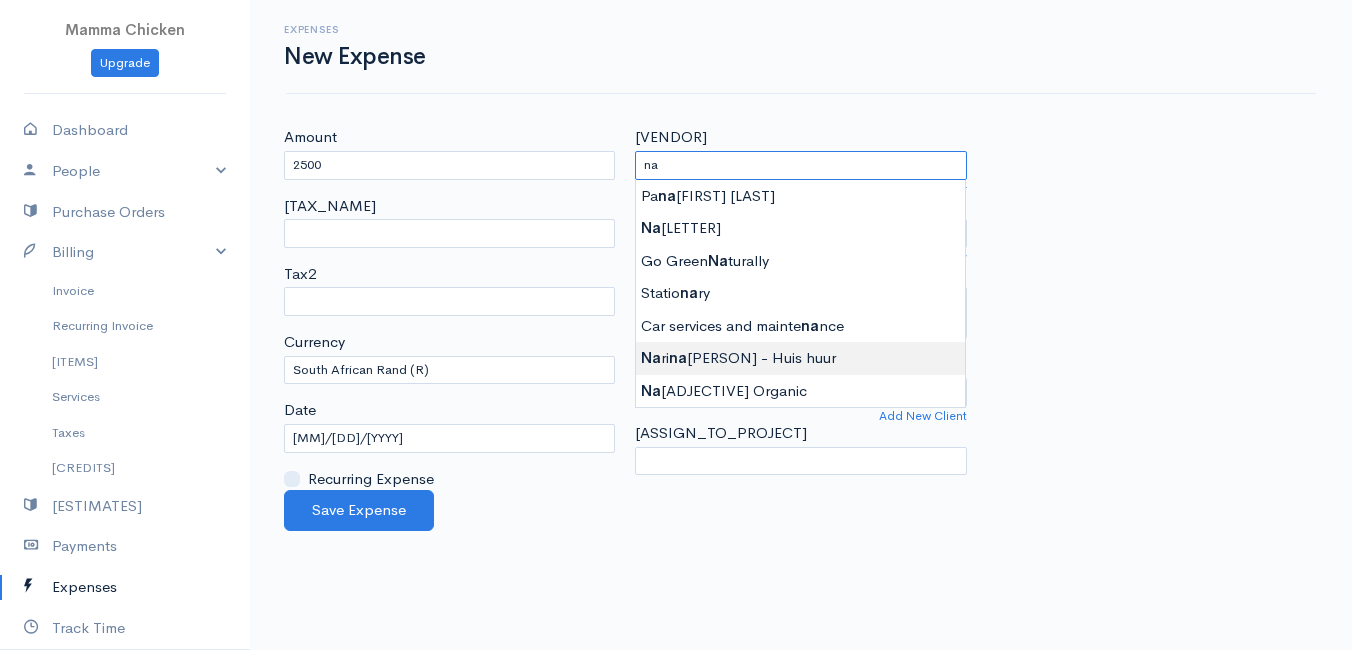type on "[PERSON] [LOCATION] - [LOCATION]" 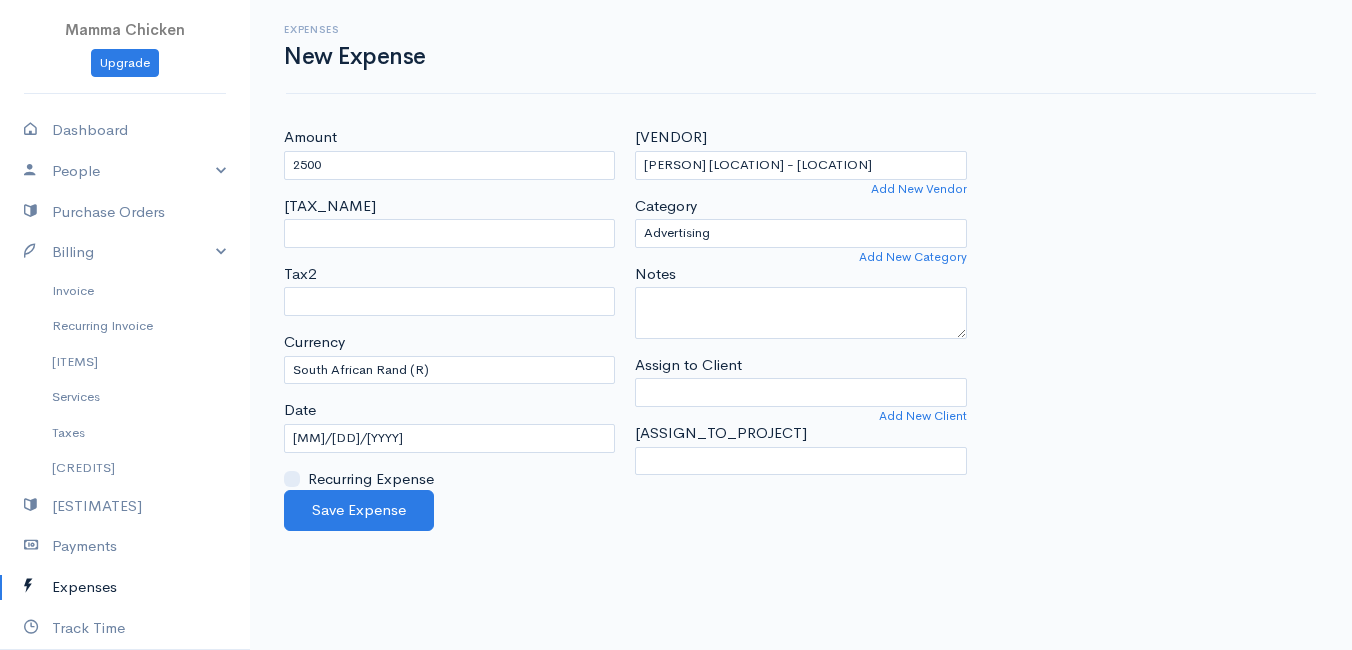 click on "Amount [NUMBER] Tax1 Tax2 Currency U.S. Dollars ($) Canadian Dollars ($) British Pounds Sterling (£) Euros (€) Australian Dollars ($) Afghani (Af) Algerian Dinar (د.ج) Argentine Pesos ($) Date s" at bounding box center [676, 325] 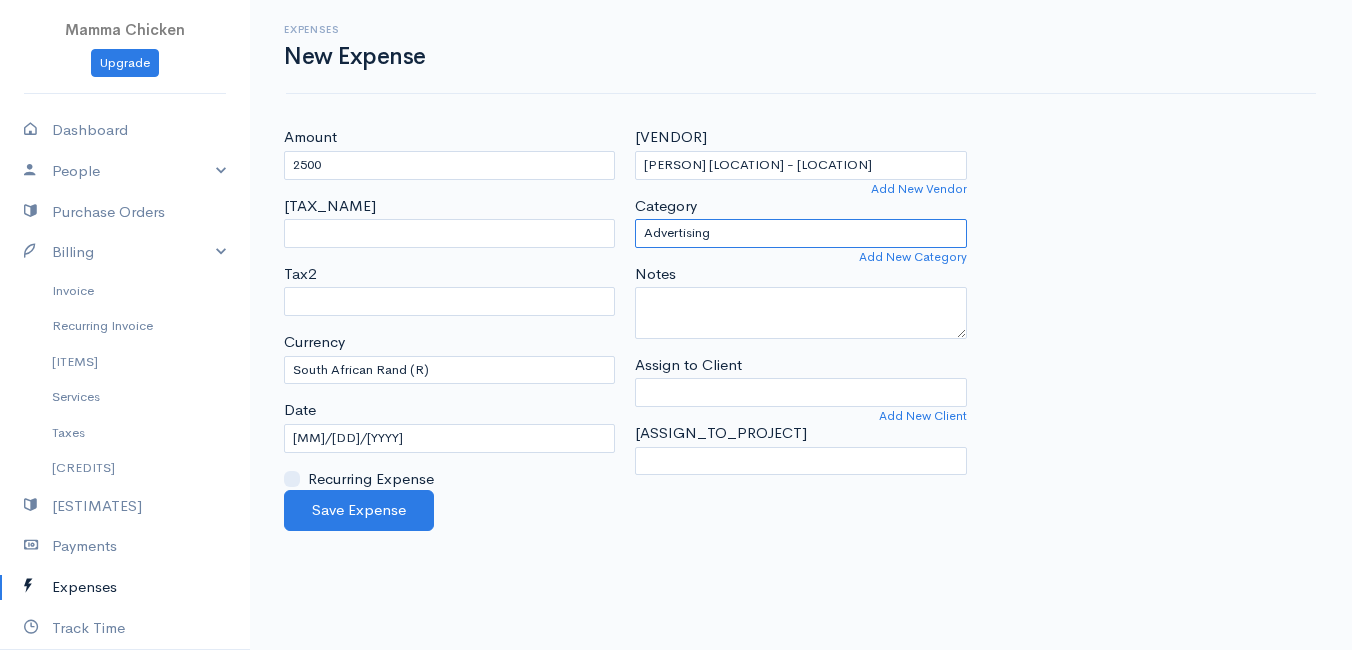 click on "Advertising Car & Truck Expenses Contractors Education Education and Training Employee Benefits Hardware Meals & Entertainment Other Expenses Personal Professional Services Rent or Lease Supplies Travel Utilities" at bounding box center (800, 233) 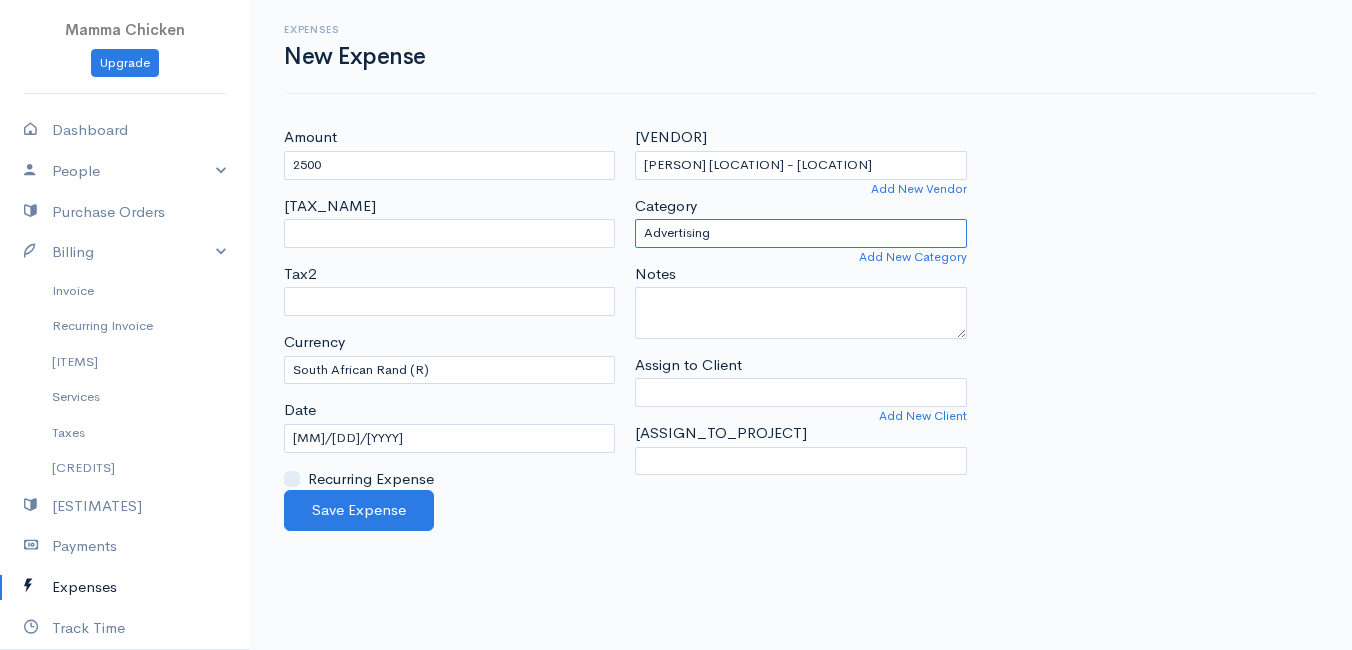 select on "Rent or Lease" 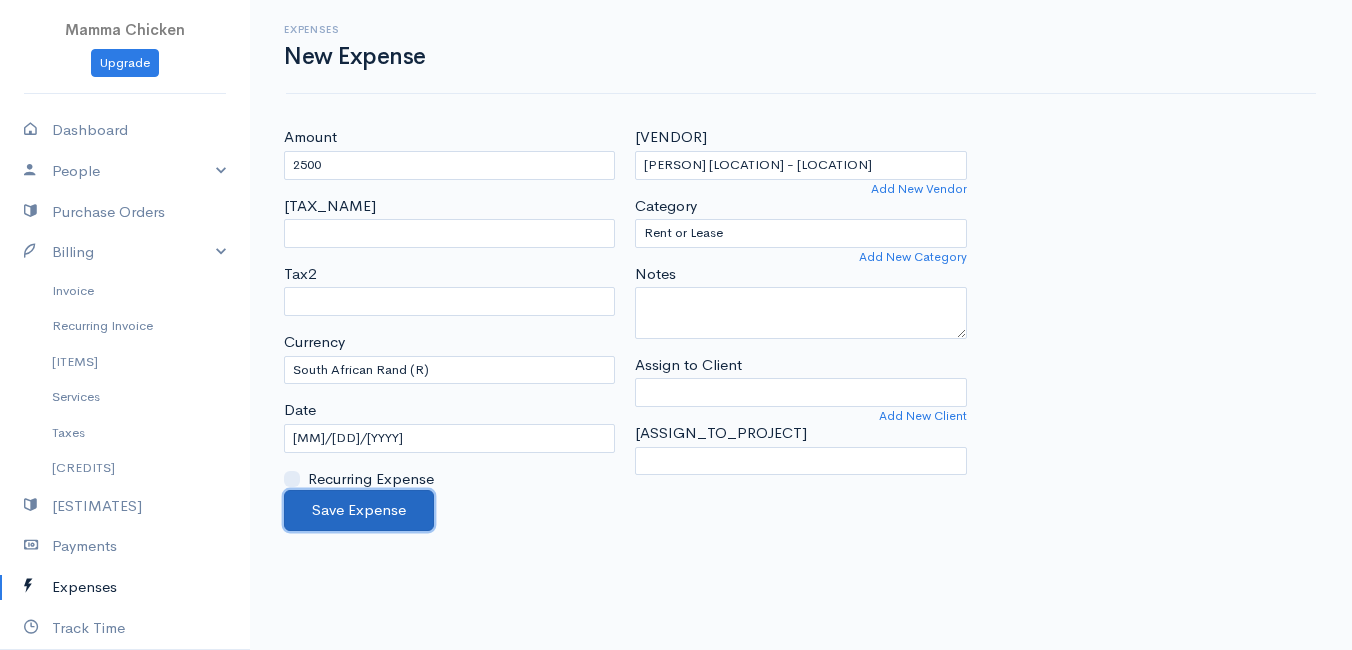 click on "Save Expense" at bounding box center [359, 510] 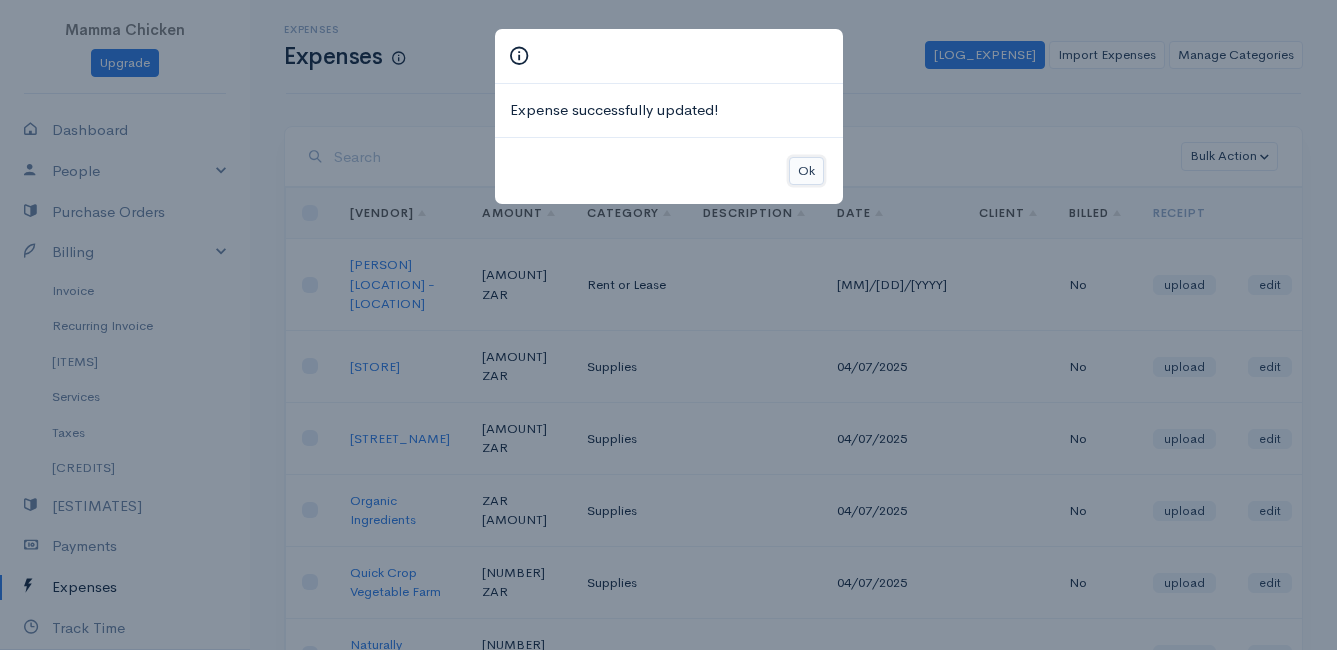 click on "Ok" at bounding box center (806, 171) 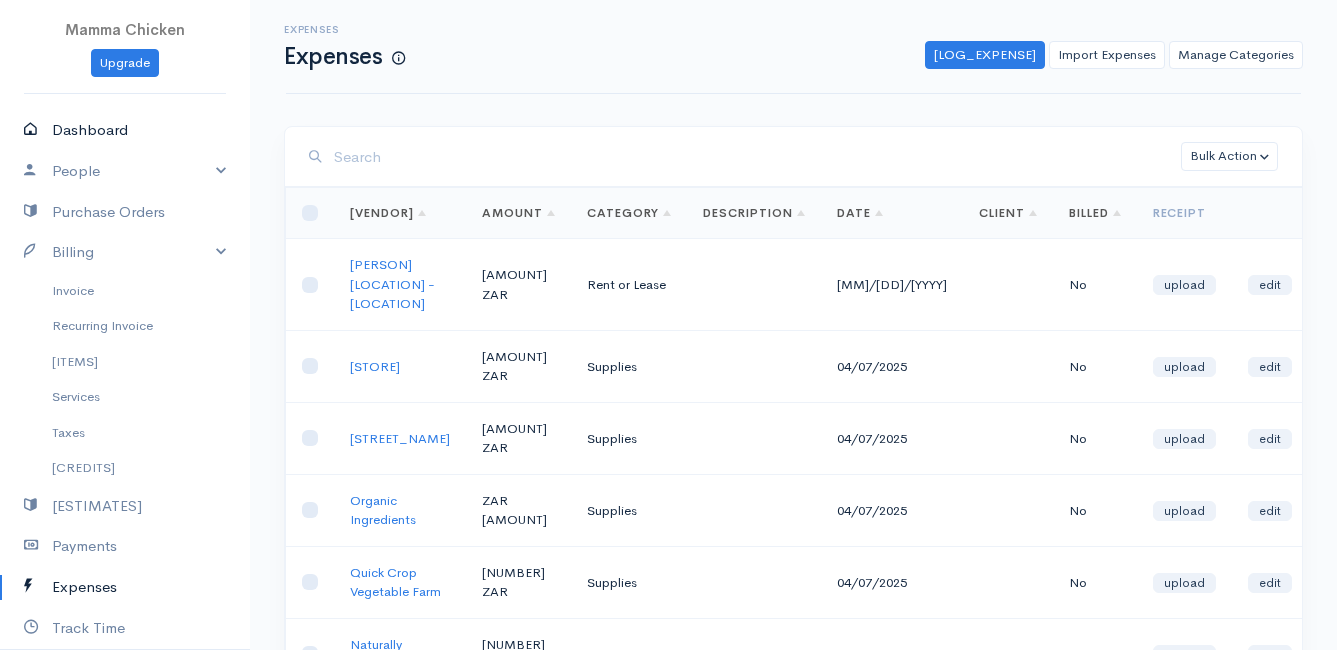 click on "Dashboard" at bounding box center (125, 130) 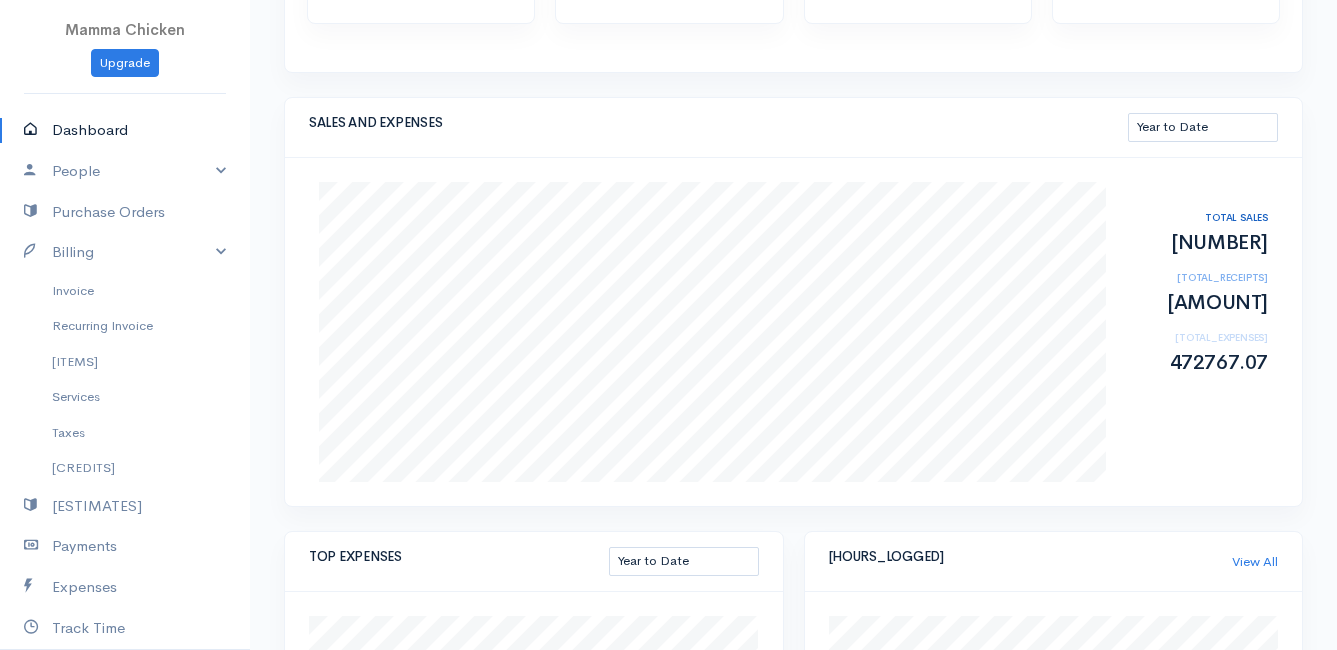 scroll, scrollTop: 0, scrollLeft: 0, axis: both 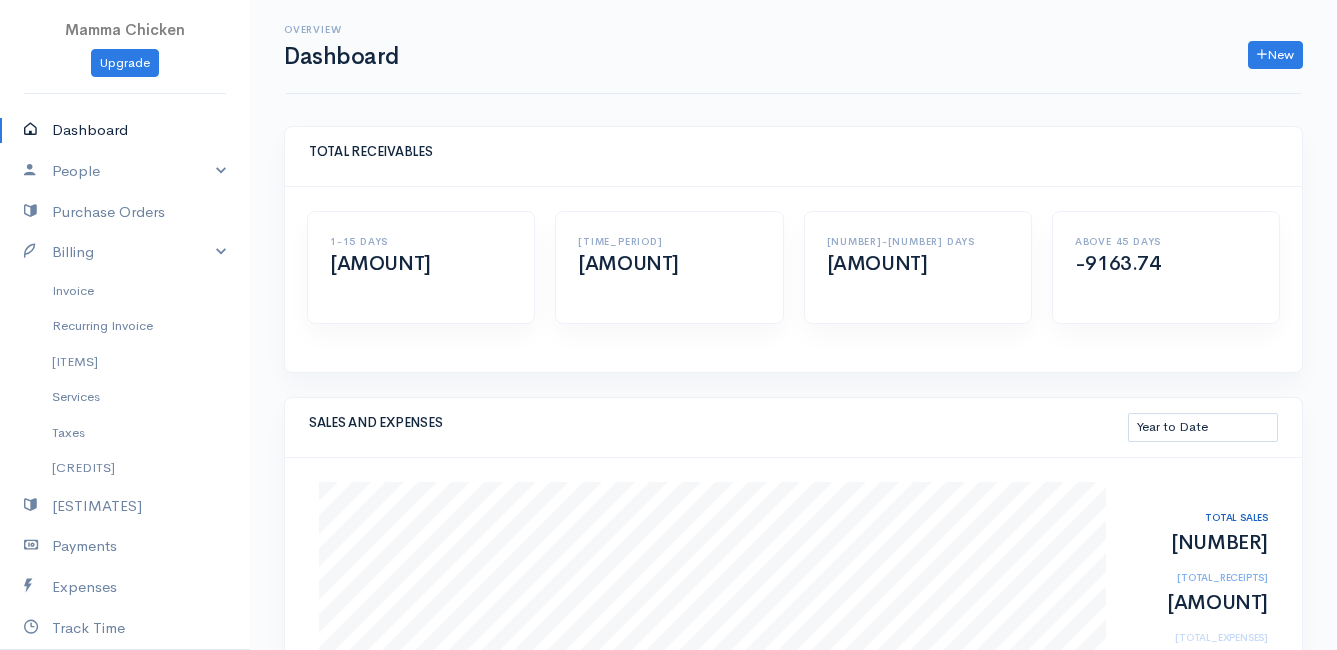 click on "Dashboard" at bounding box center (125, 130) 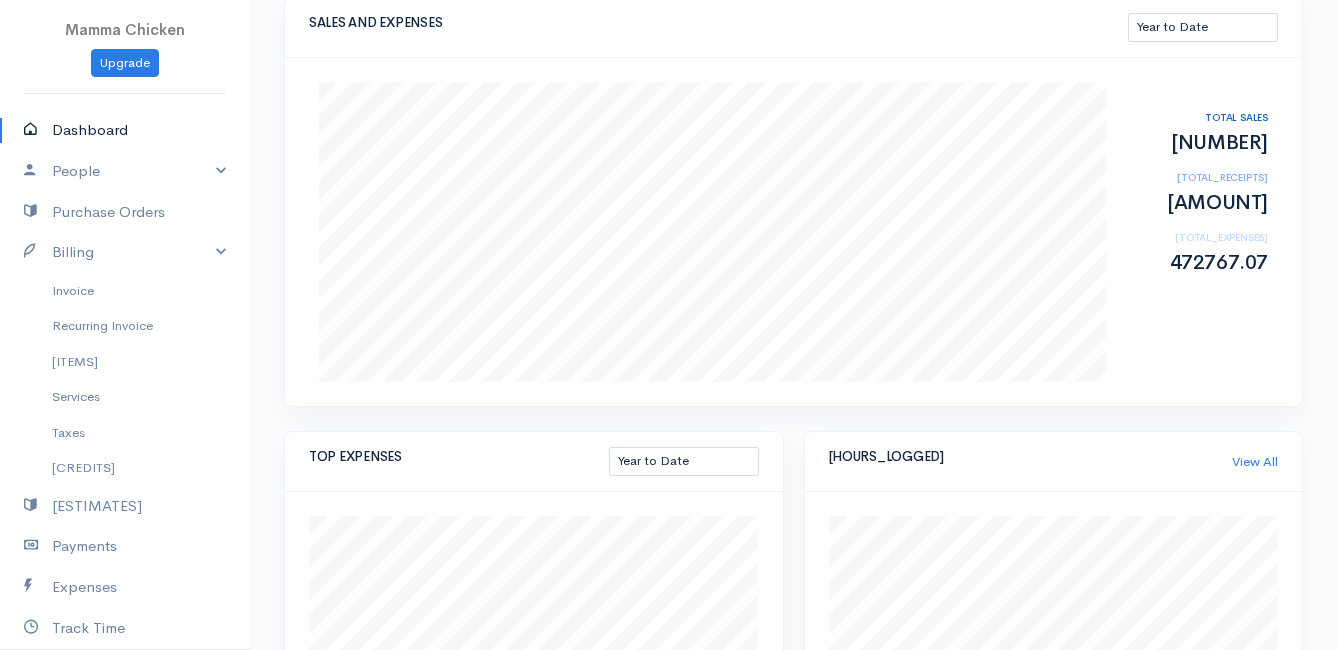 scroll, scrollTop: 0, scrollLeft: 0, axis: both 